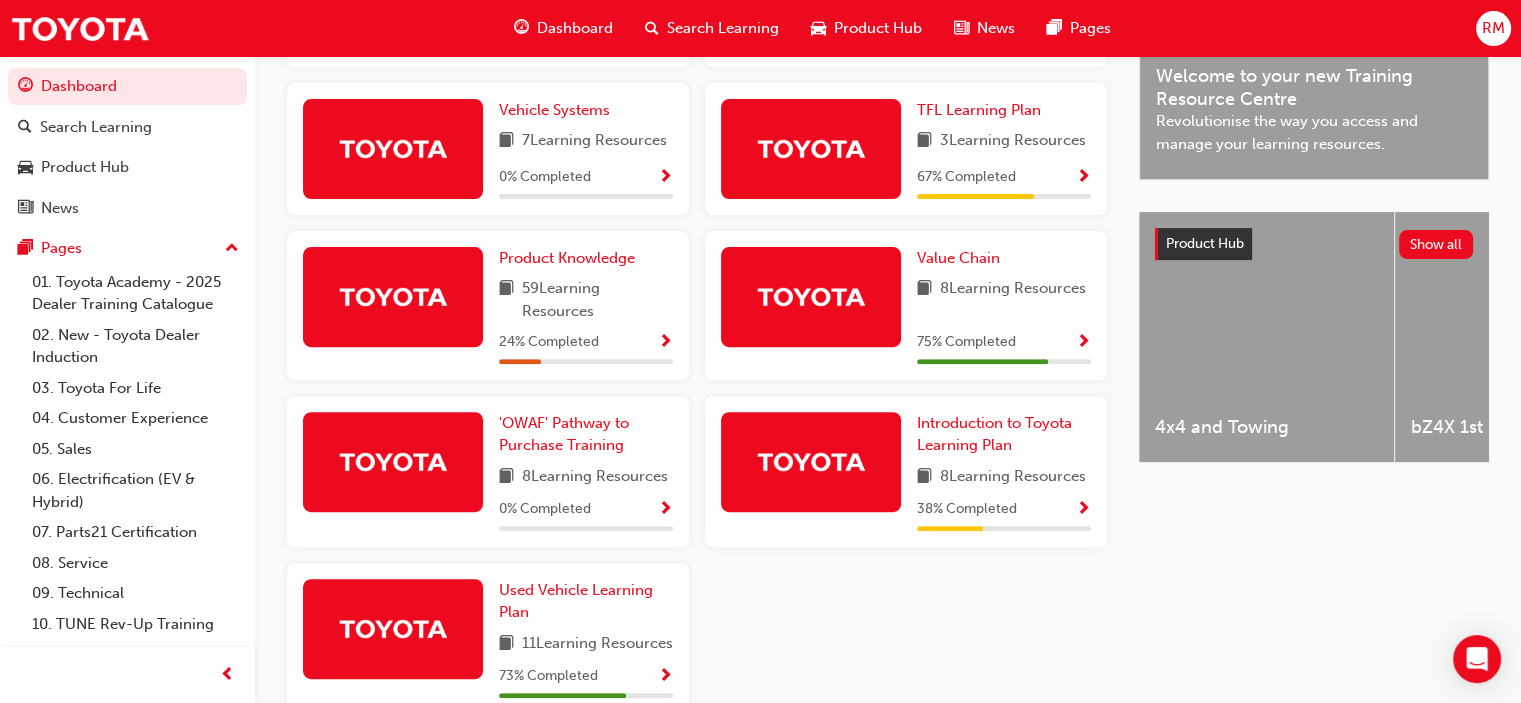 scroll, scrollTop: 768, scrollLeft: 0, axis: vertical 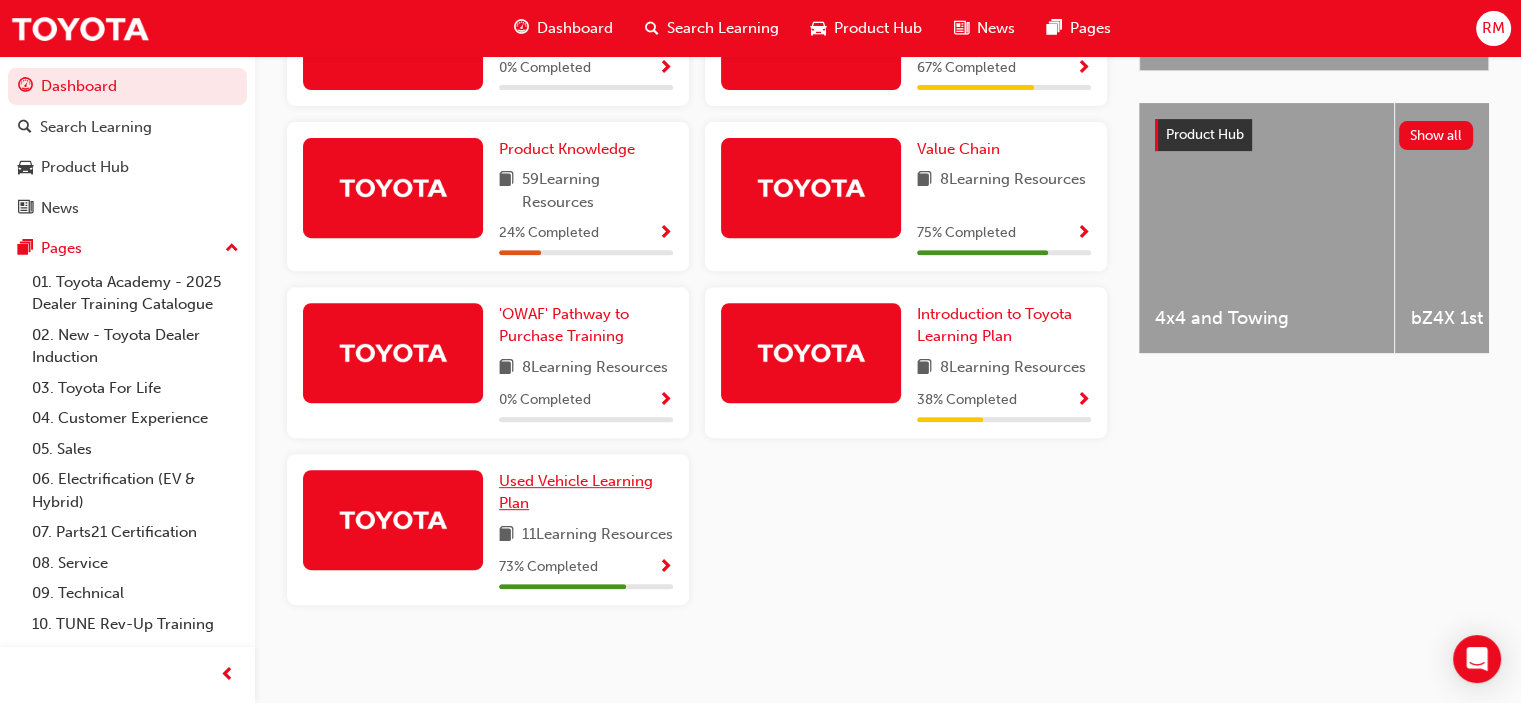 click on "Used Vehicle Learning Plan" at bounding box center (576, 492) 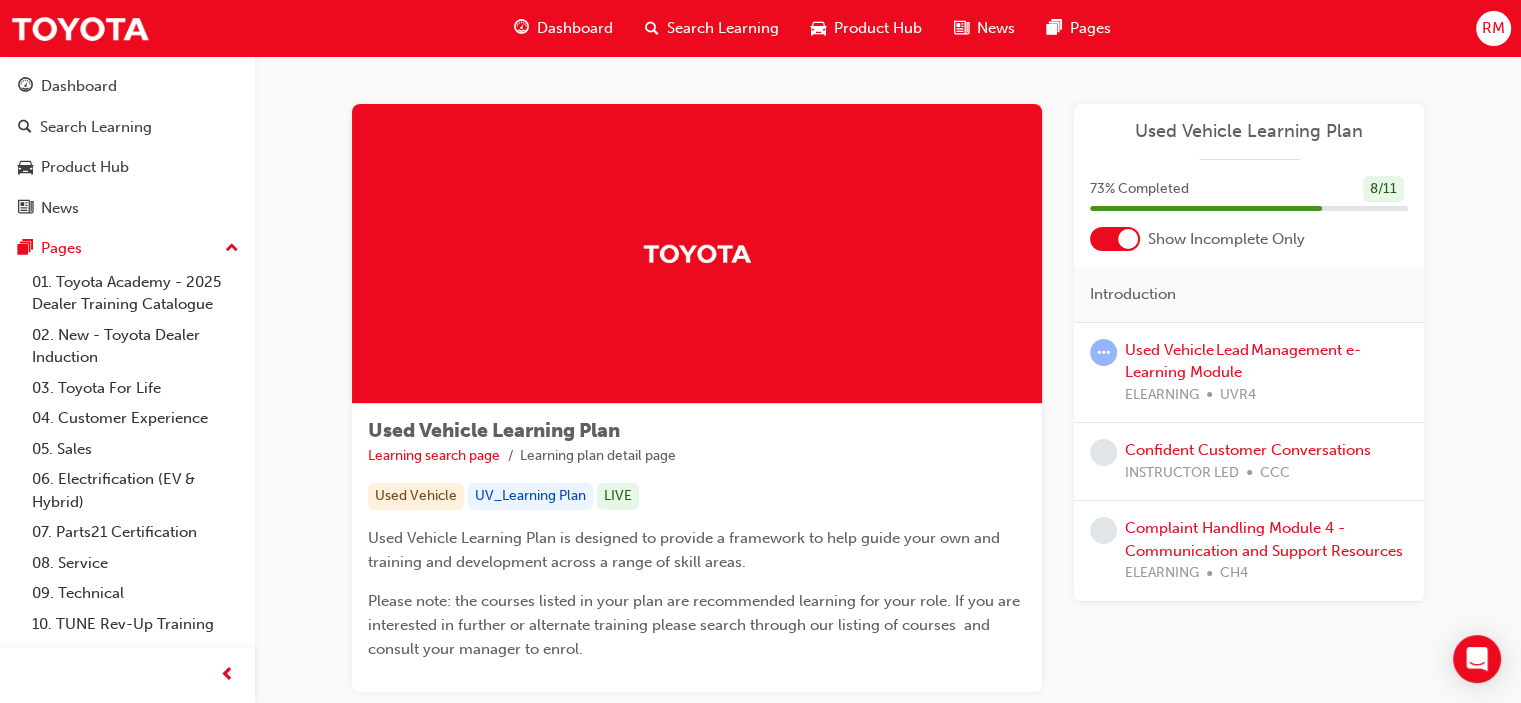 scroll, scrollTop: 133, scrollLeft: 0, axis: vertical 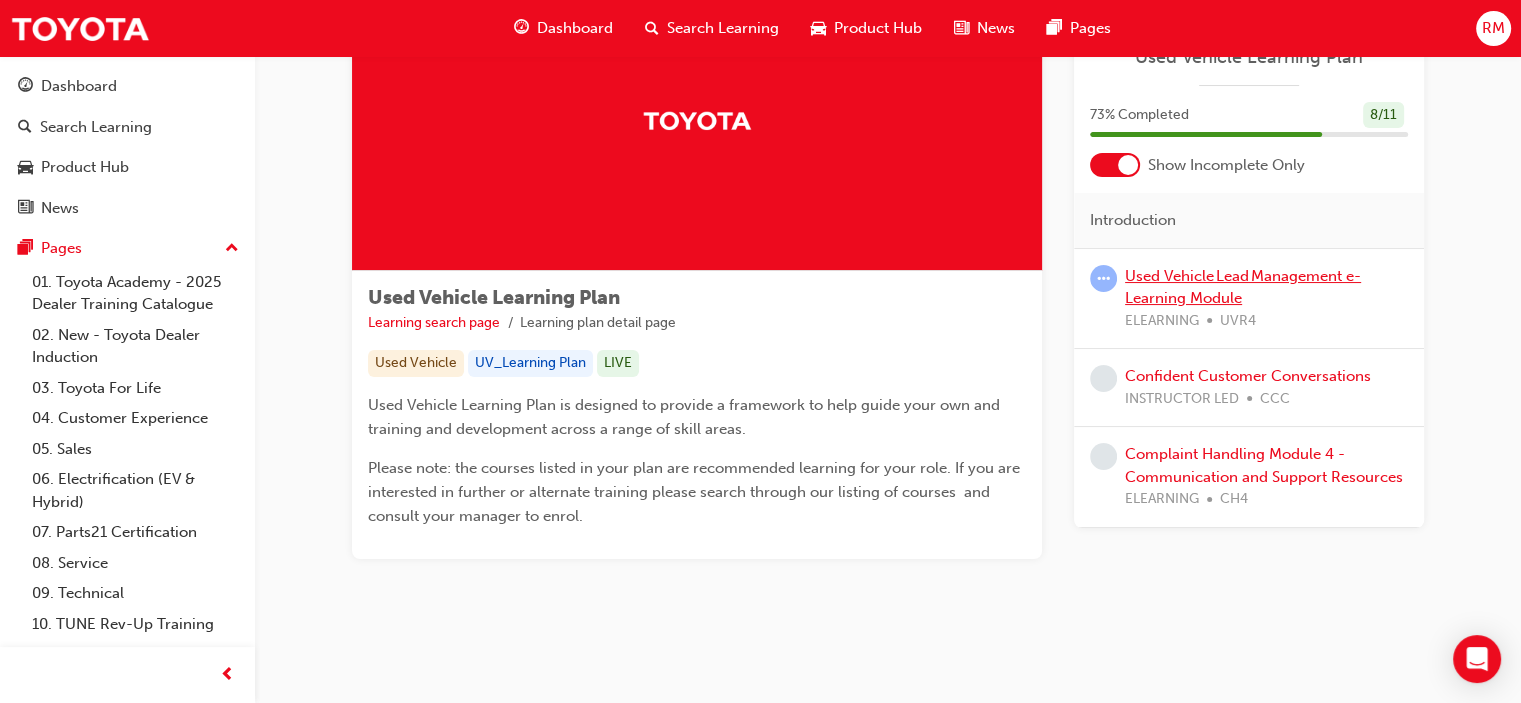 click on "Used Vehicle Lead Management e-Learning Module" at bounding box center [1243, 287] 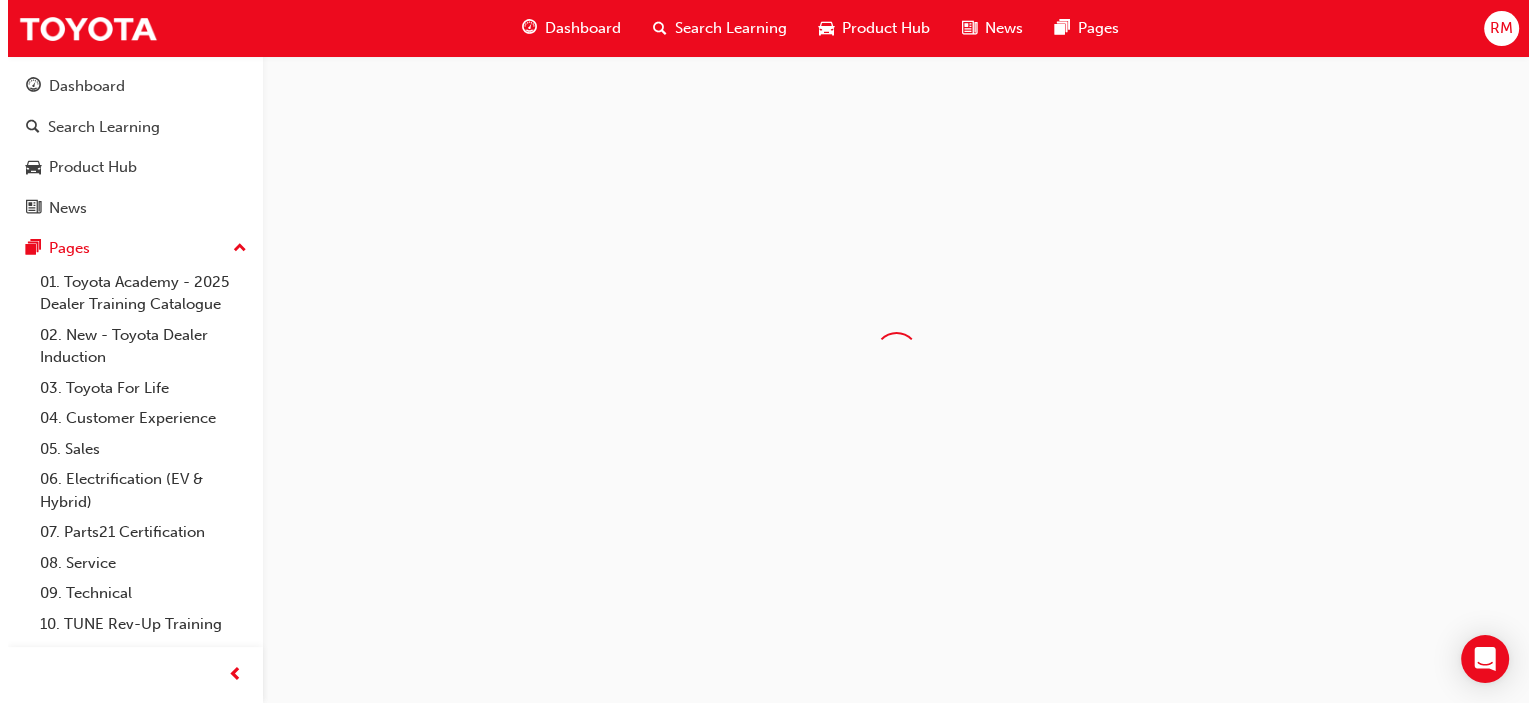 scroll, scrollTop: 0, scrollLeft: 0, axis: both 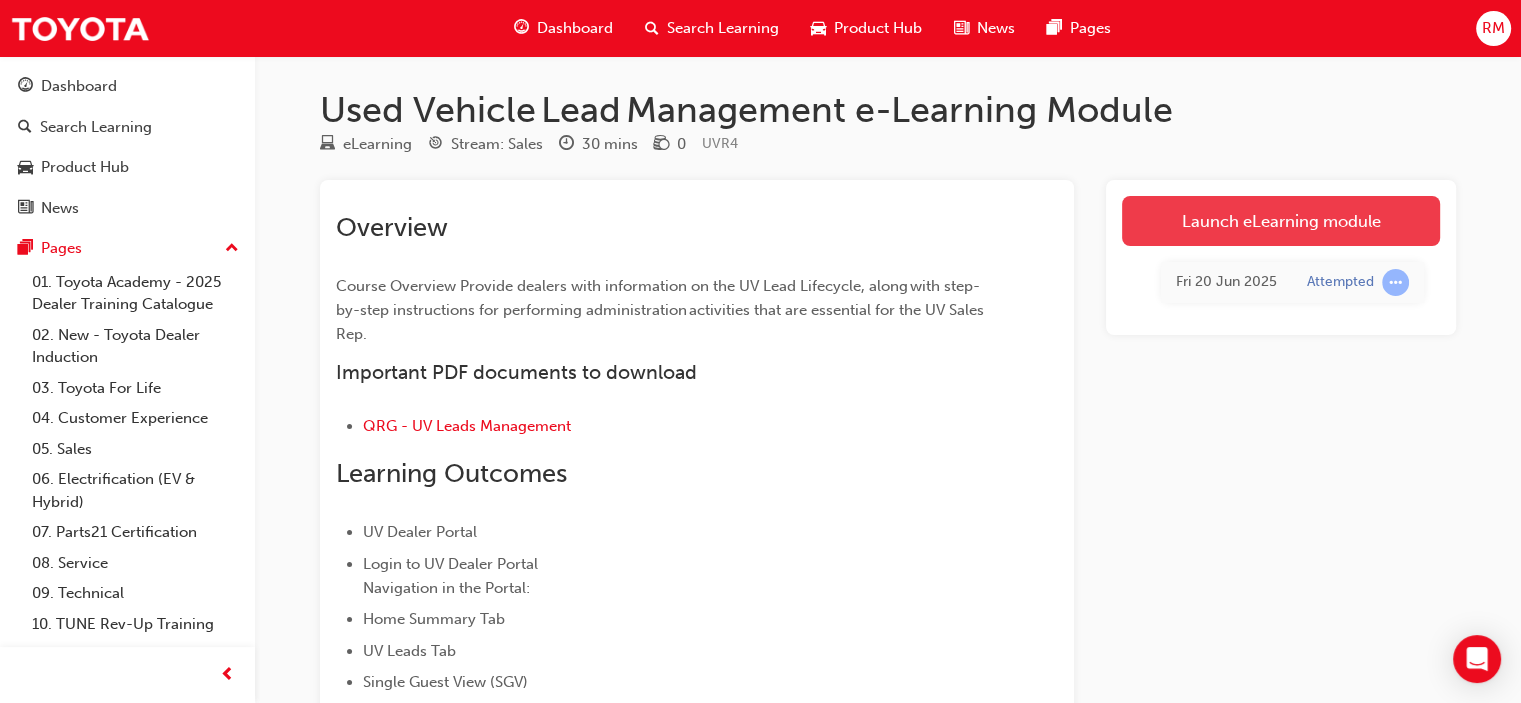 click on "Launch eLearning module" at bounding box center (1281, 221) 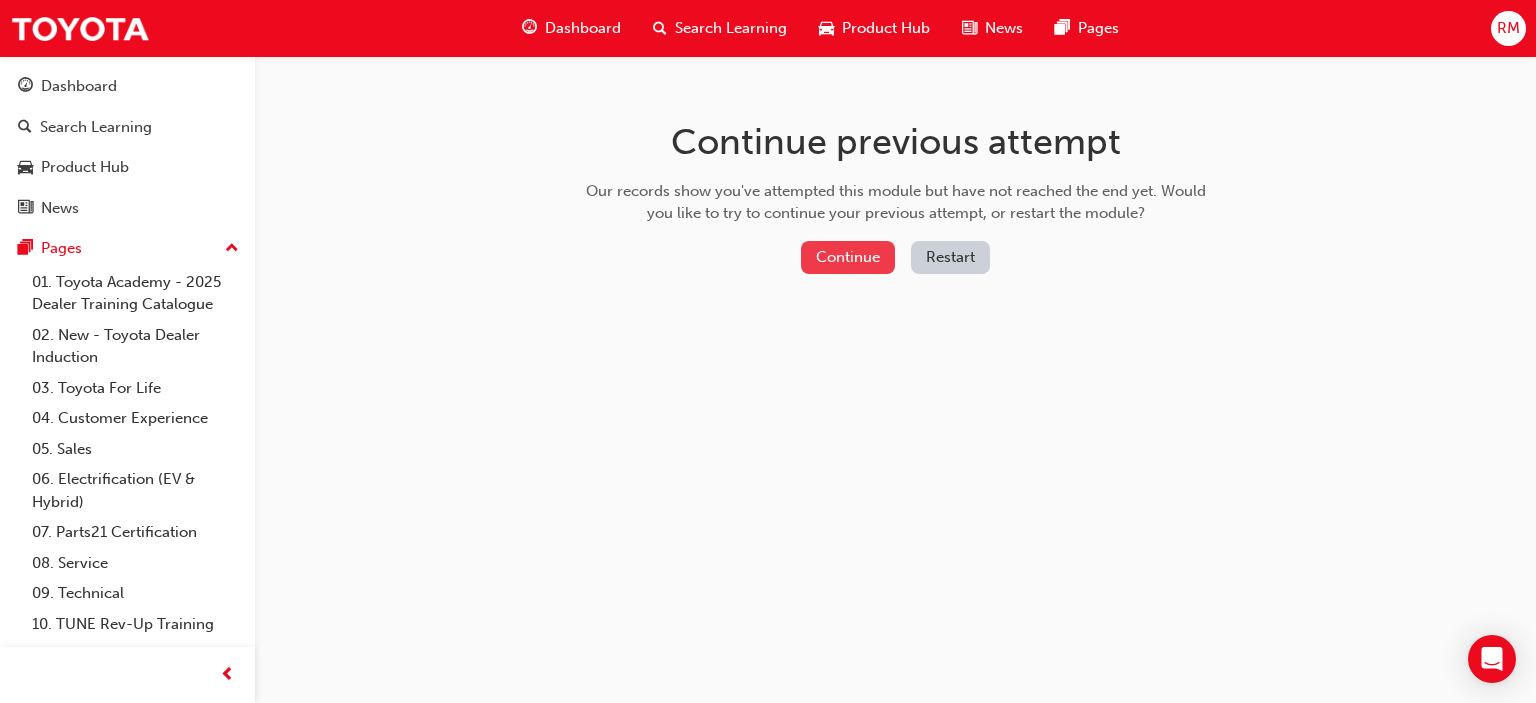 click on "Continue" at bounding box center [848, 257] 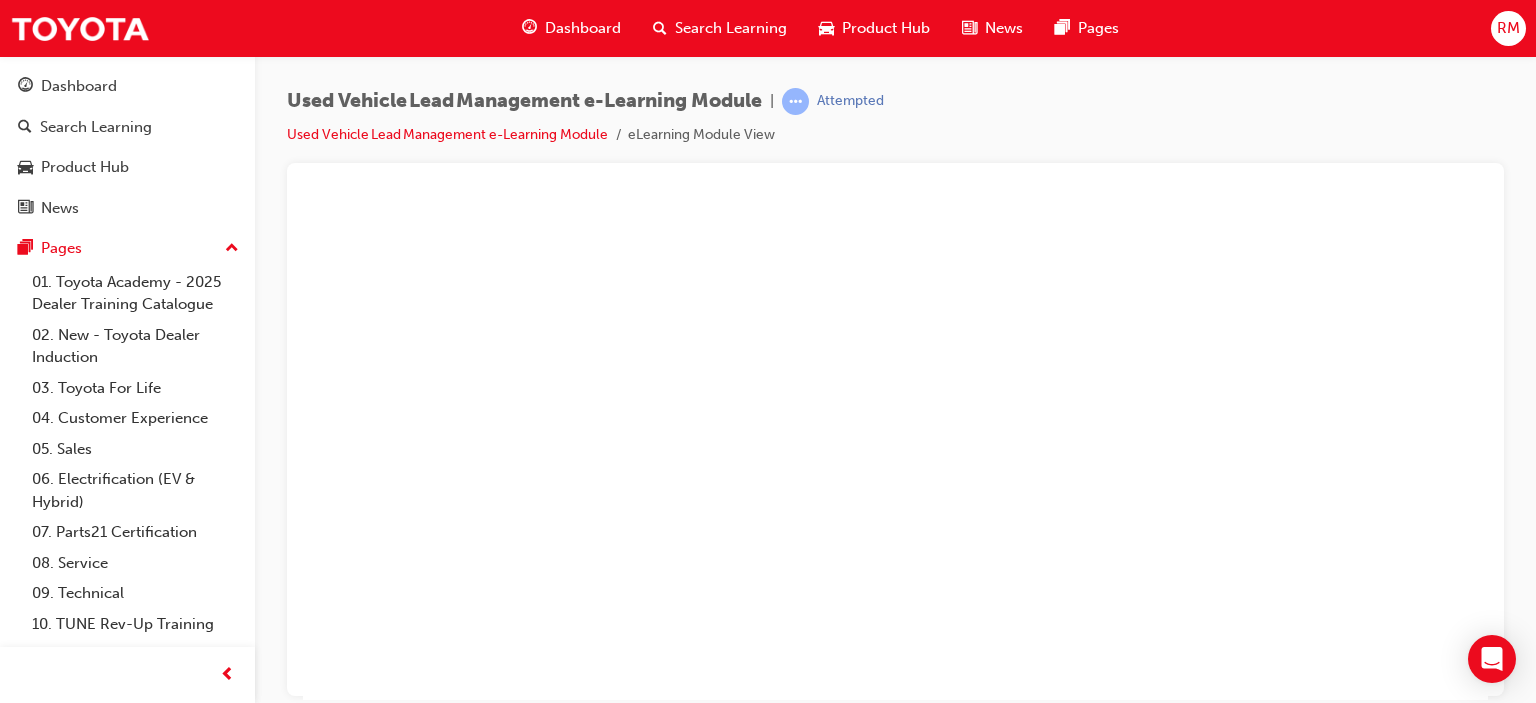 scroll, scrollTop: 0, scrollLeft: 0, axis: both 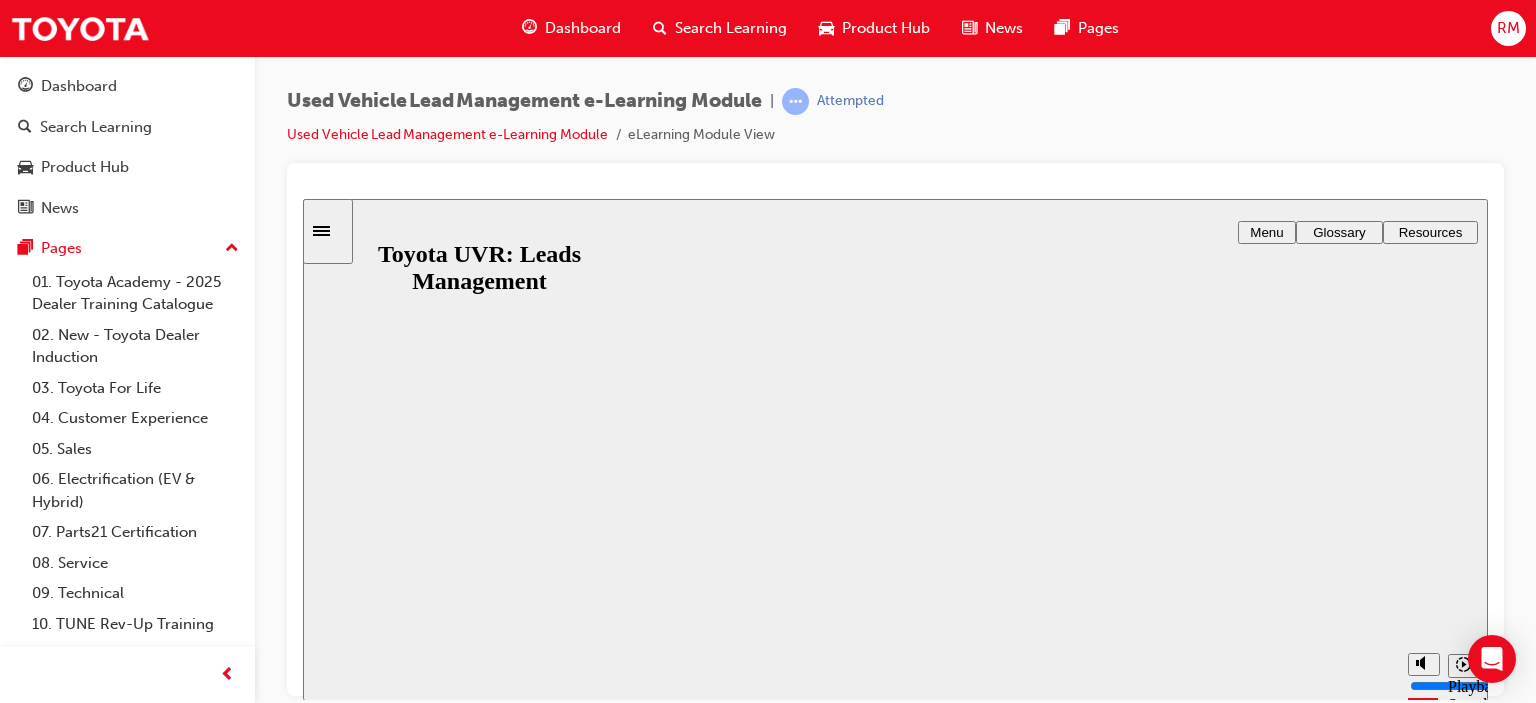 click on "Resume" at bounding box center (341, 4024) 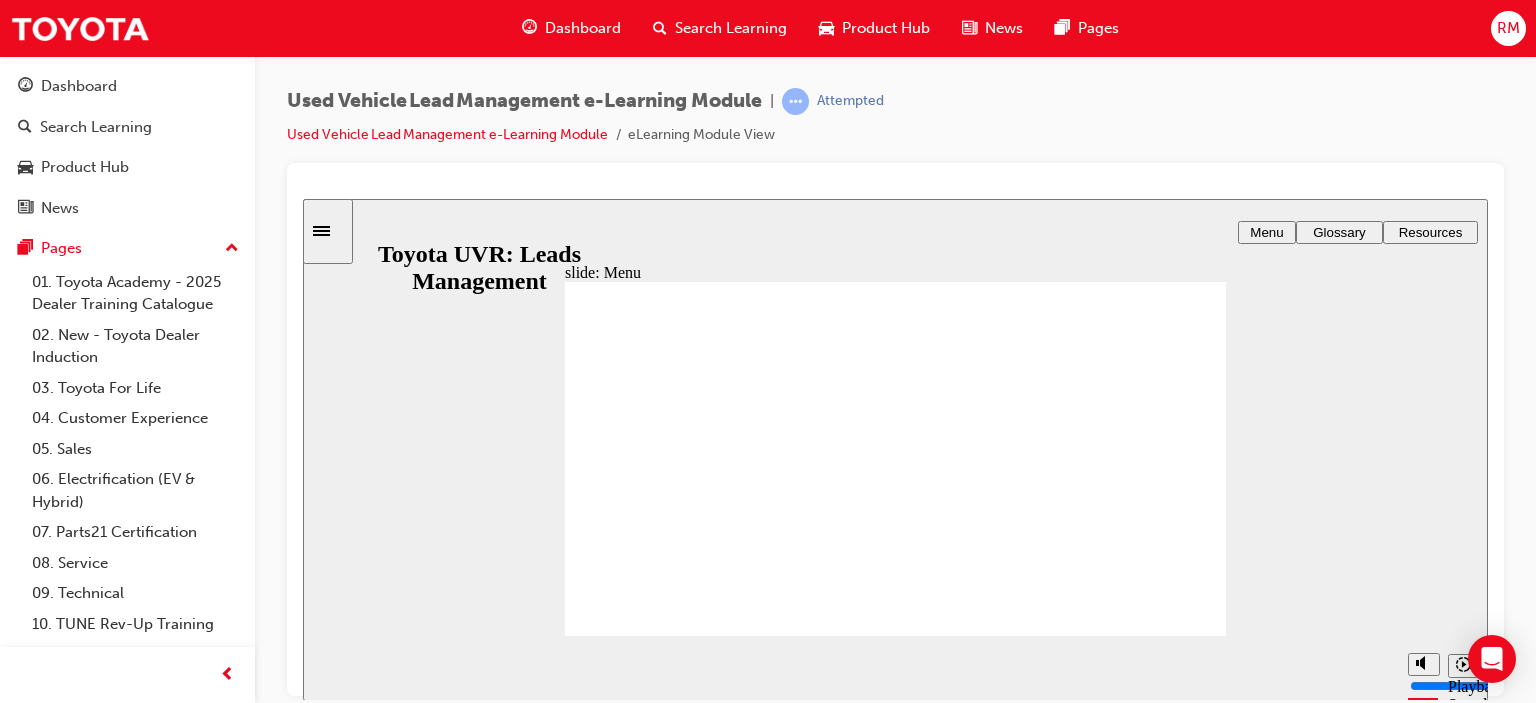 click 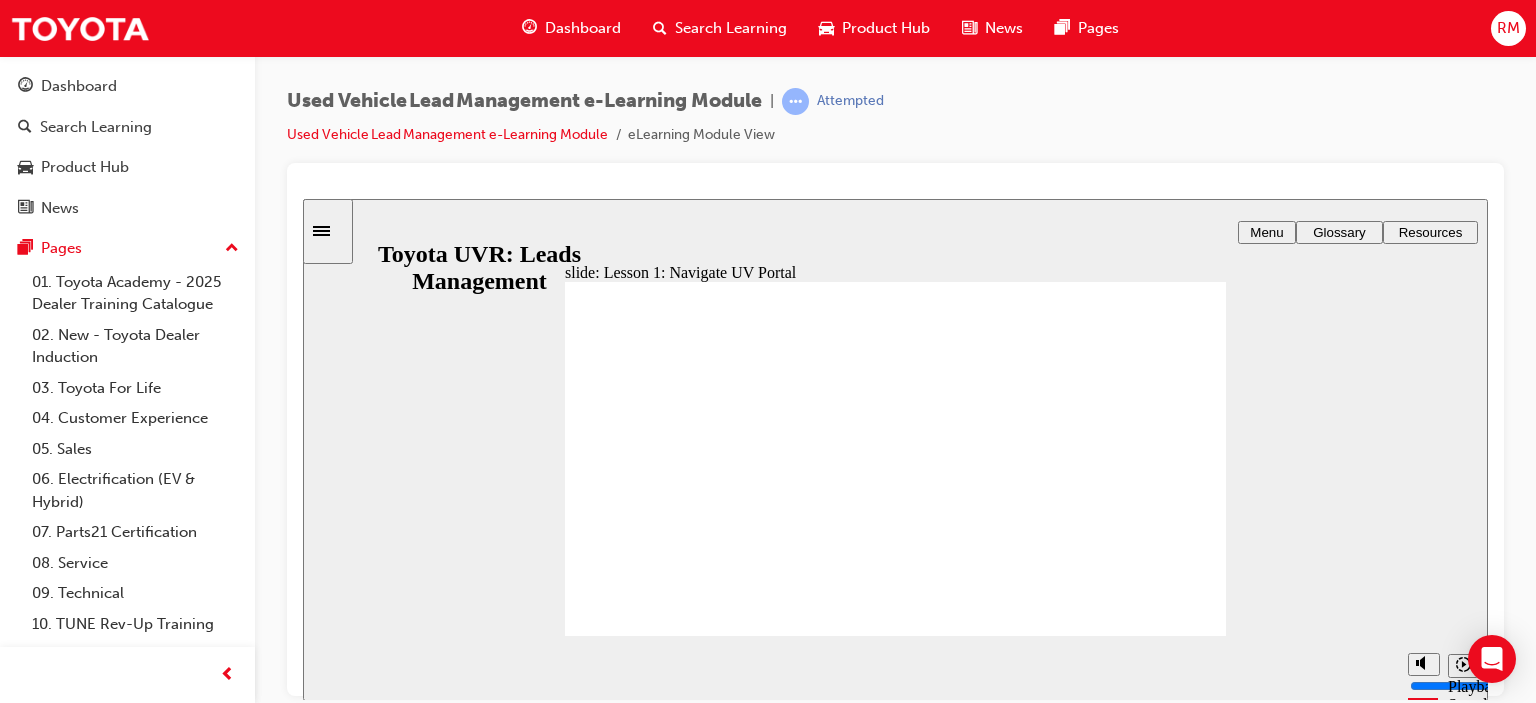 click 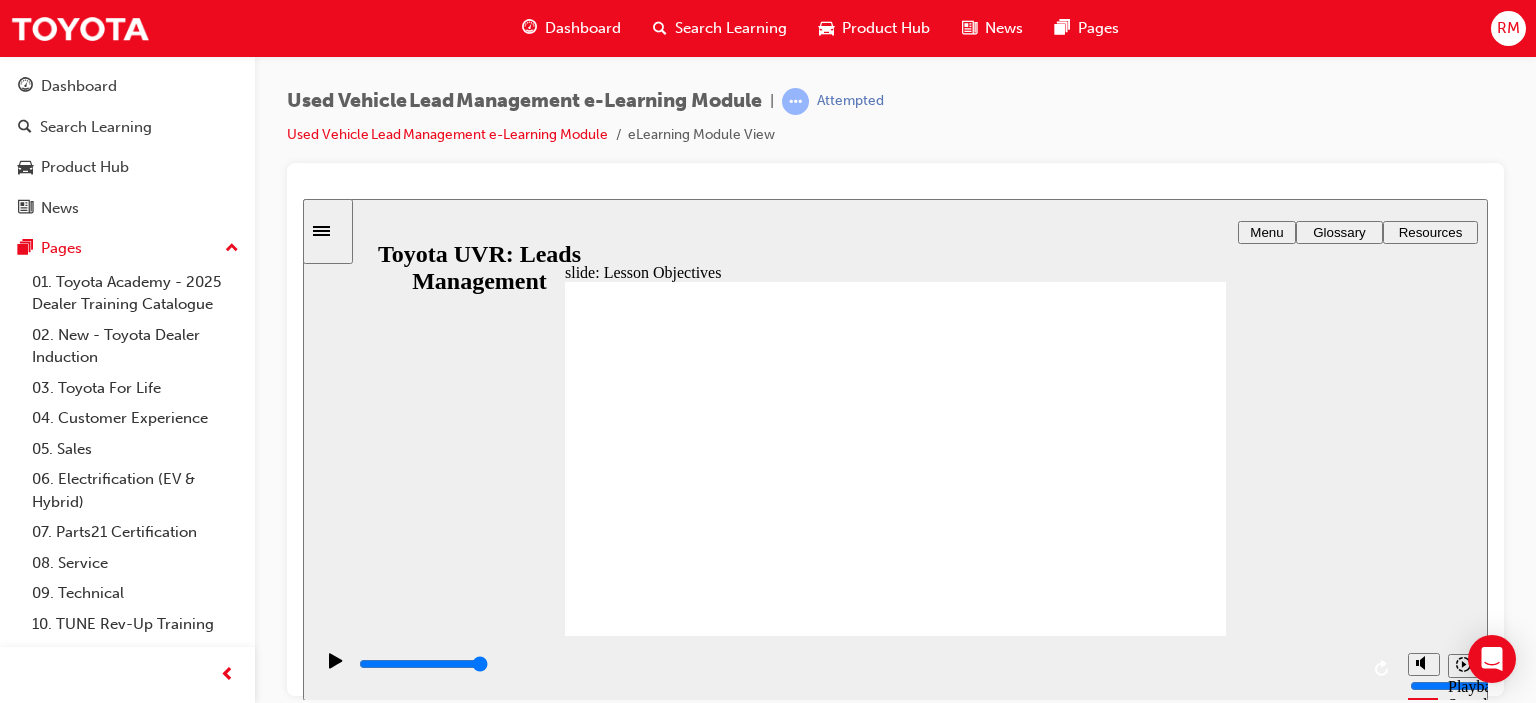 click 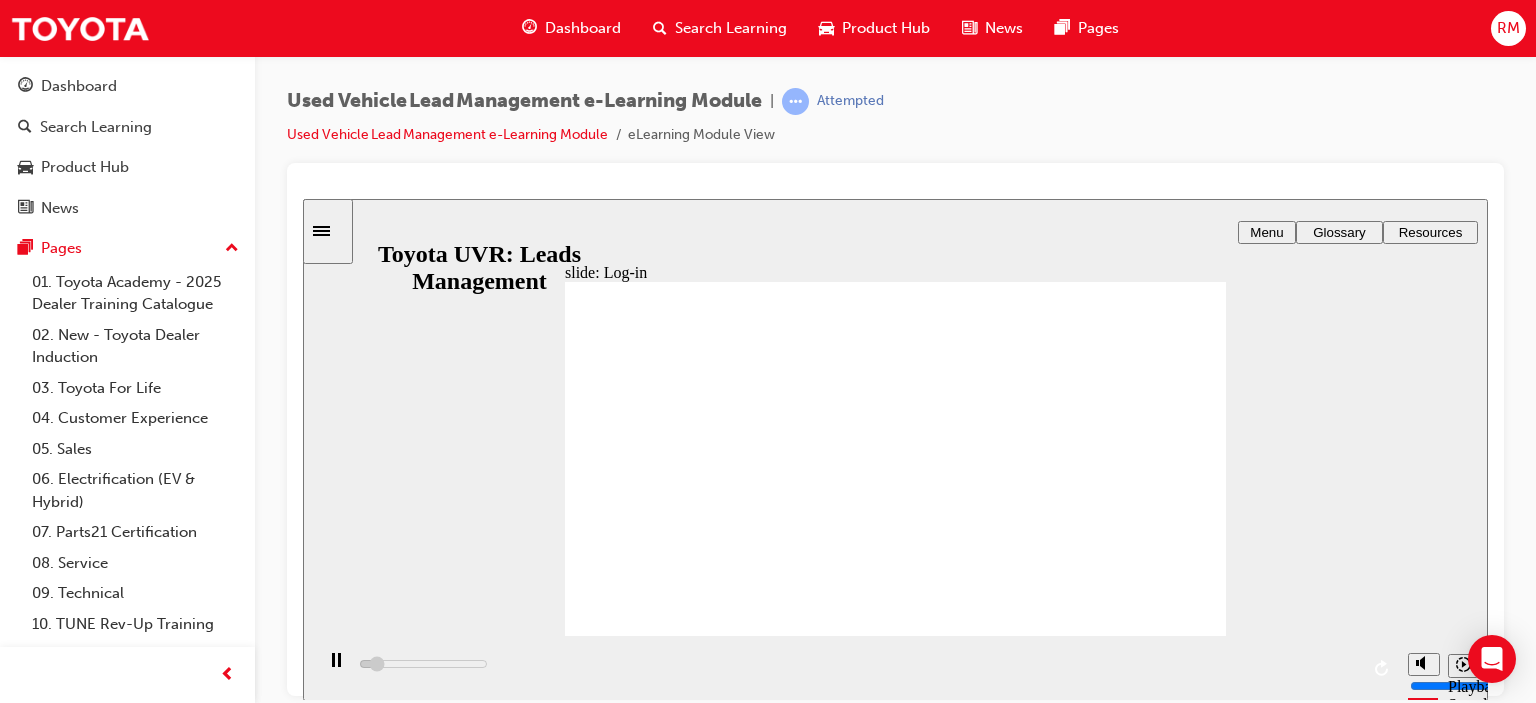 click 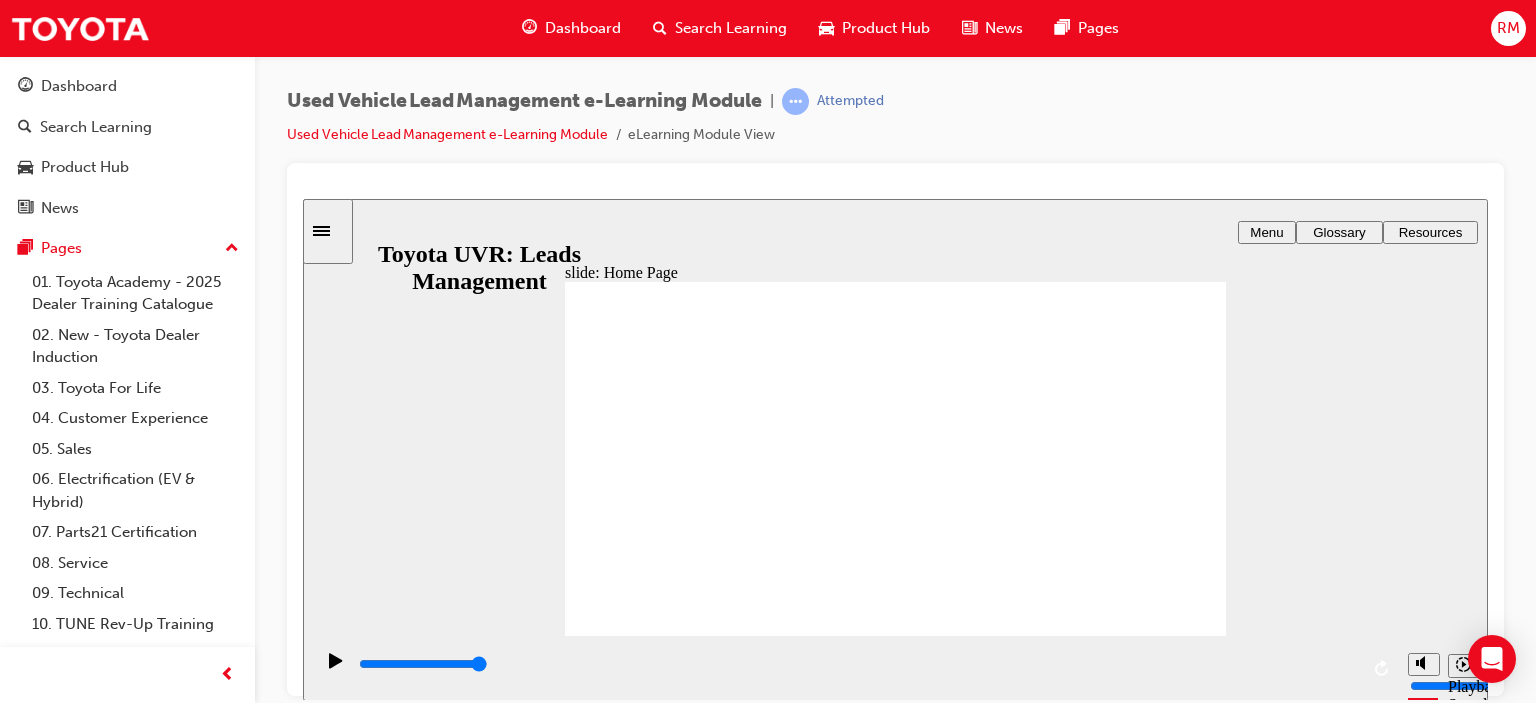 click 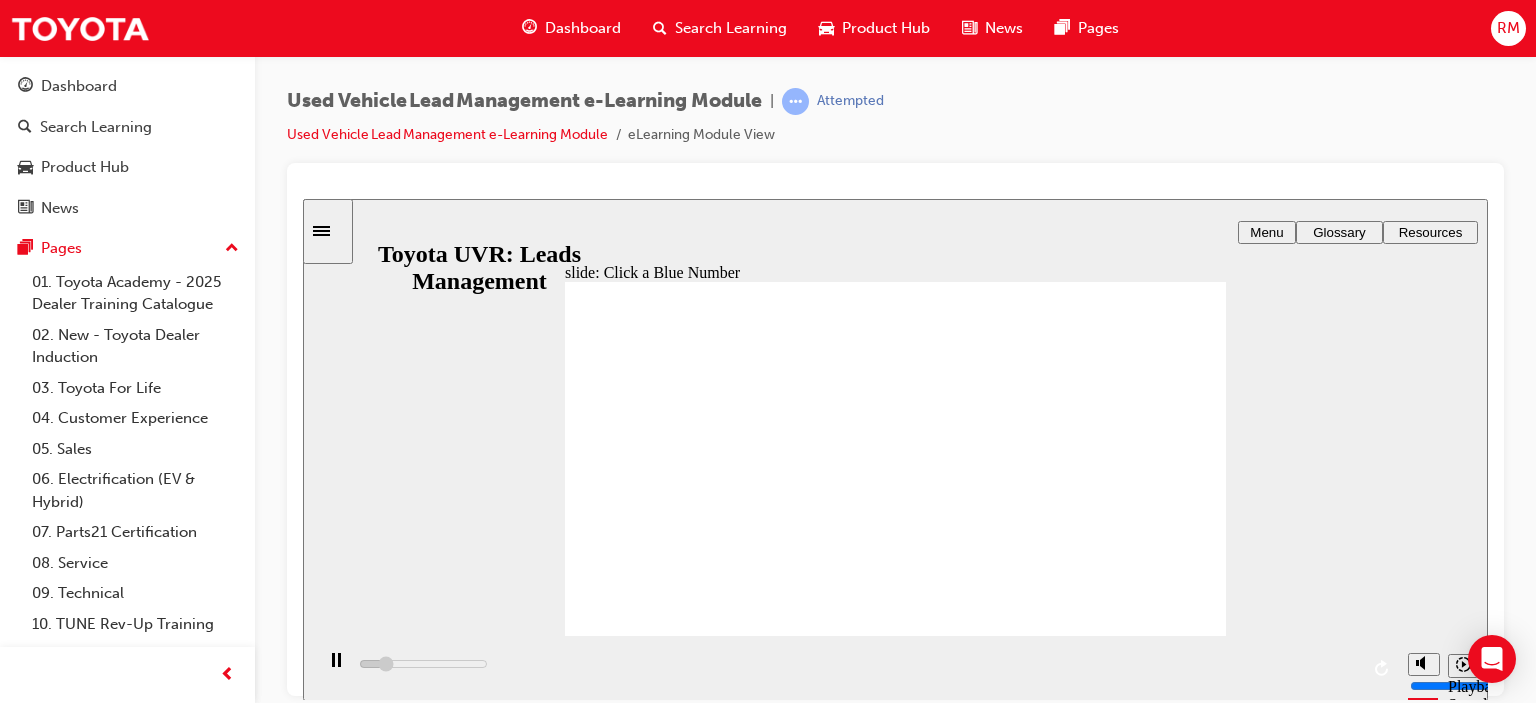 click 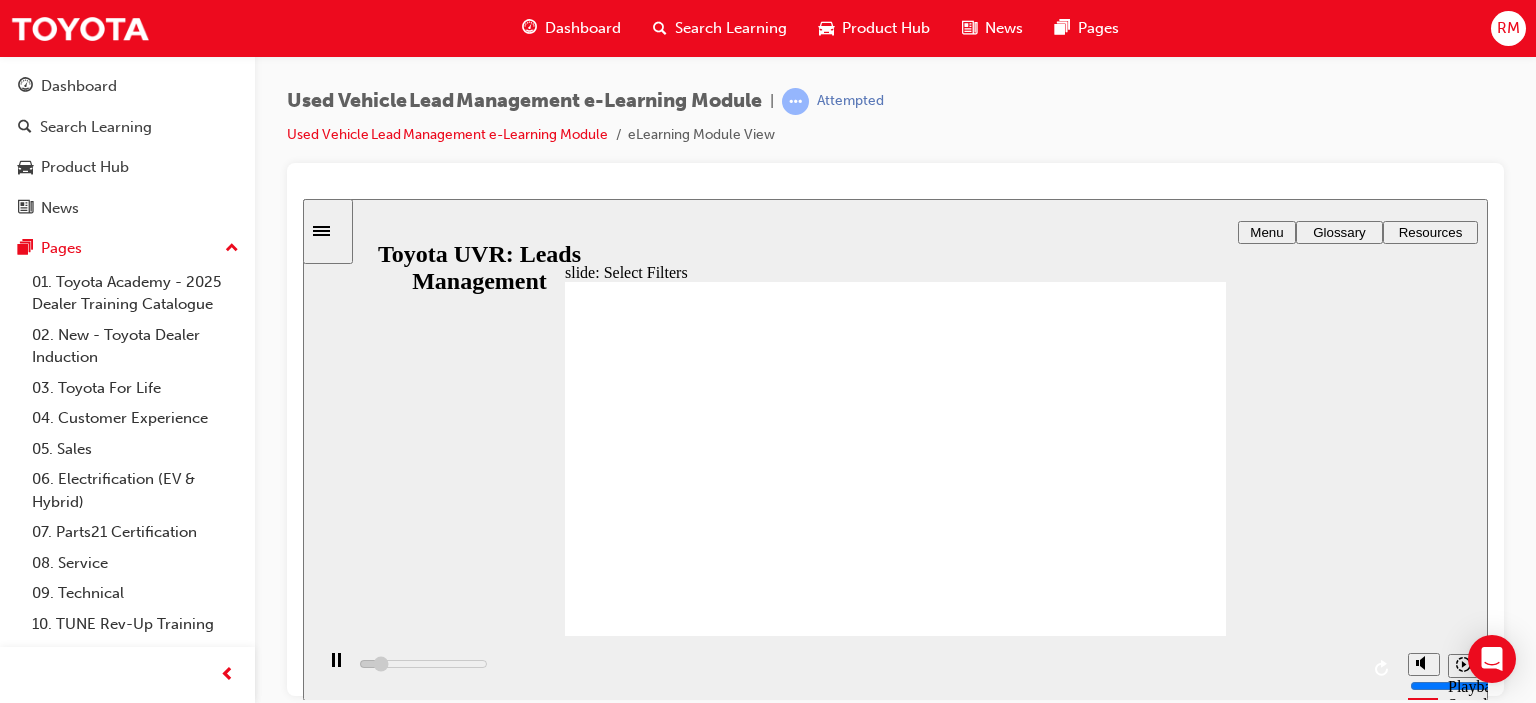 click 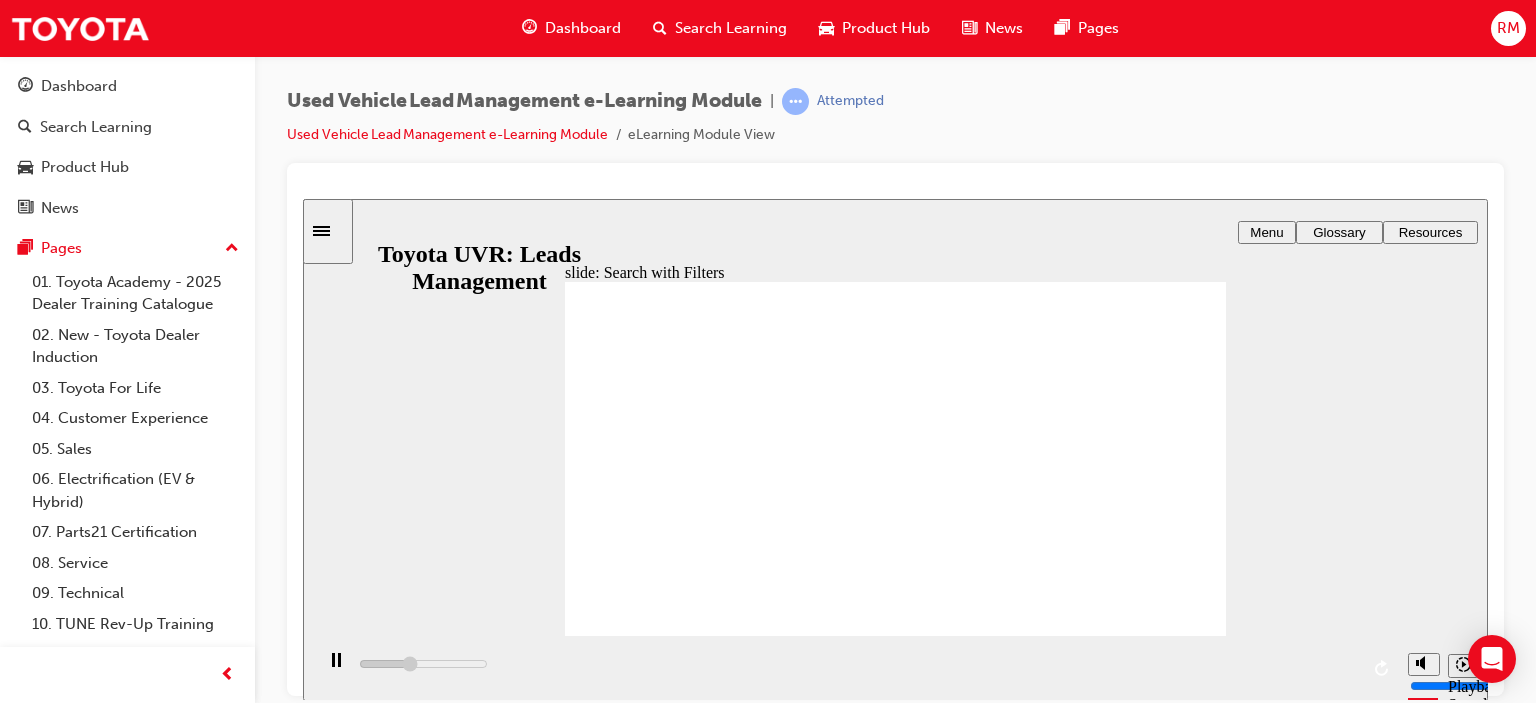 click 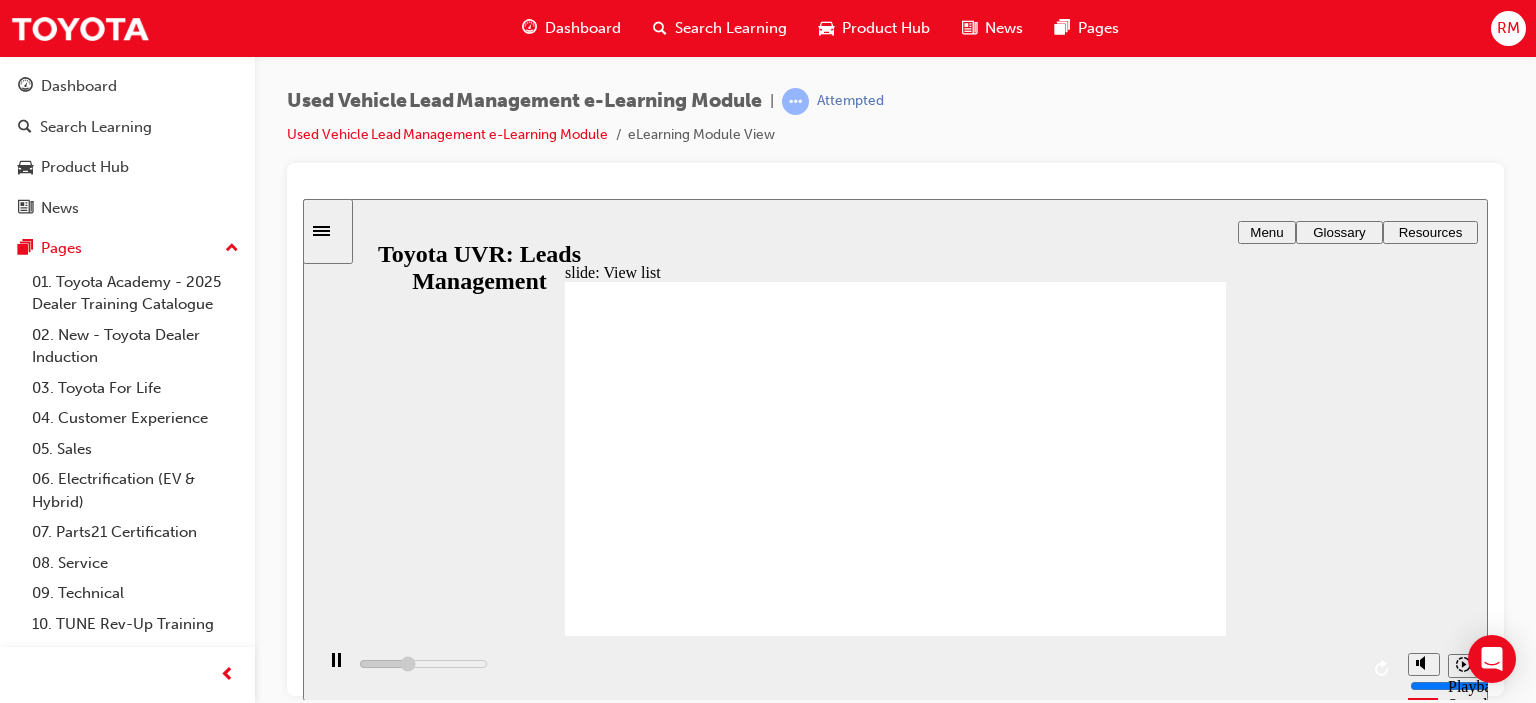 click 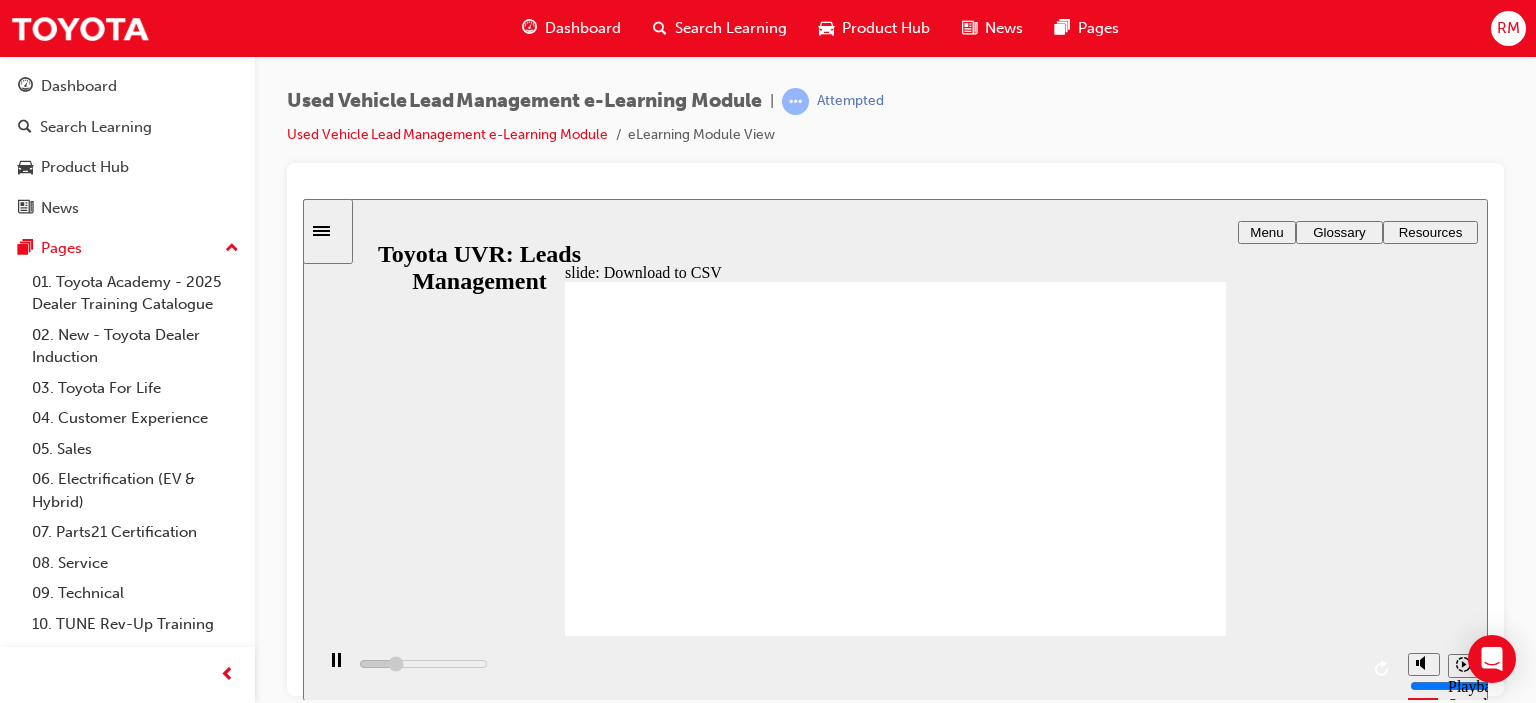click 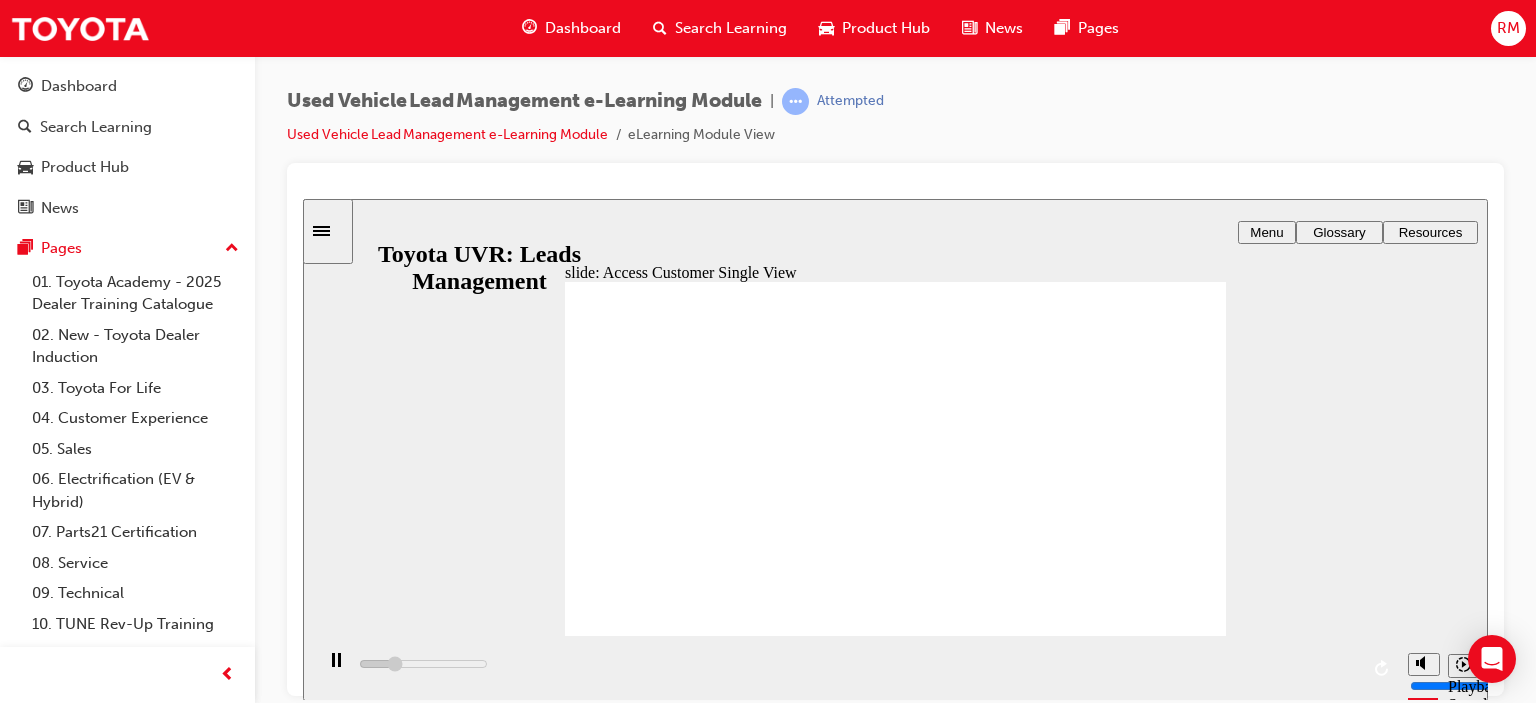 click 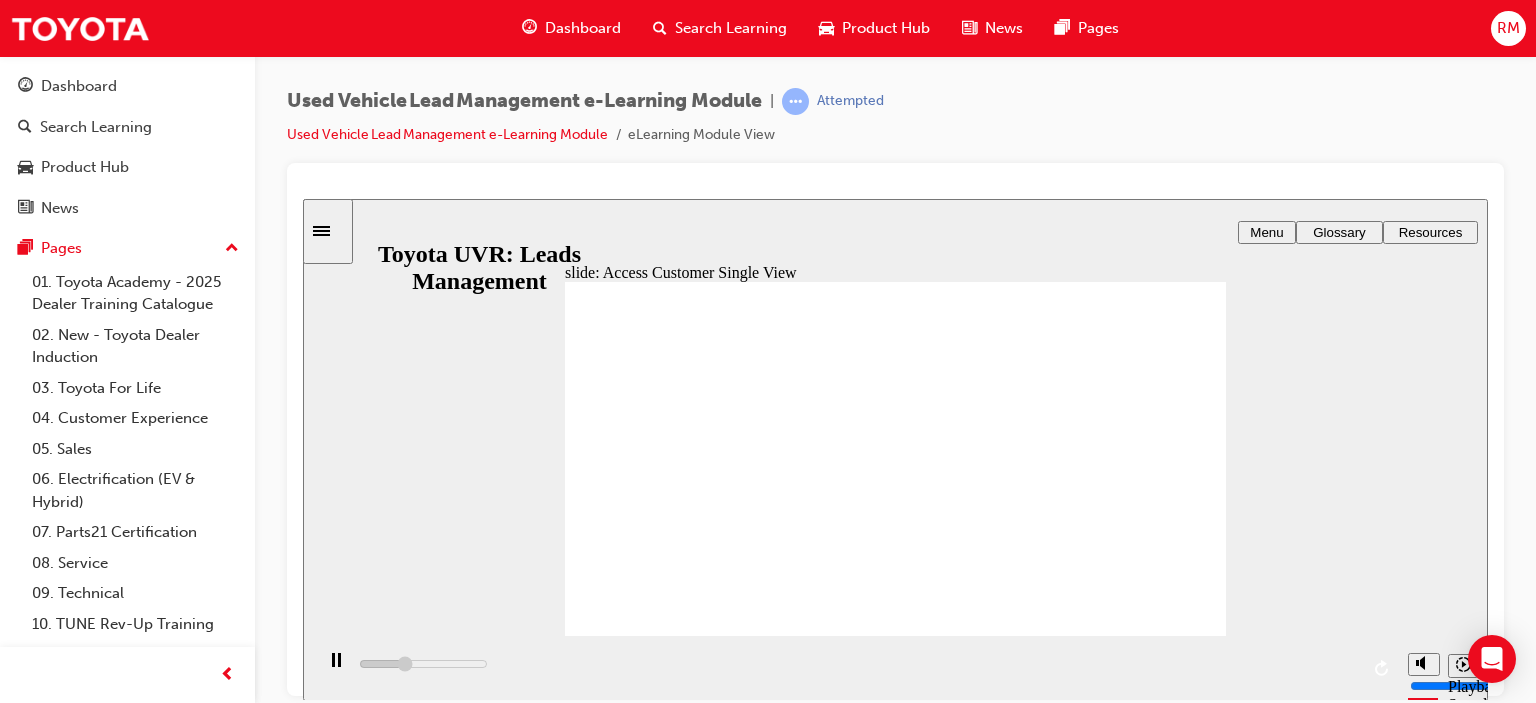 click 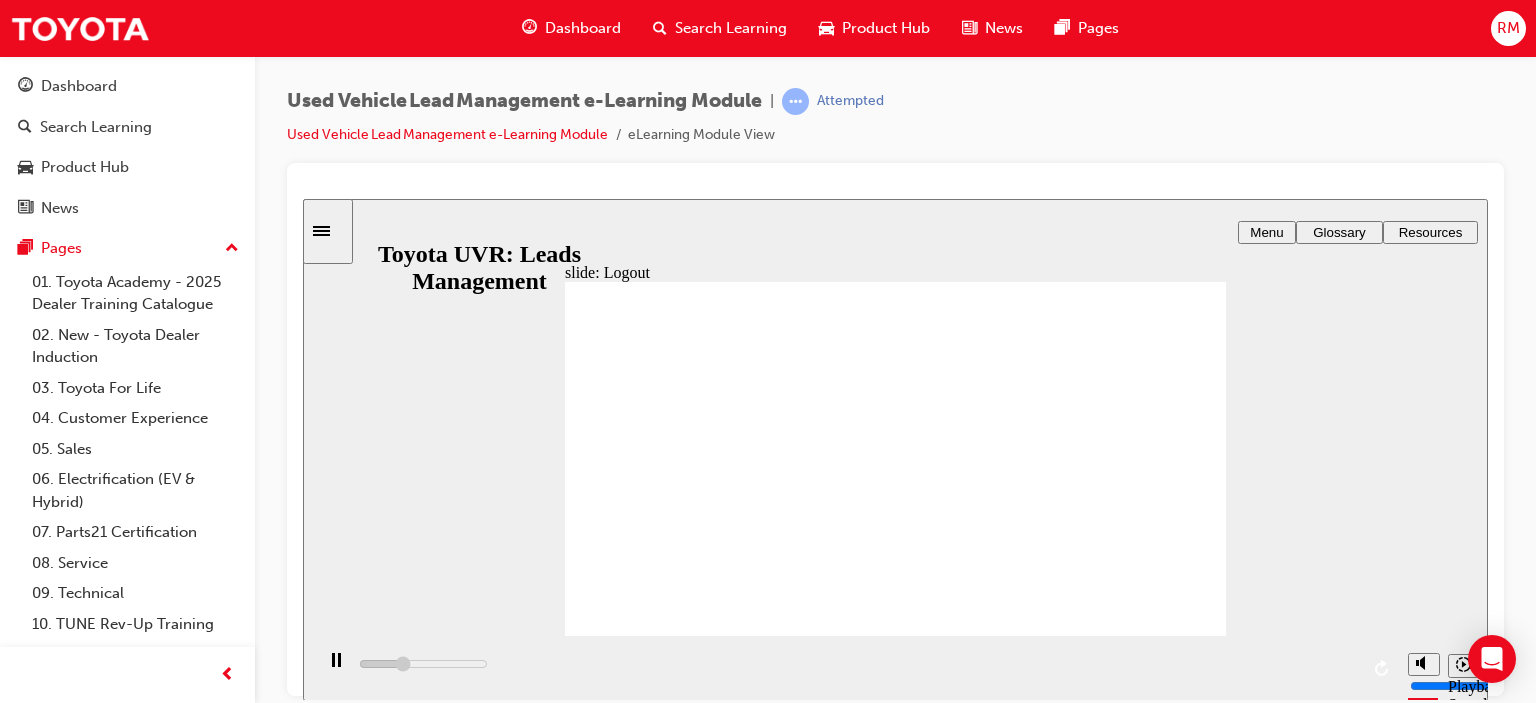 click 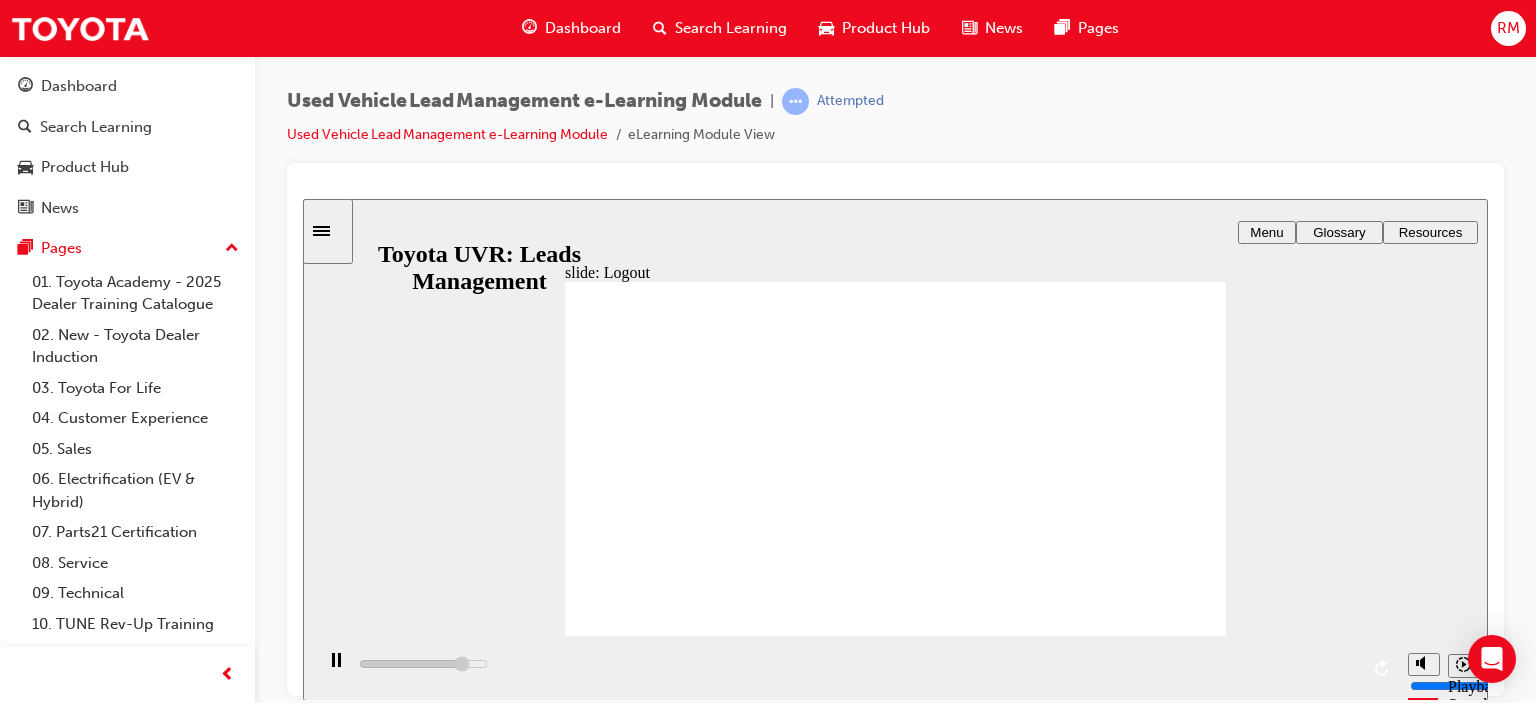 click 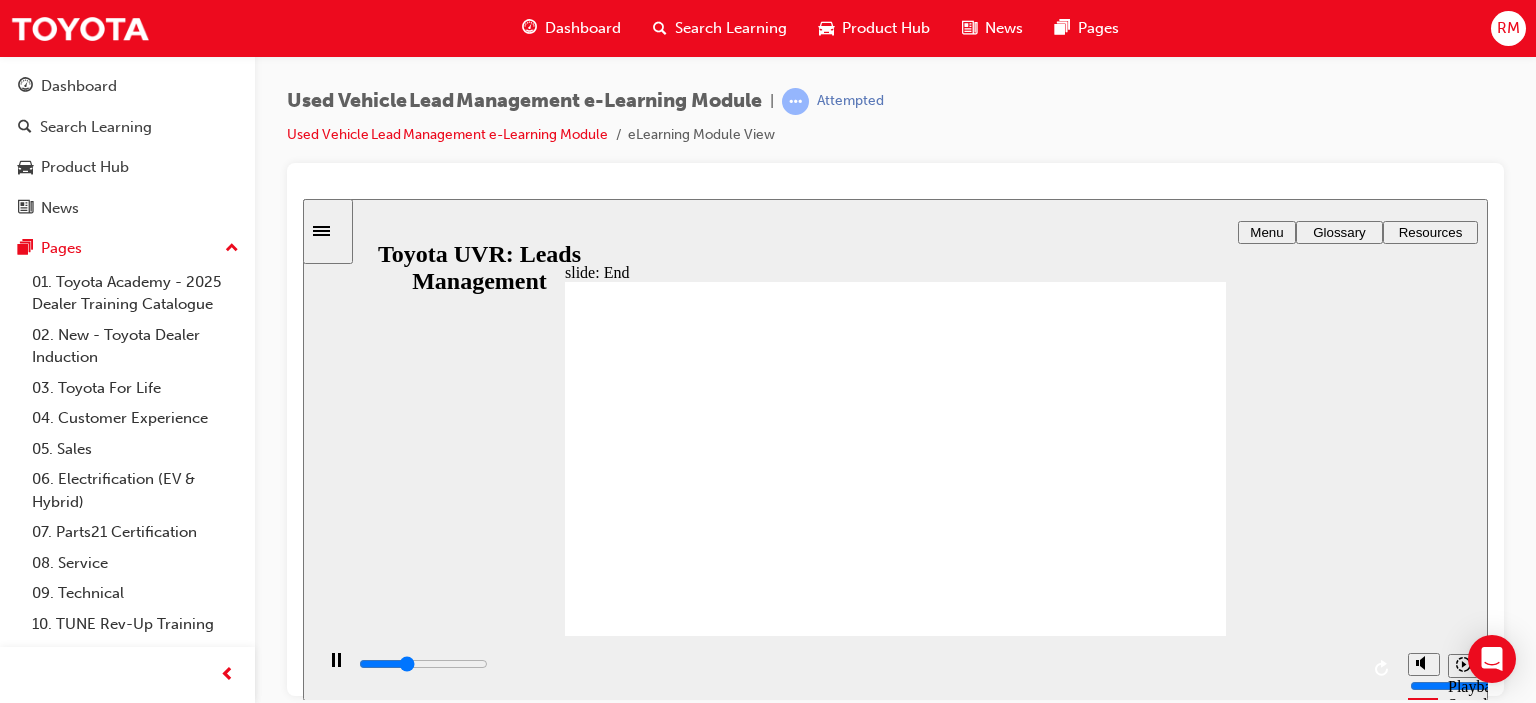 click 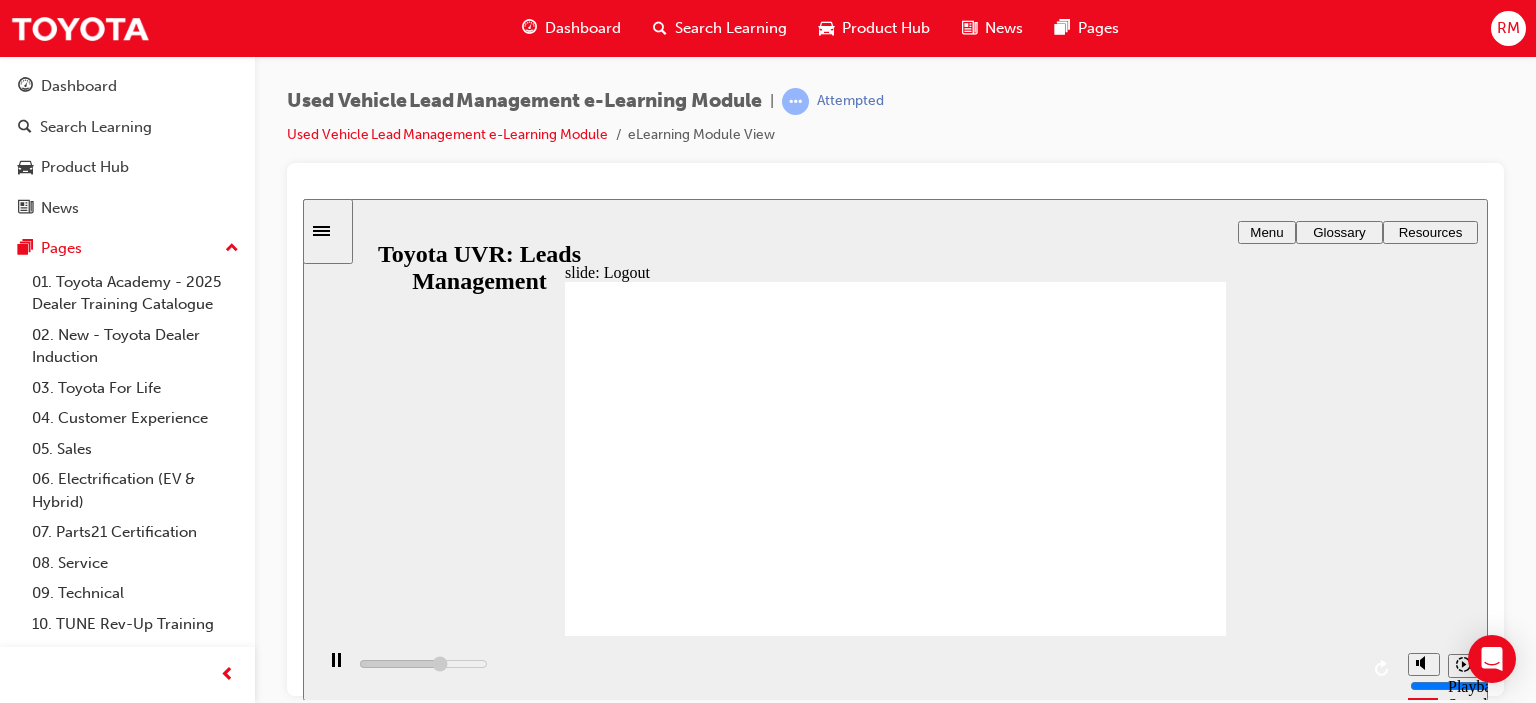 click 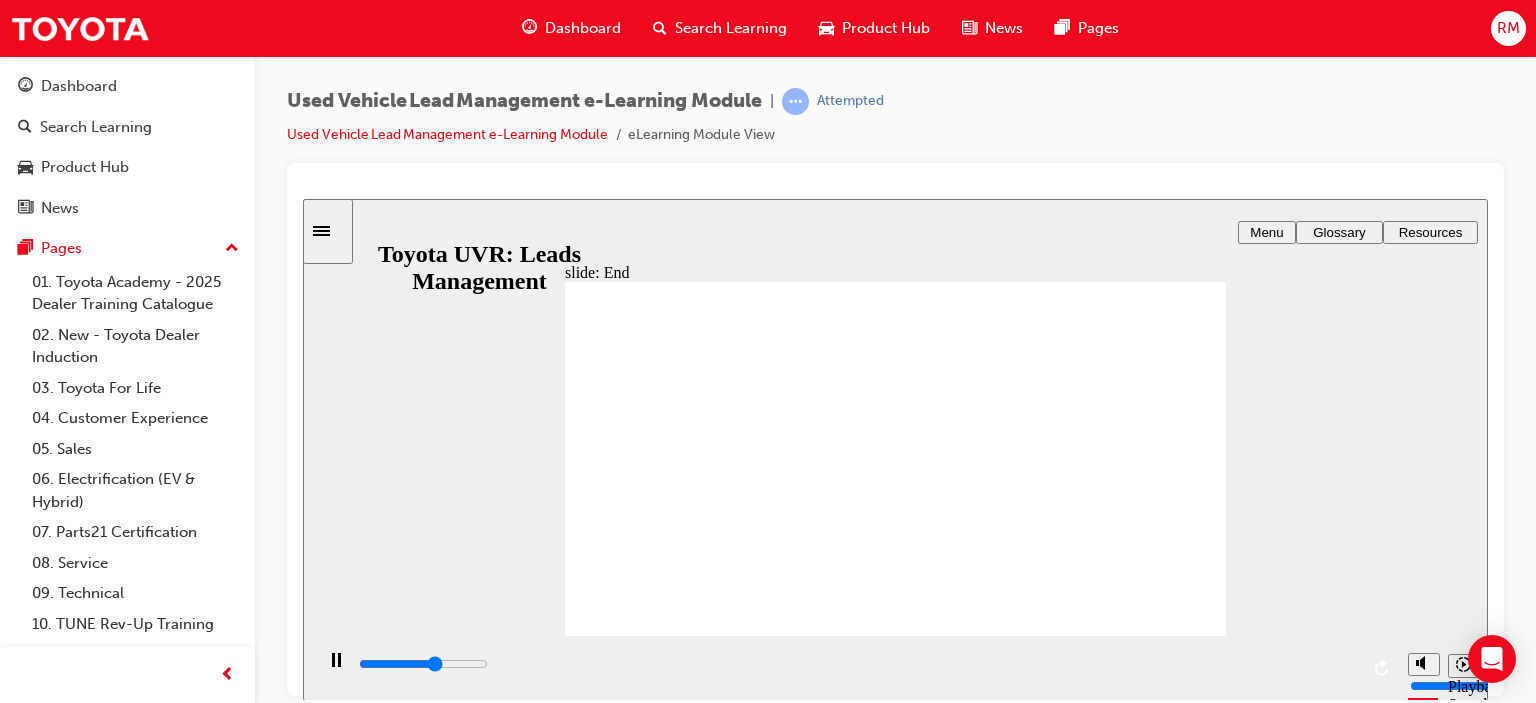 click 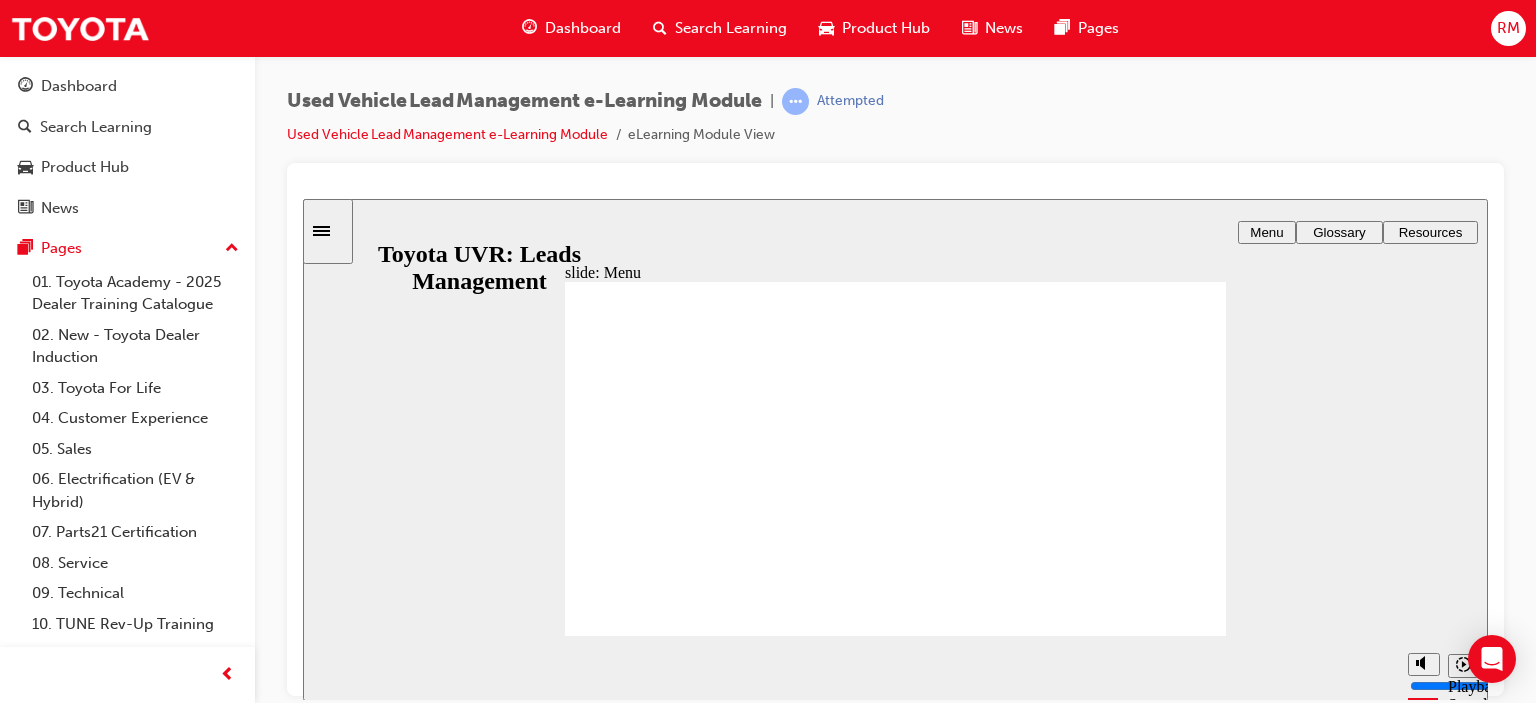 click 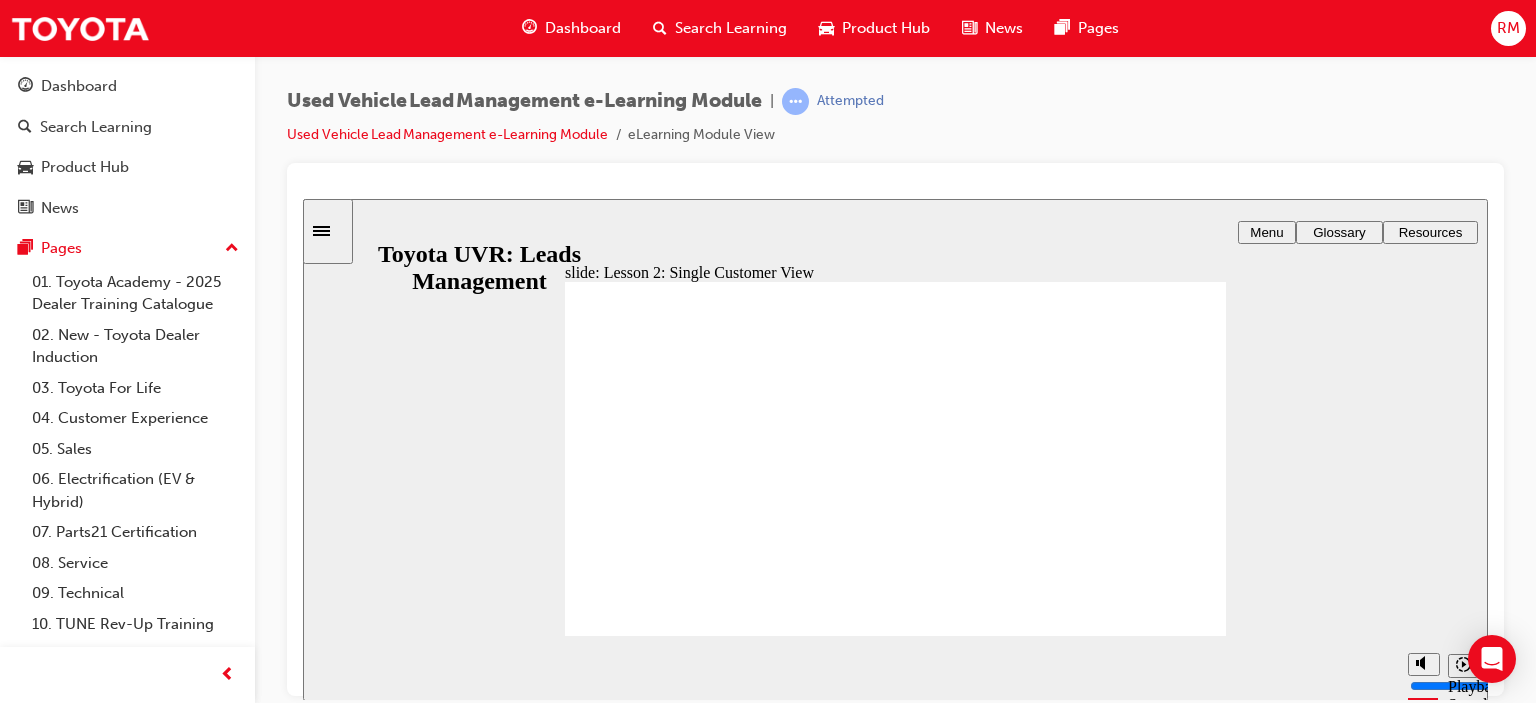 click 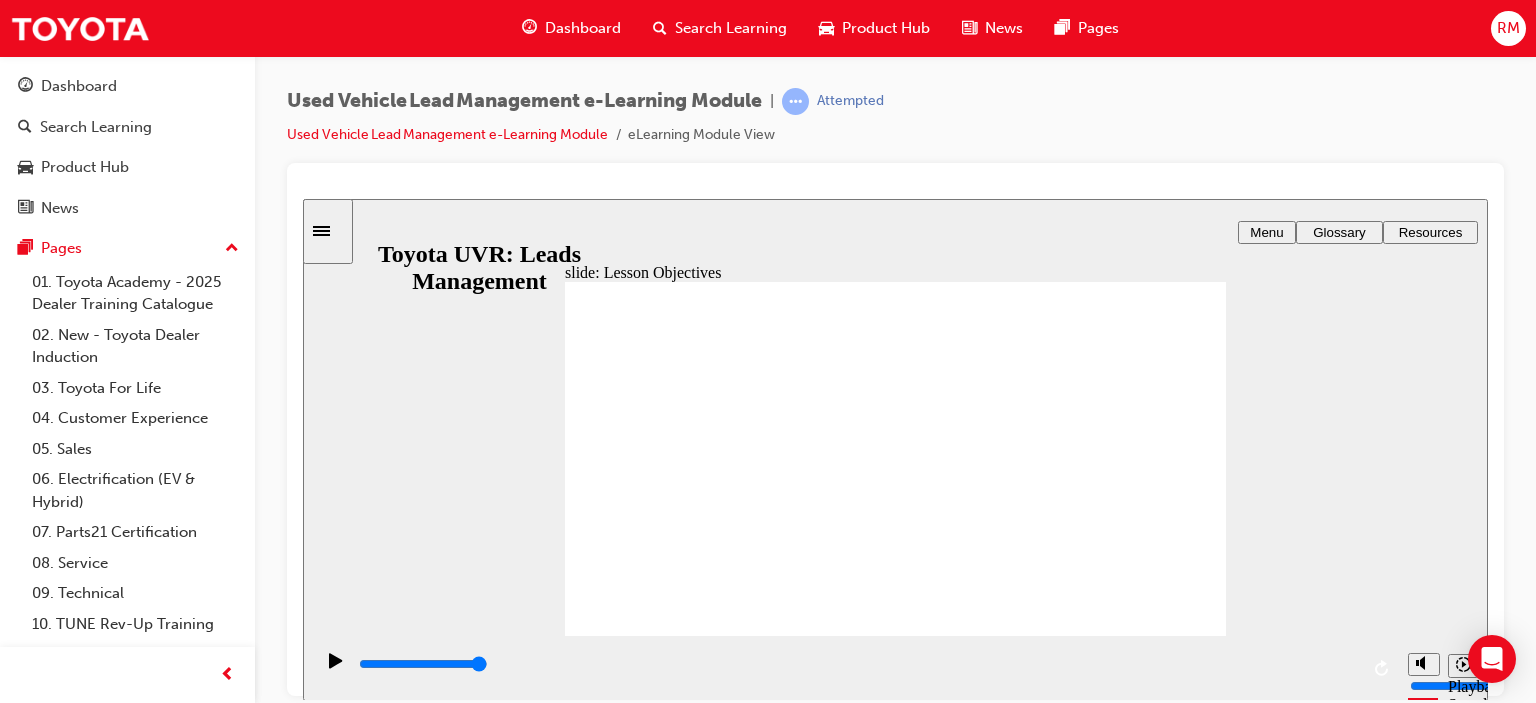 click 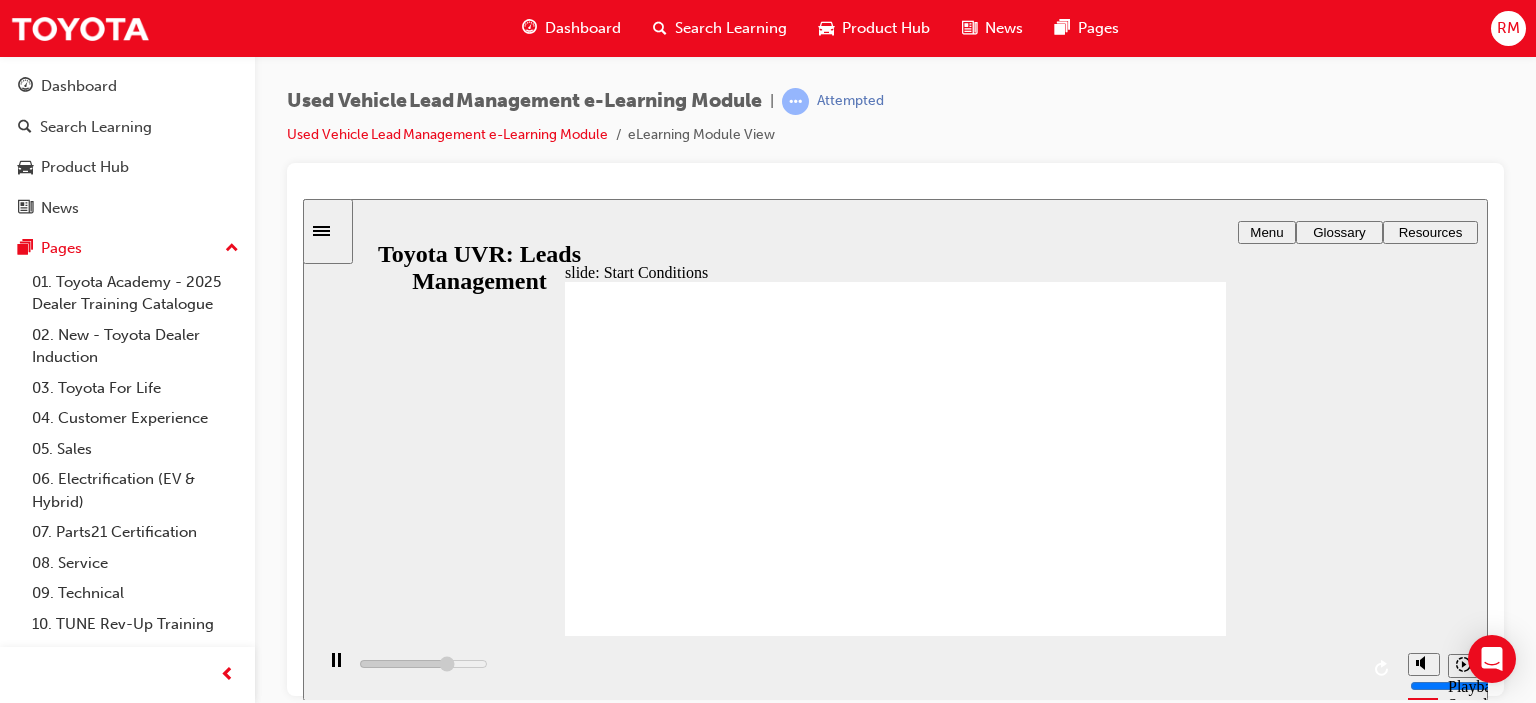 click 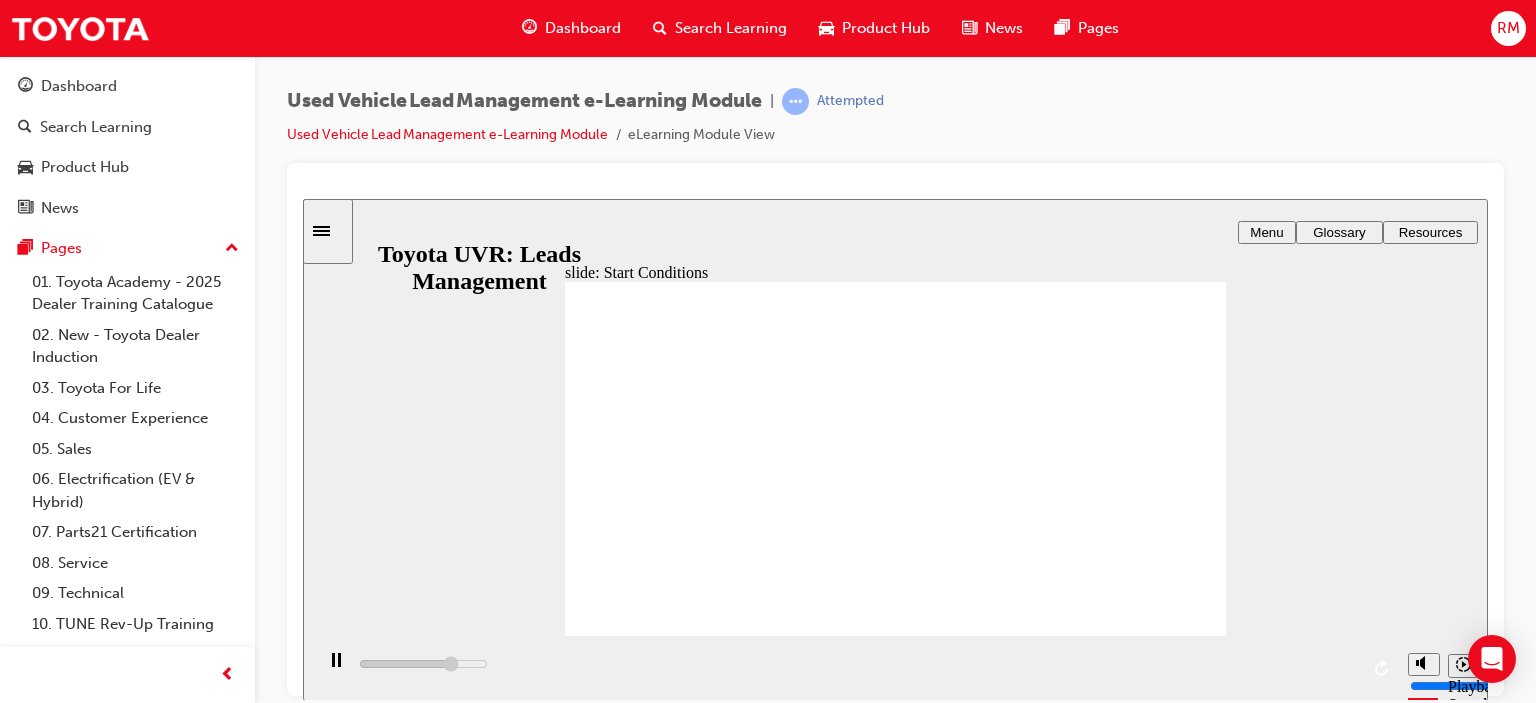 click 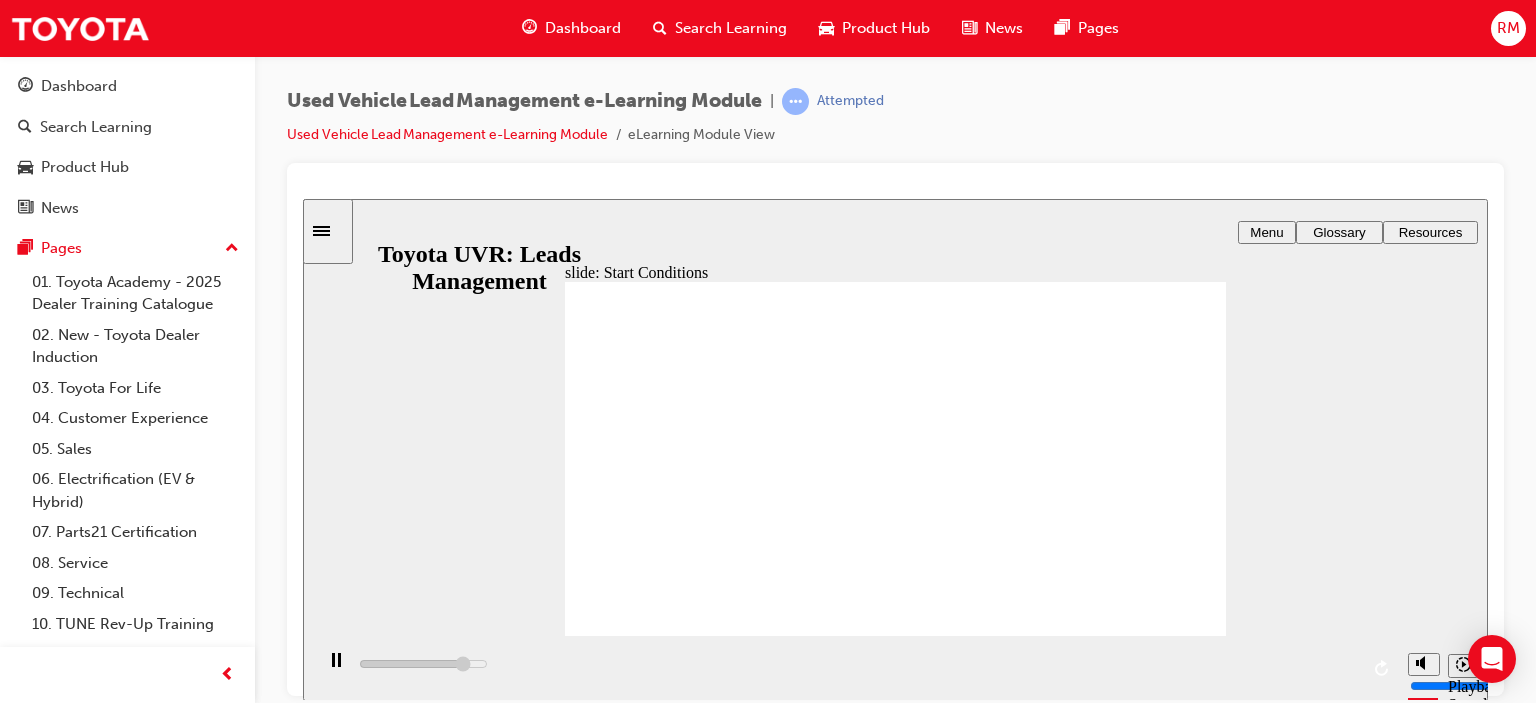 click 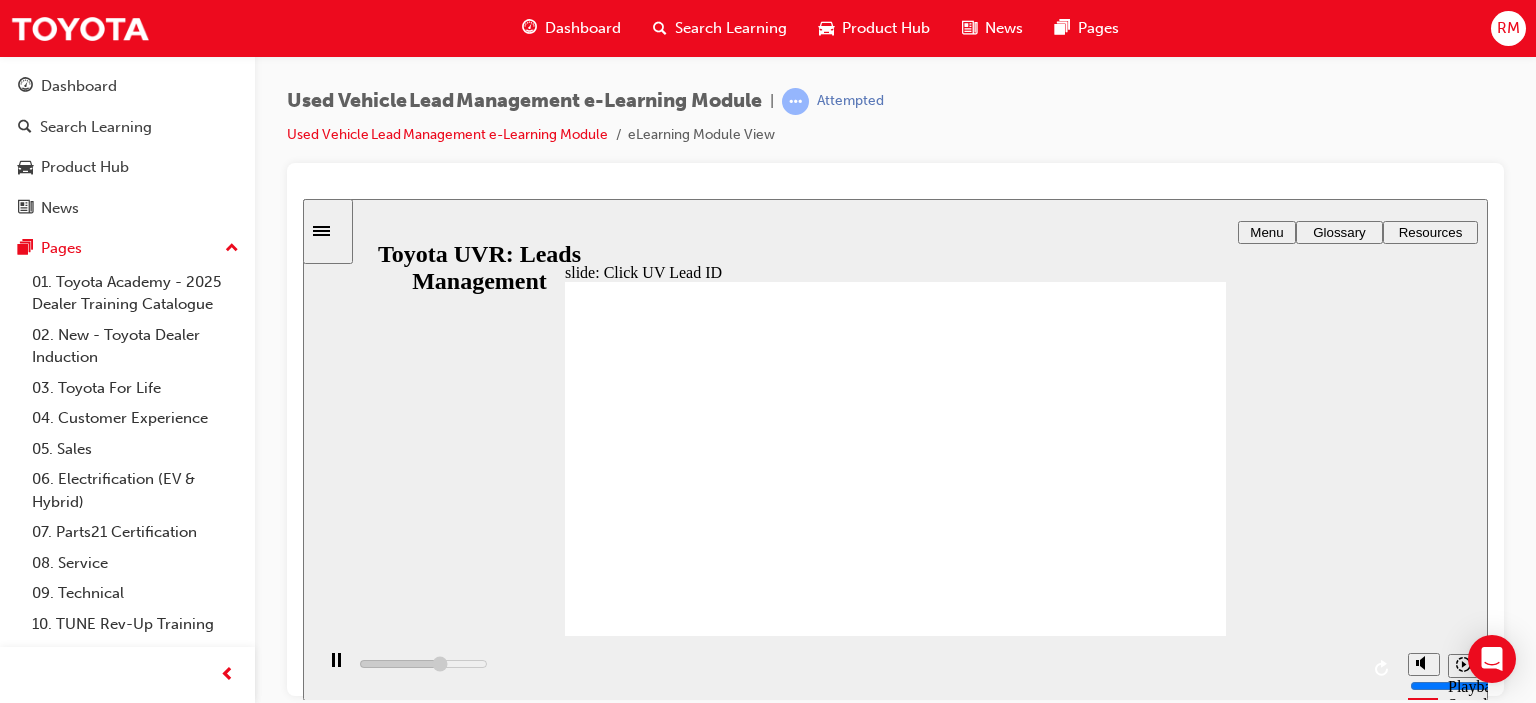 click 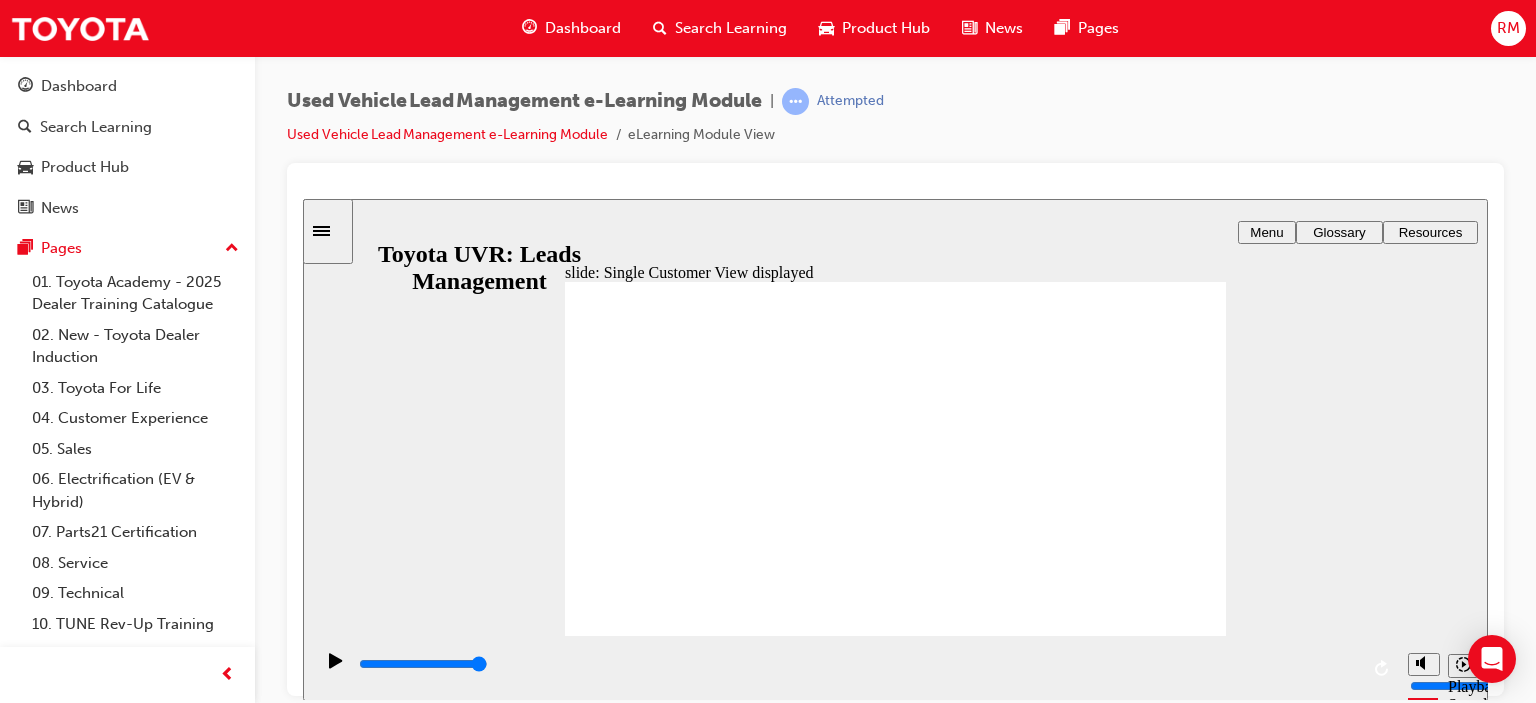 click at bounding box center [715, 1638] 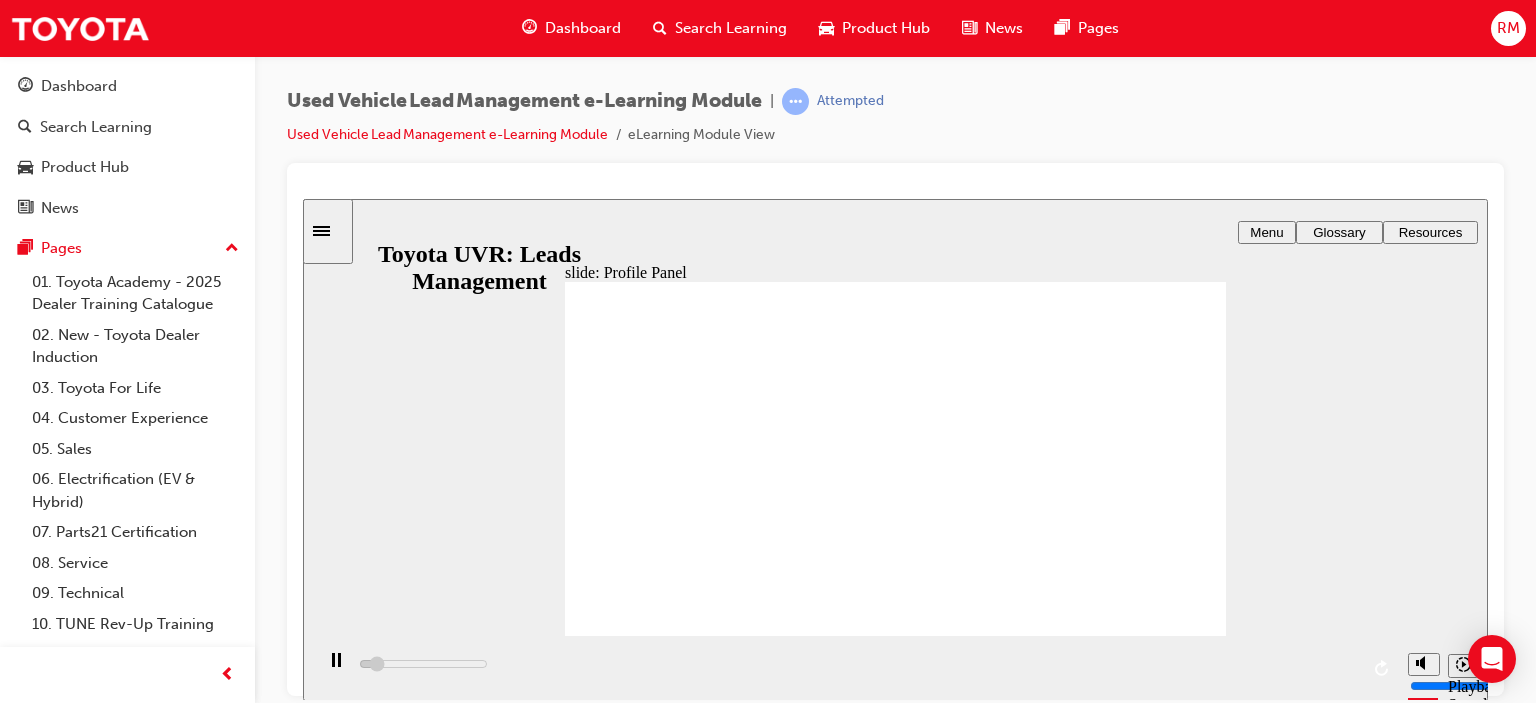 click 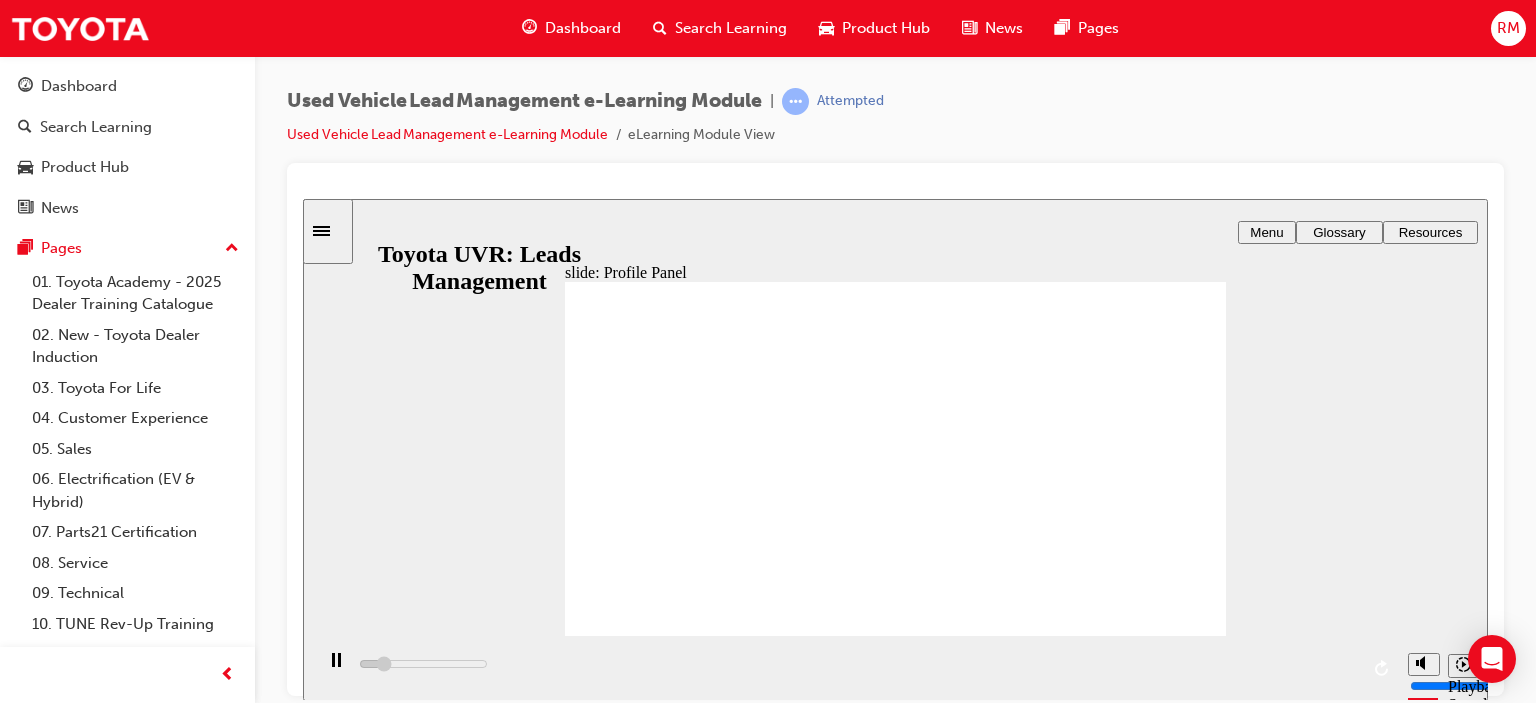 click 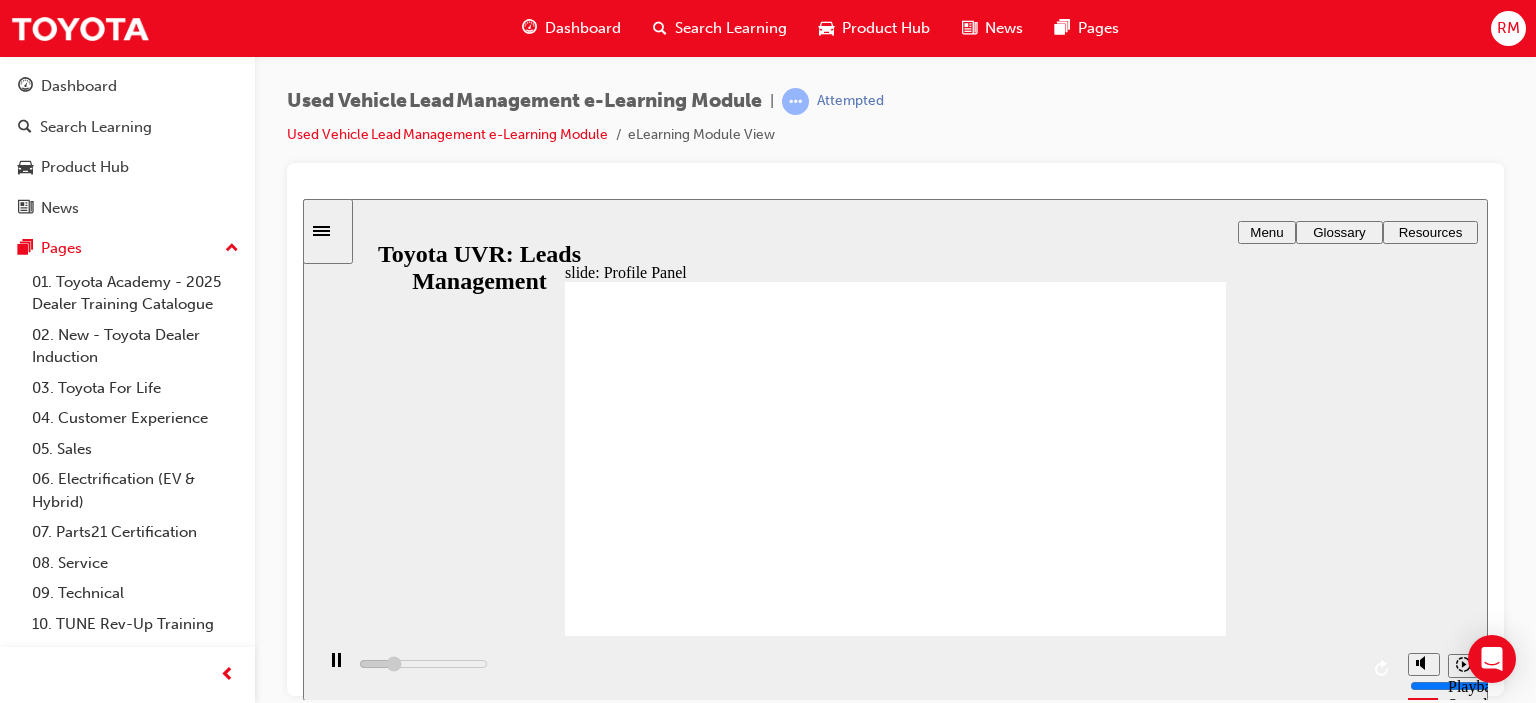click 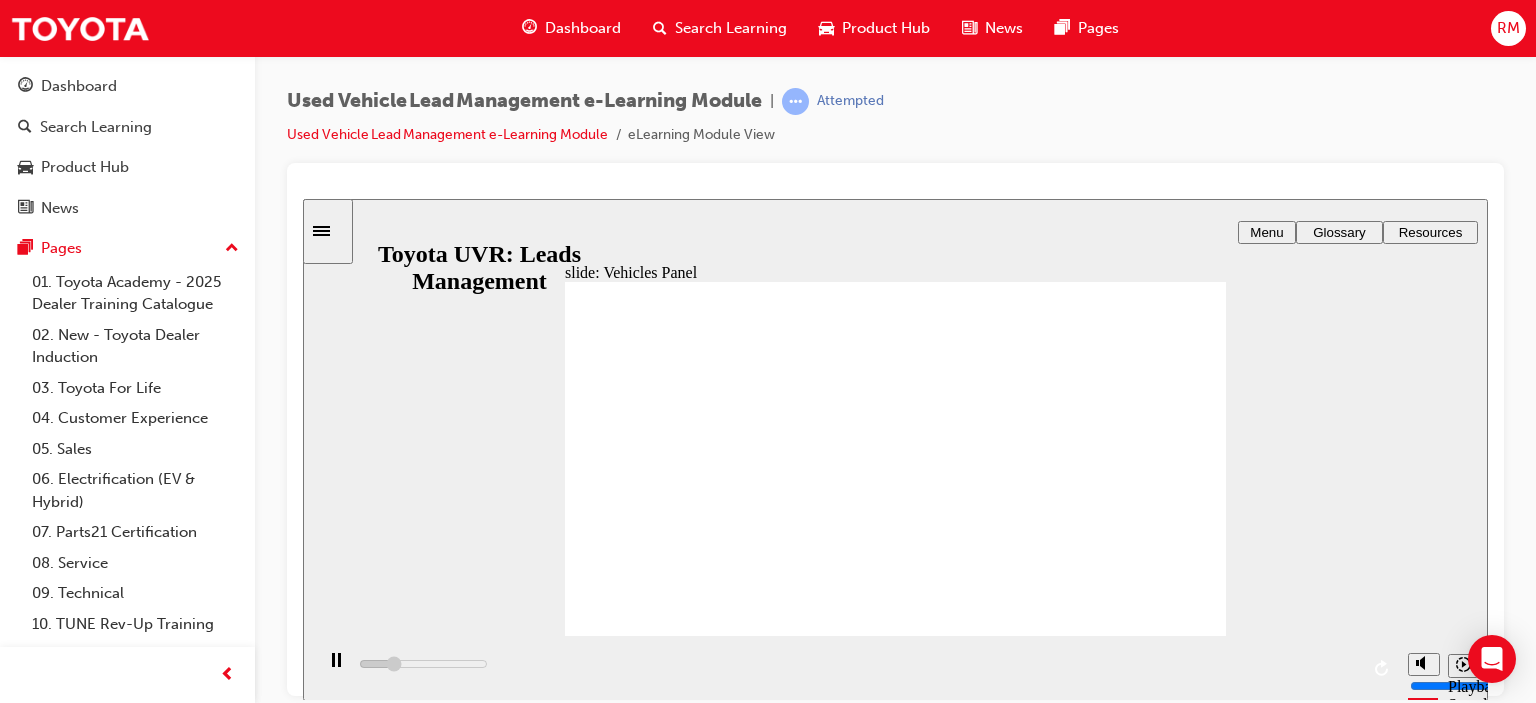 click 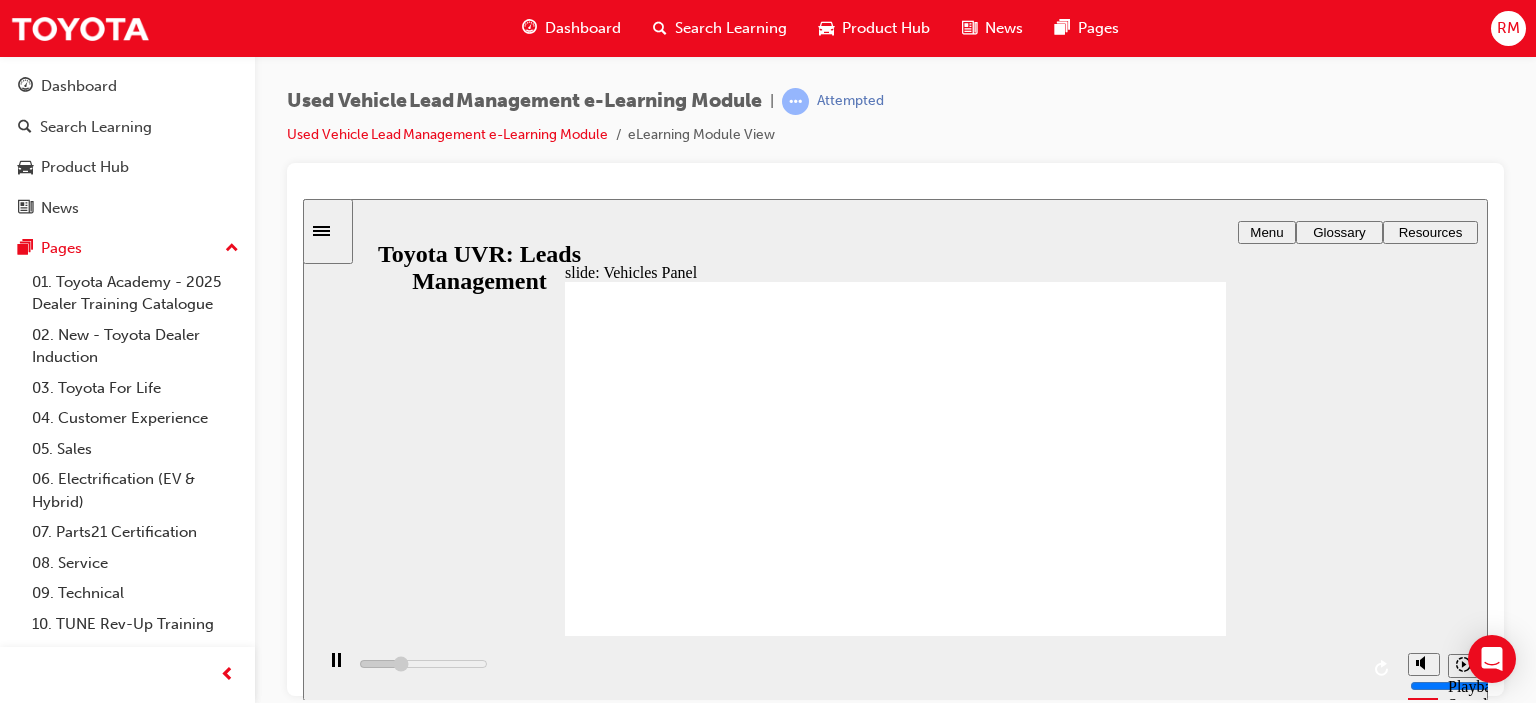 click 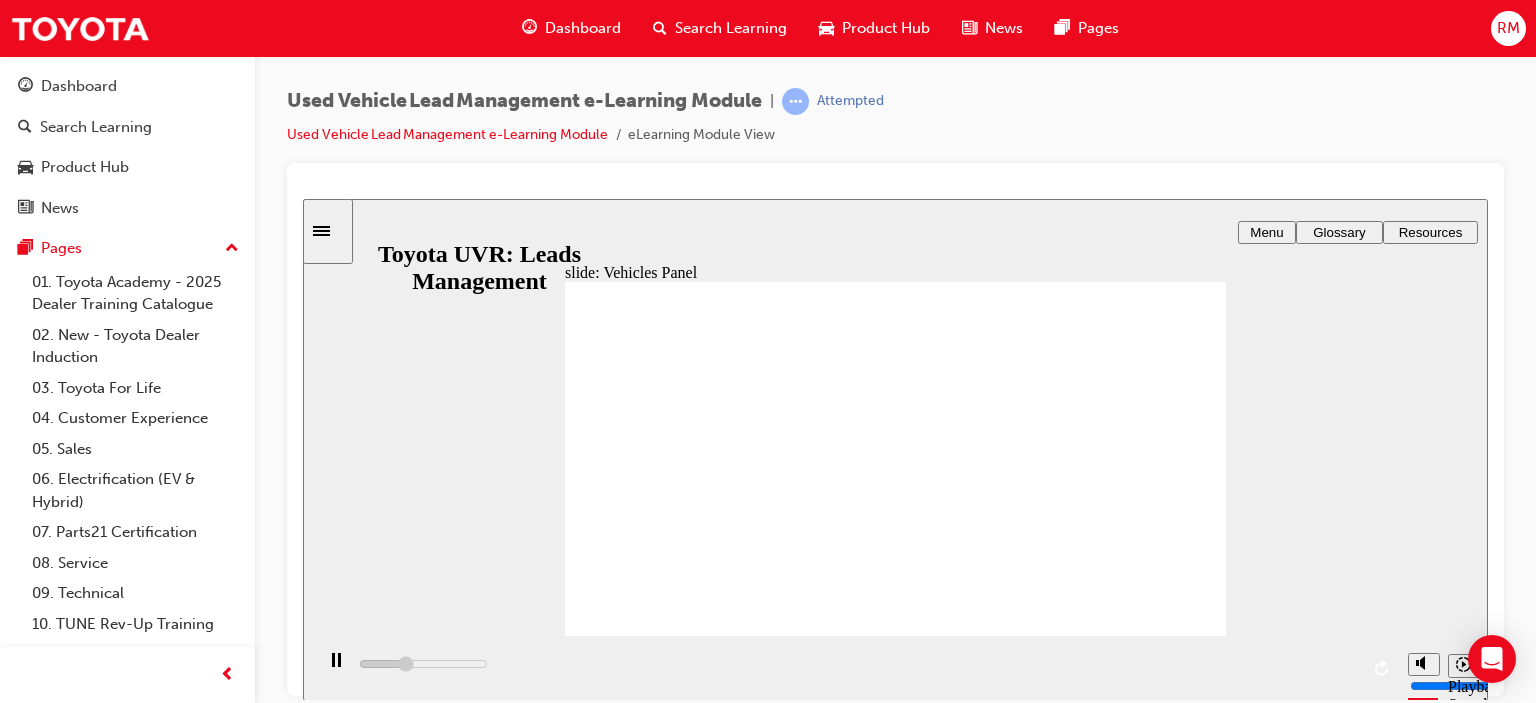 click 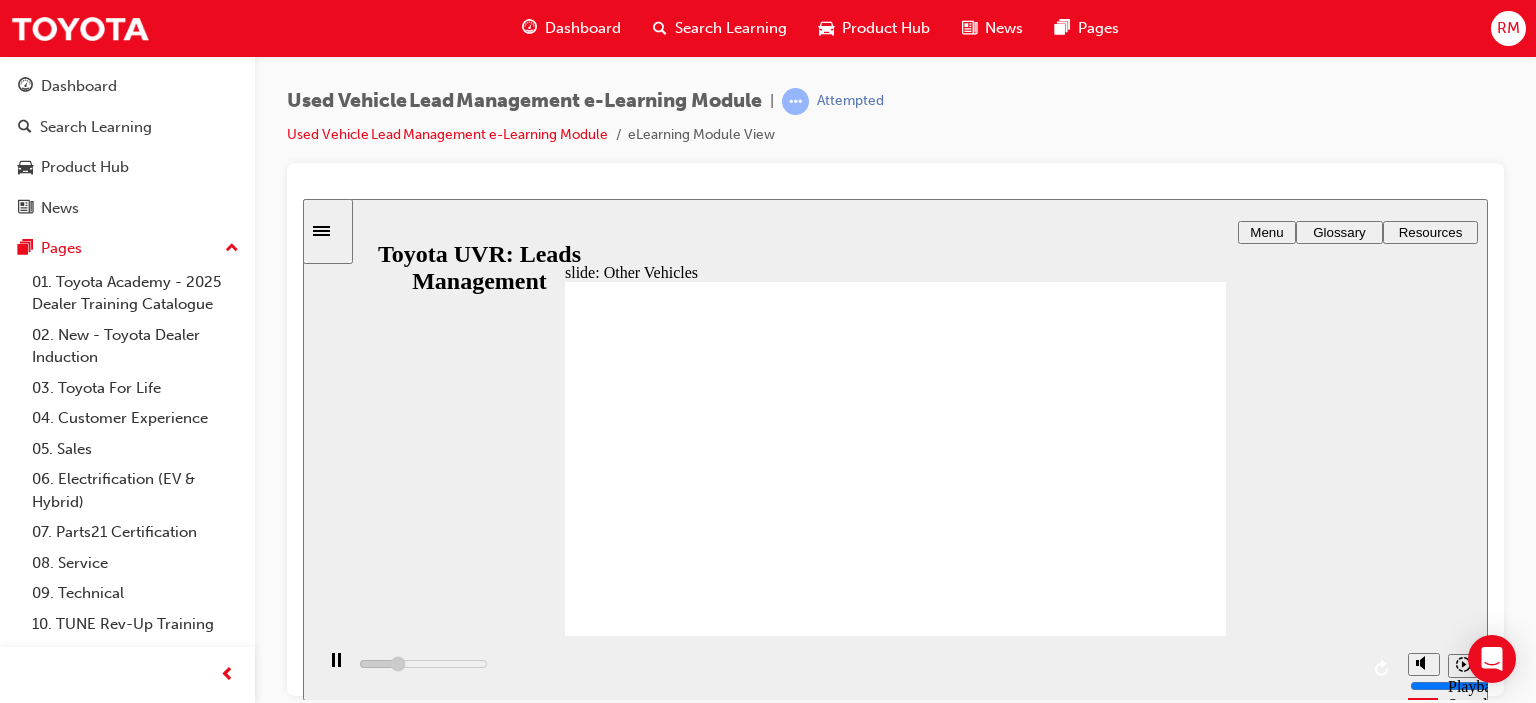click 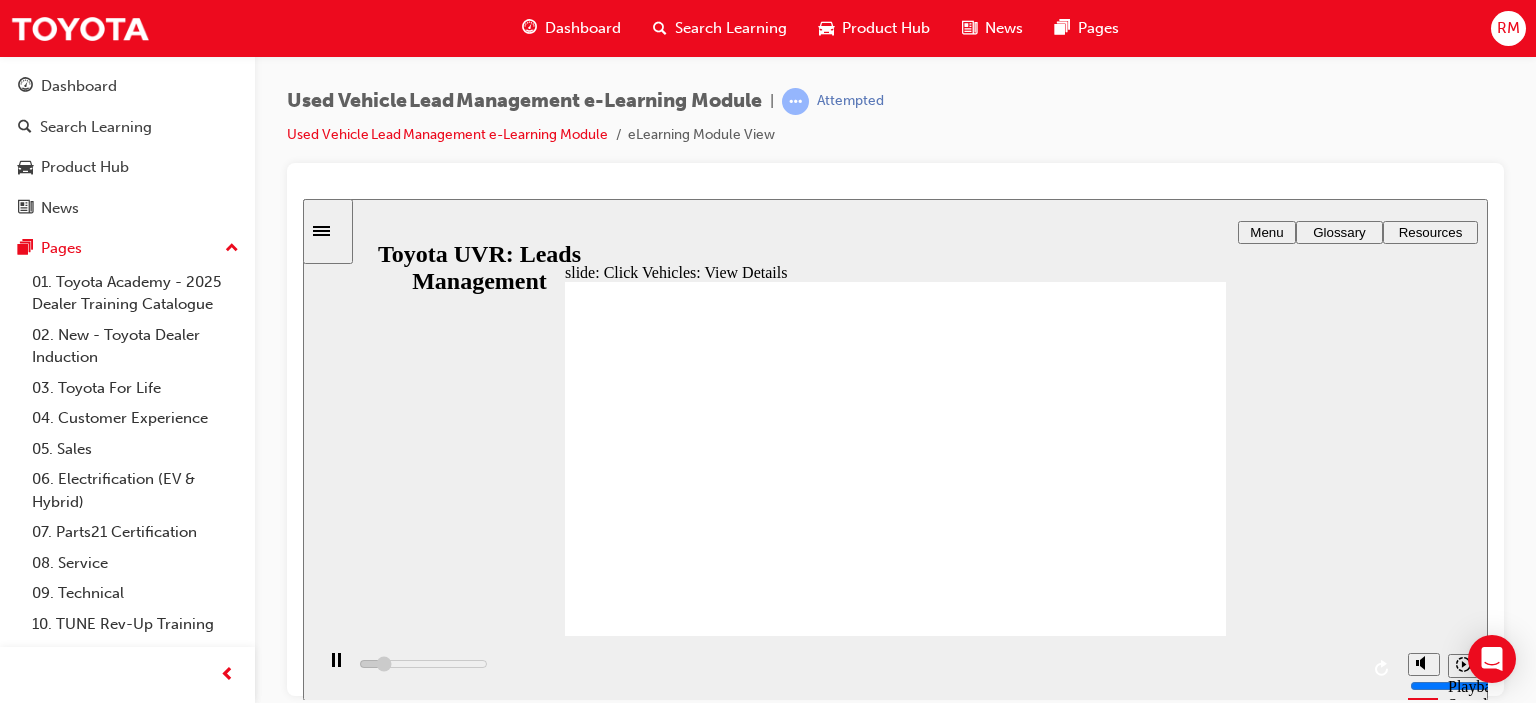 click 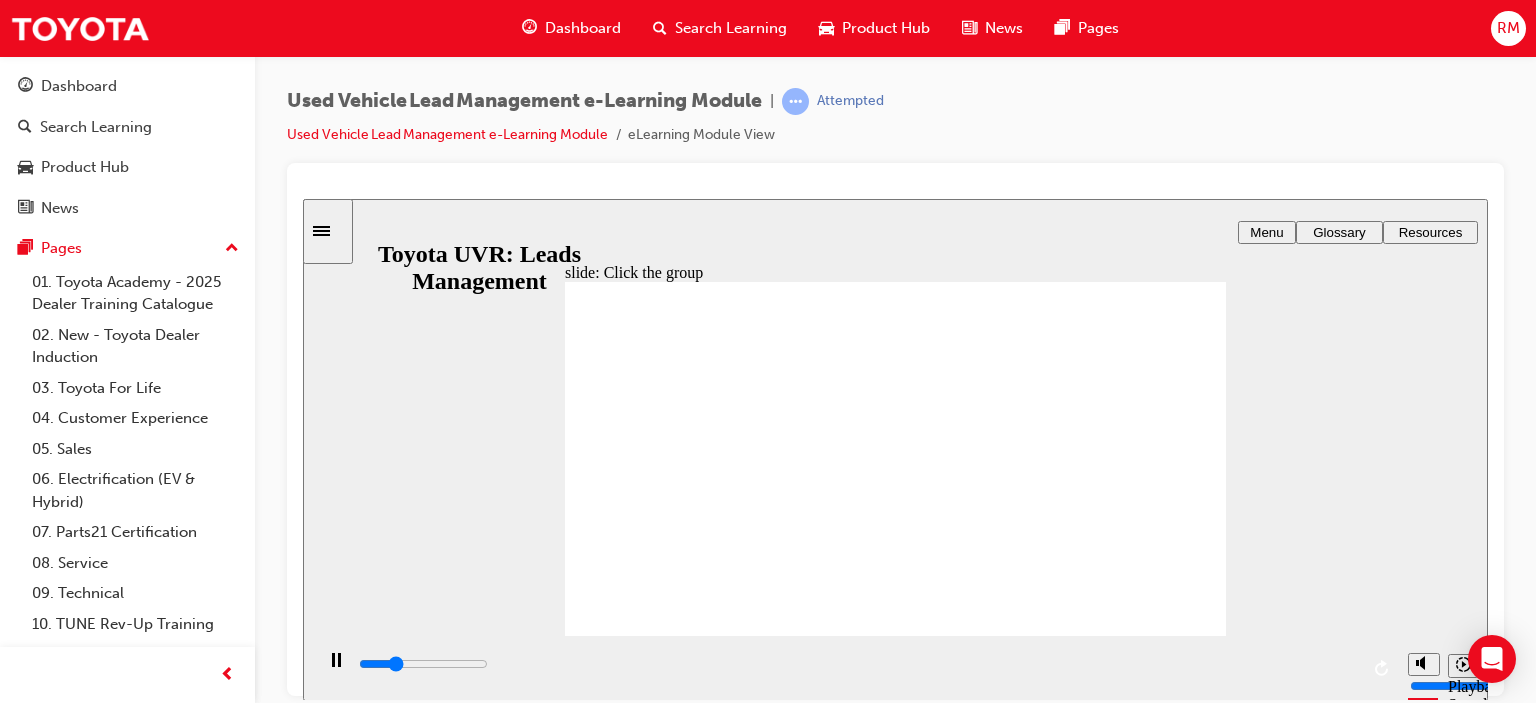 click 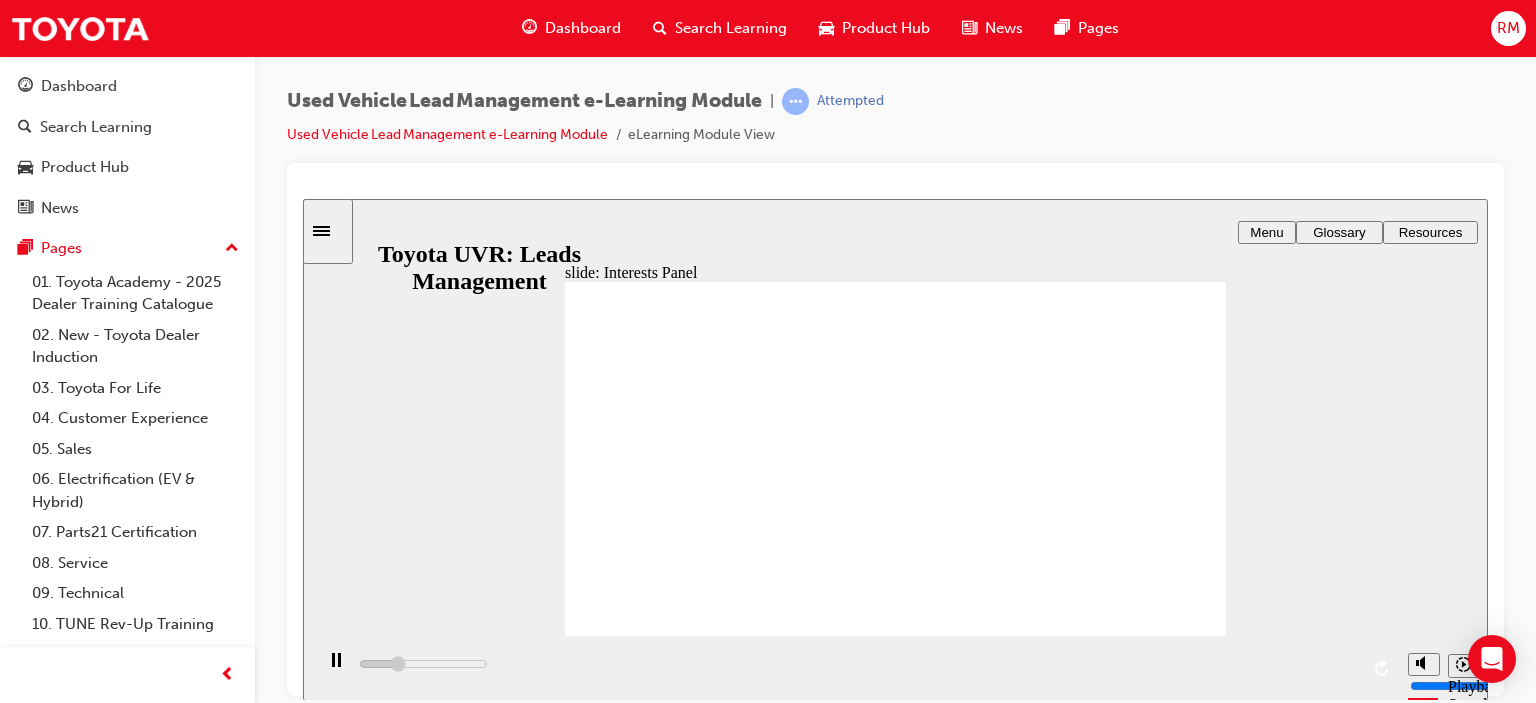 click 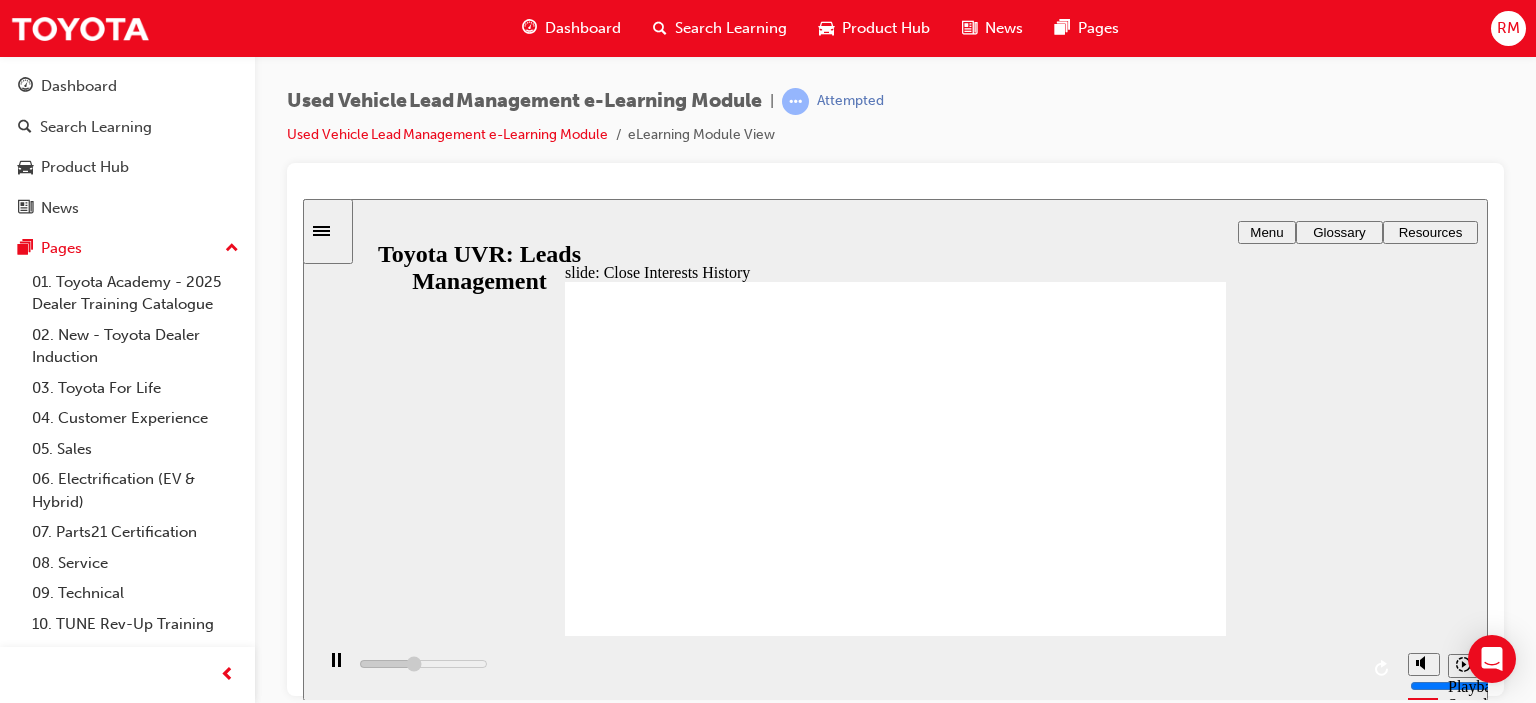click 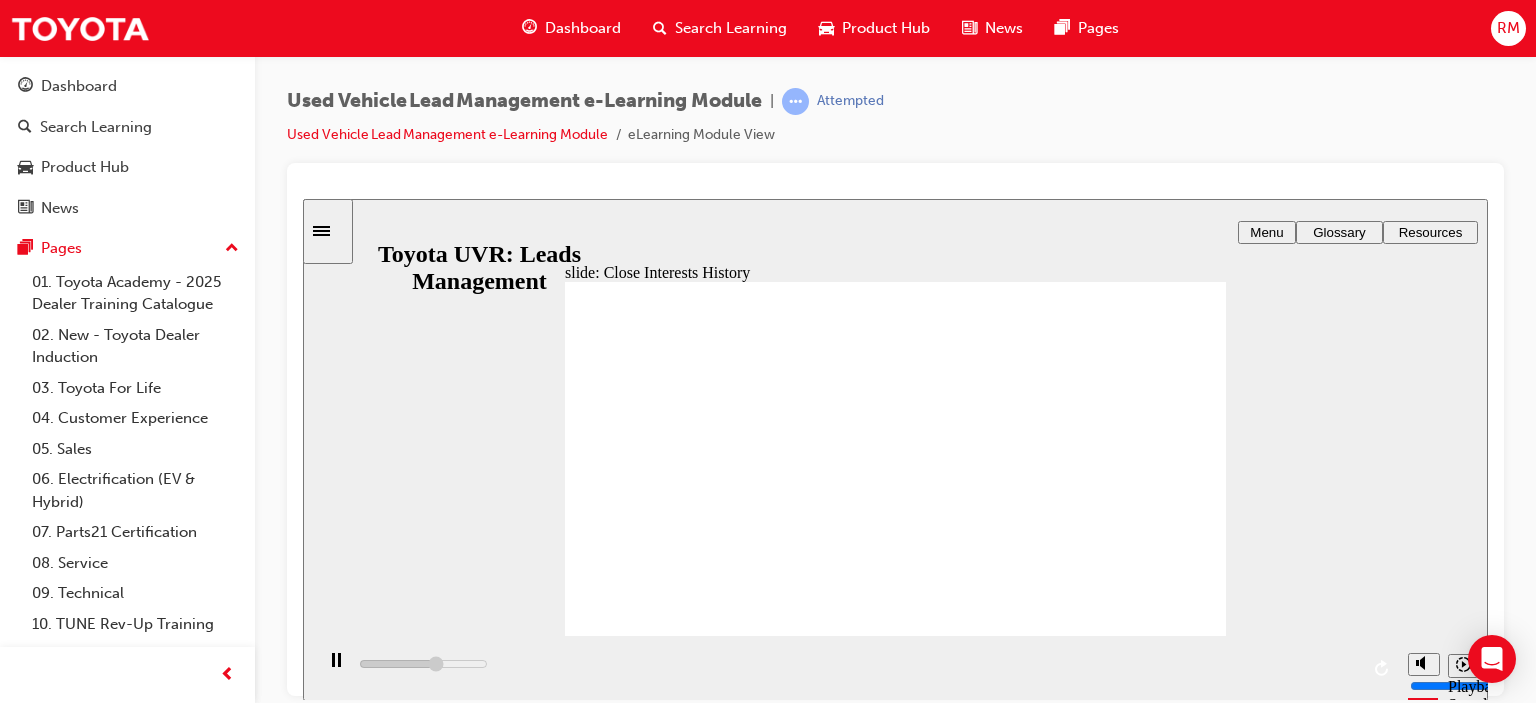 click 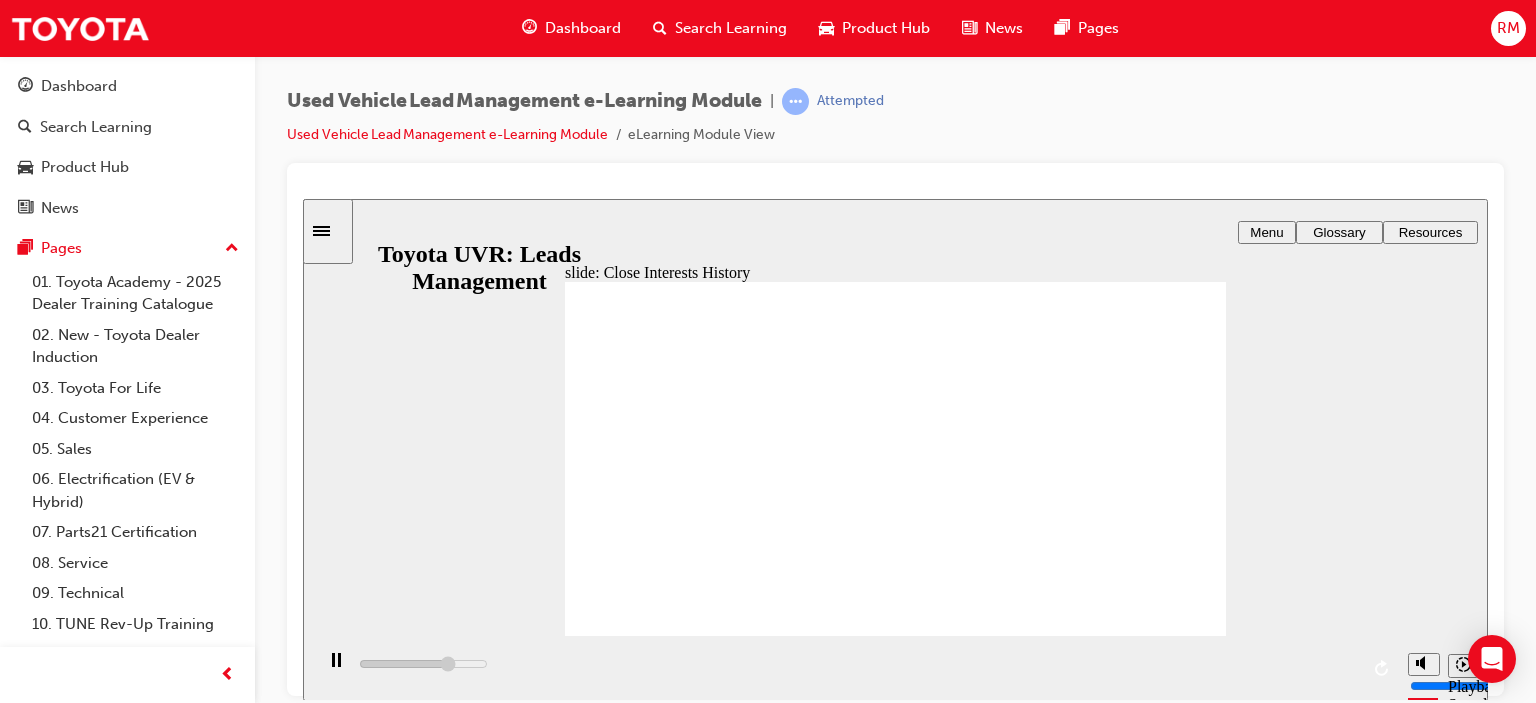 click 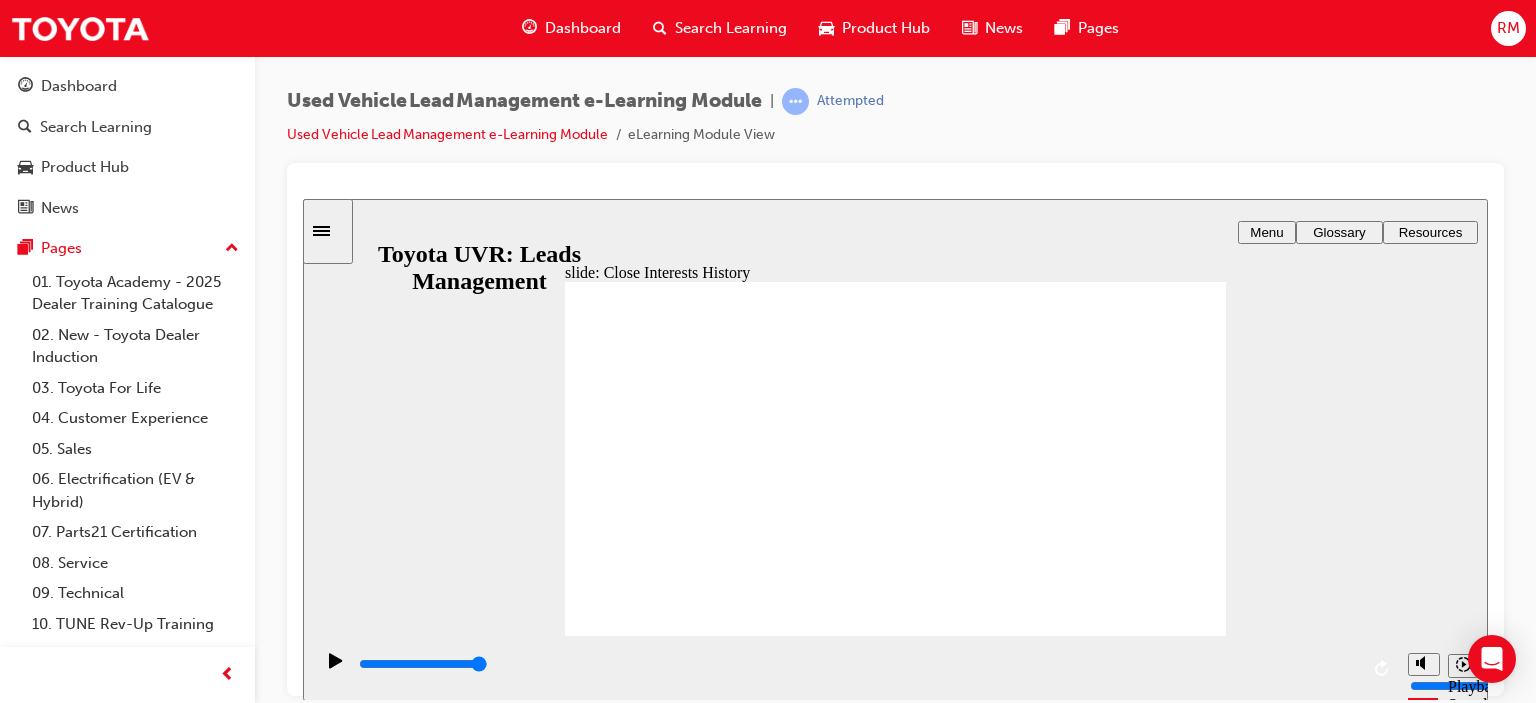 click 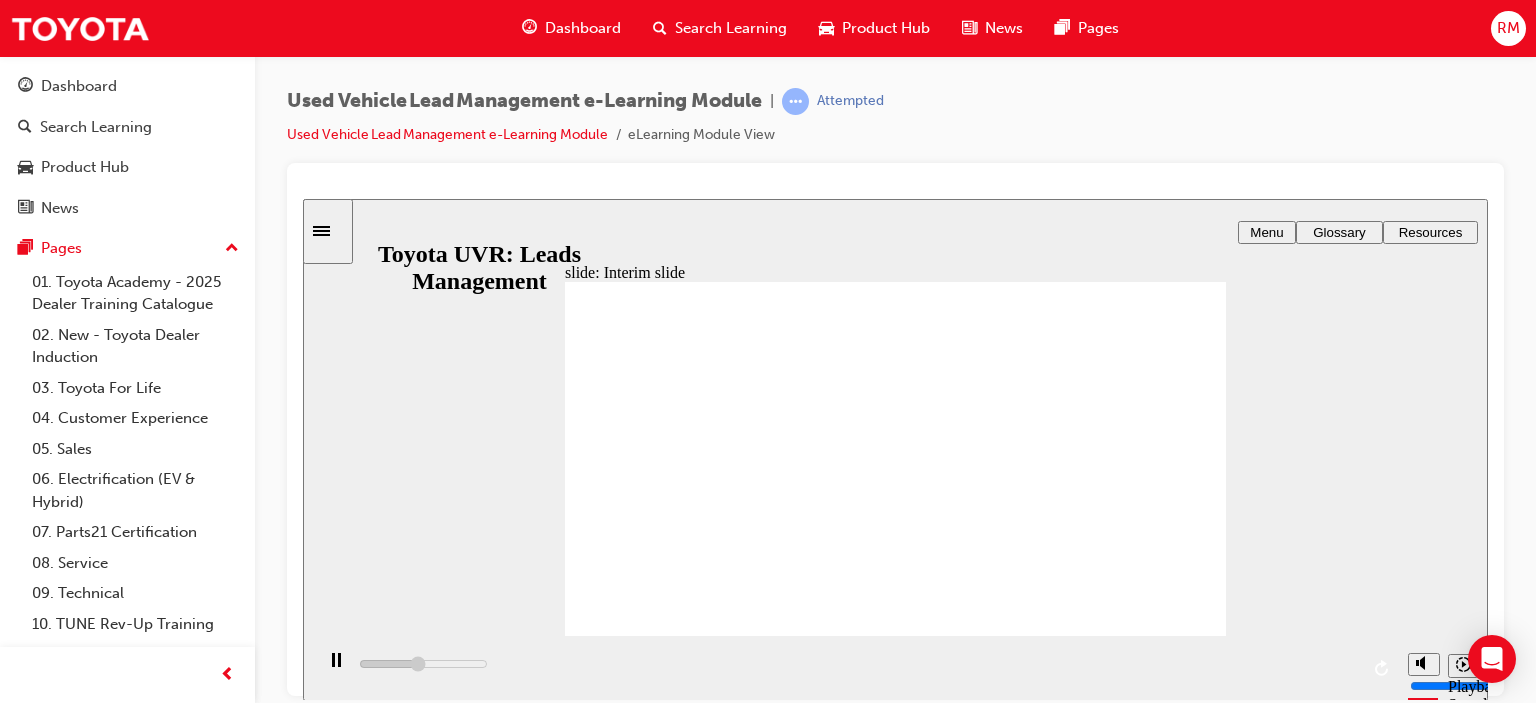 click 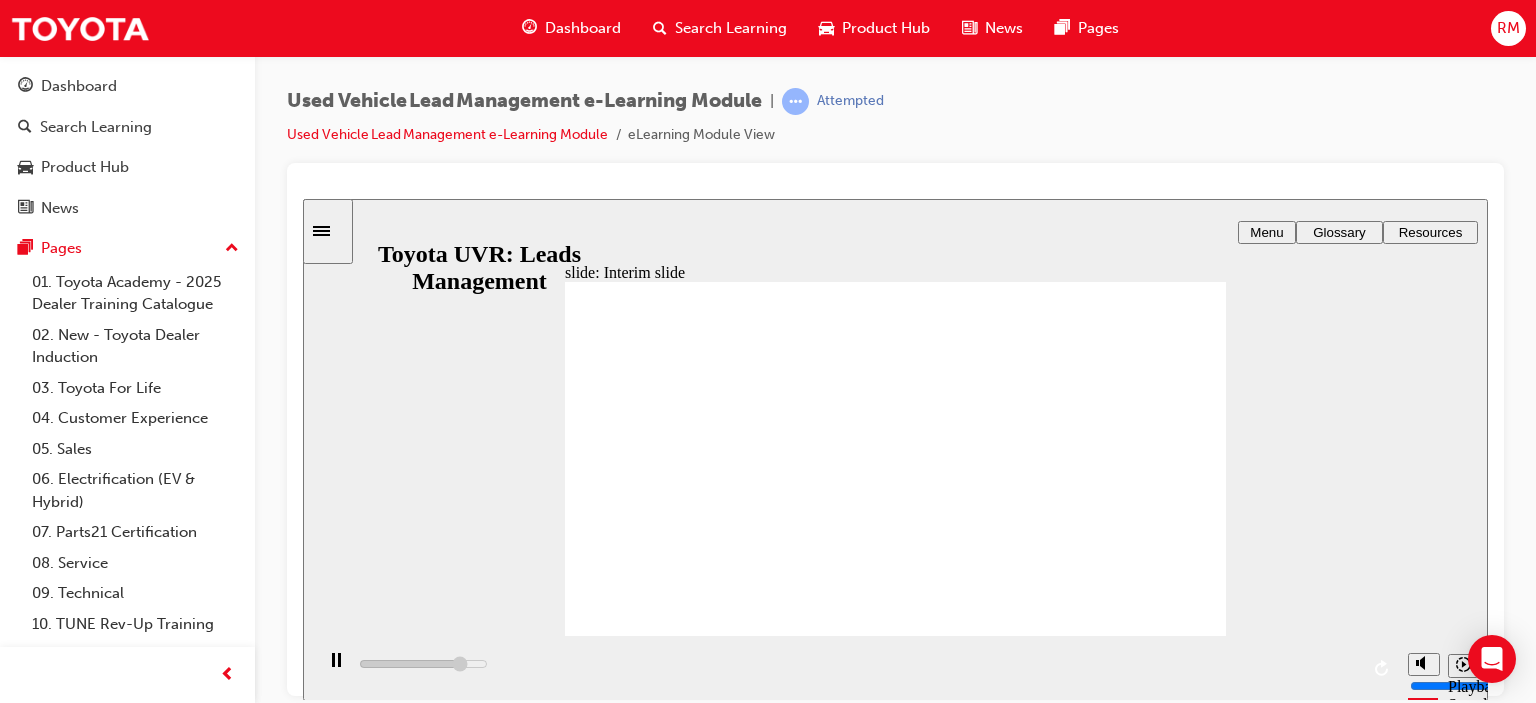 click 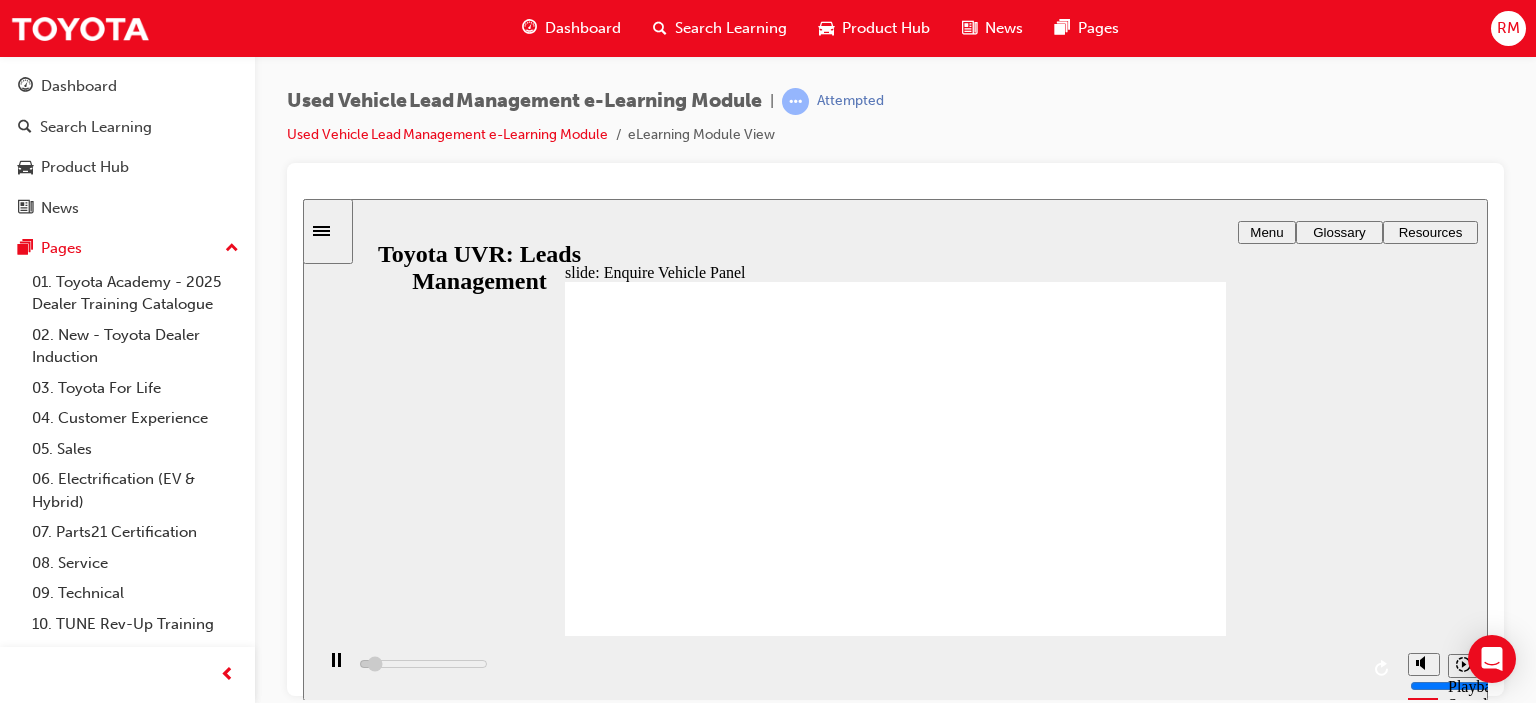 click 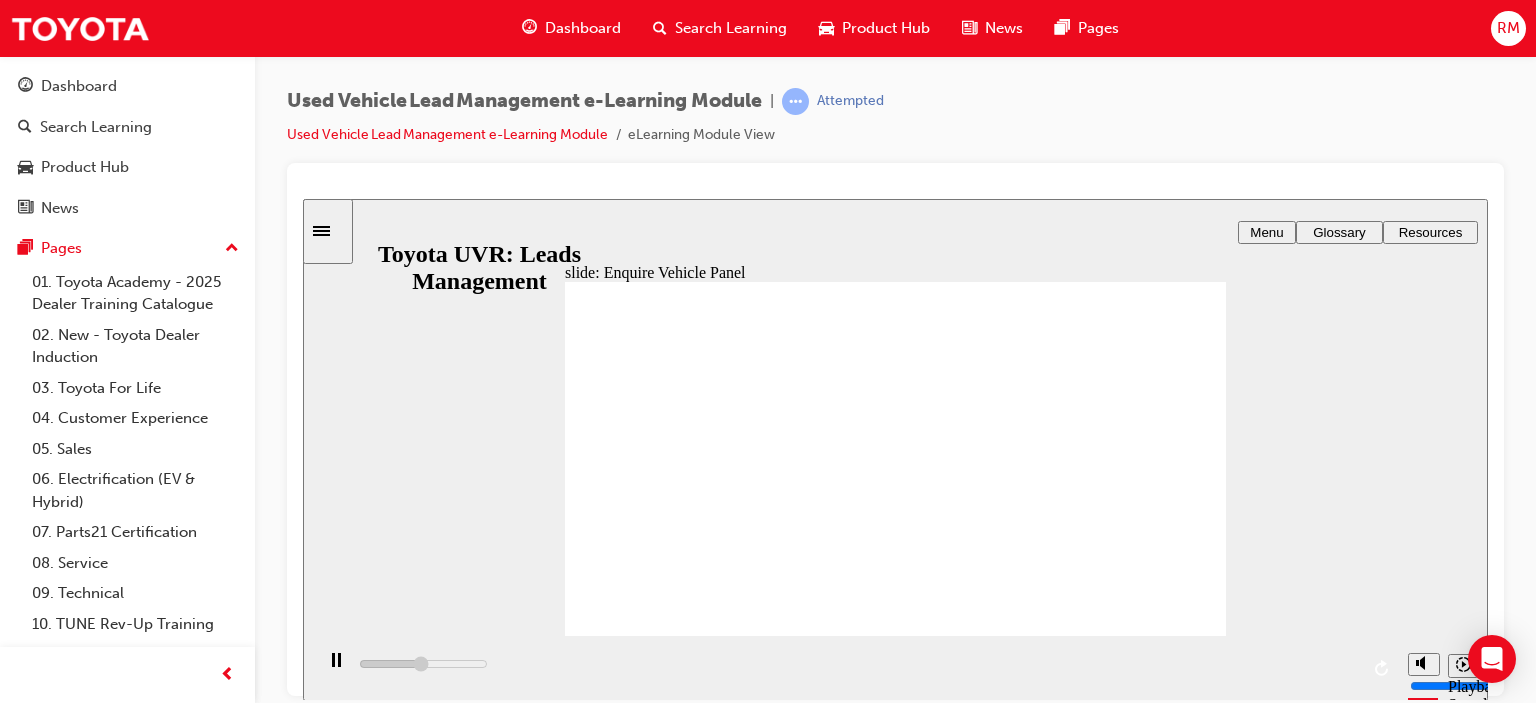 click 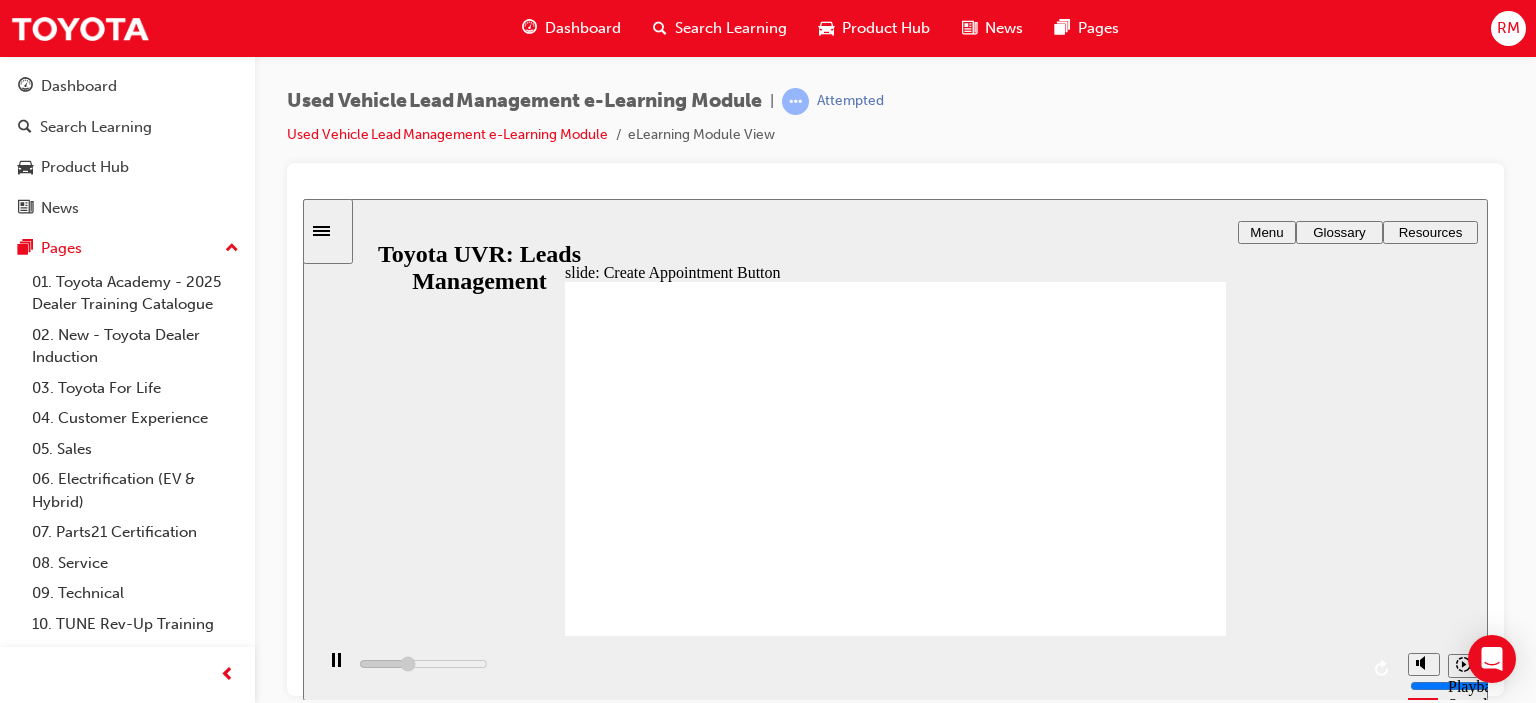 click 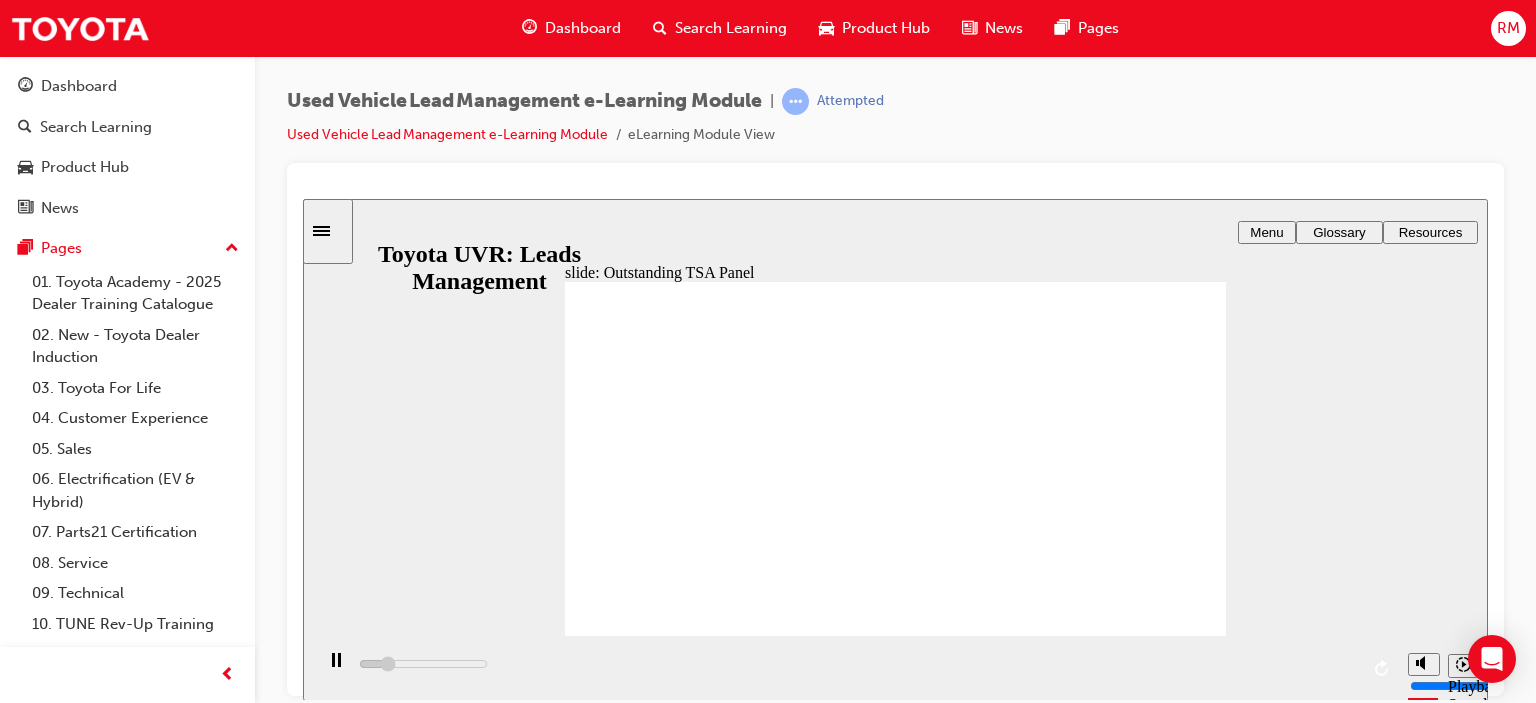 click 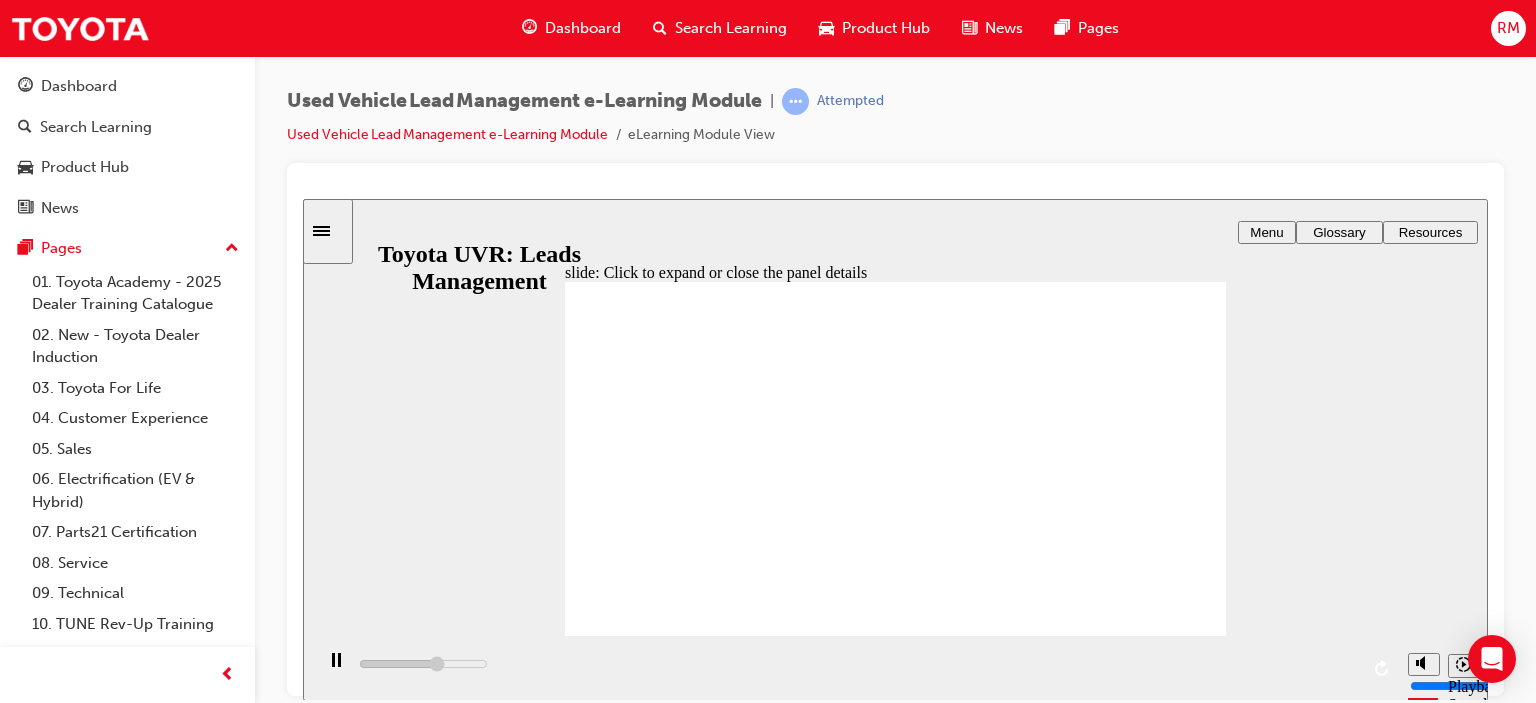 click 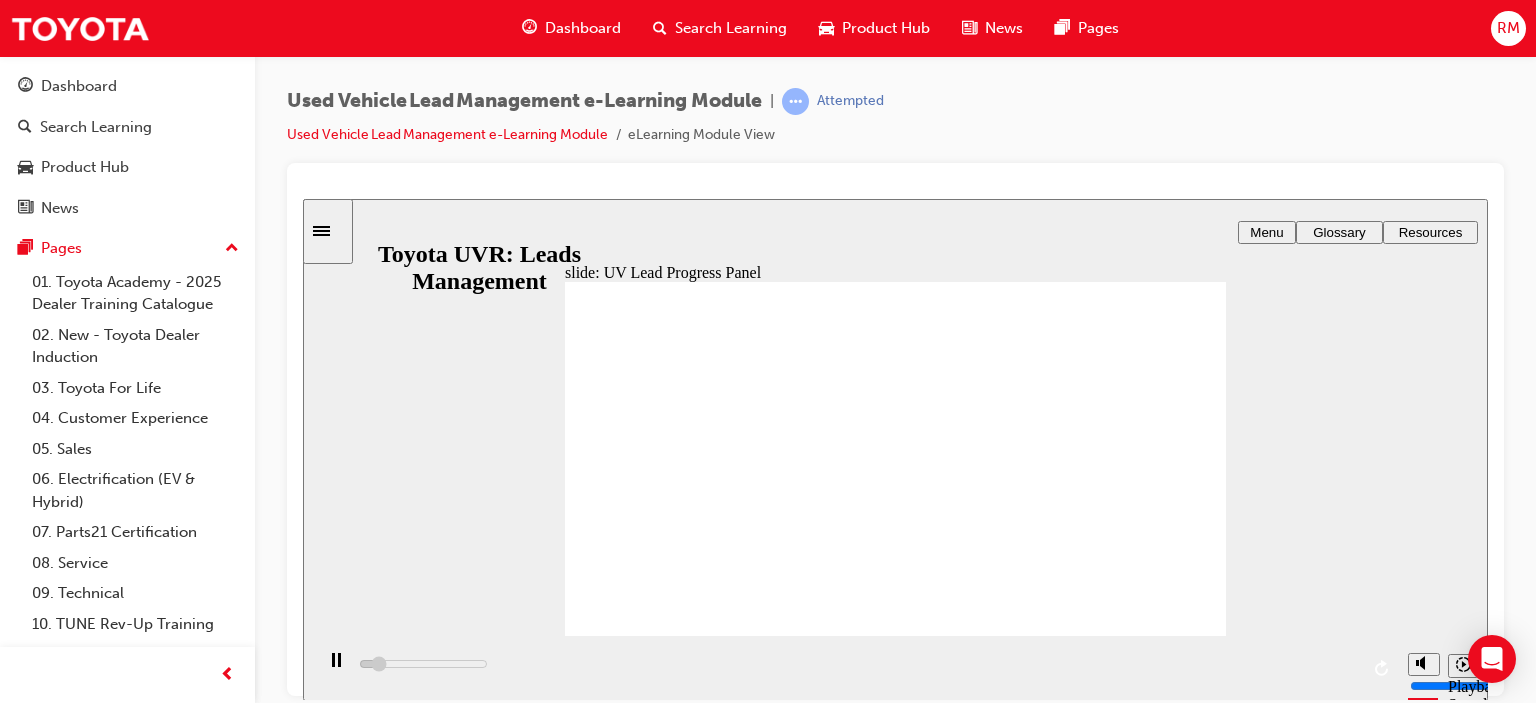 click 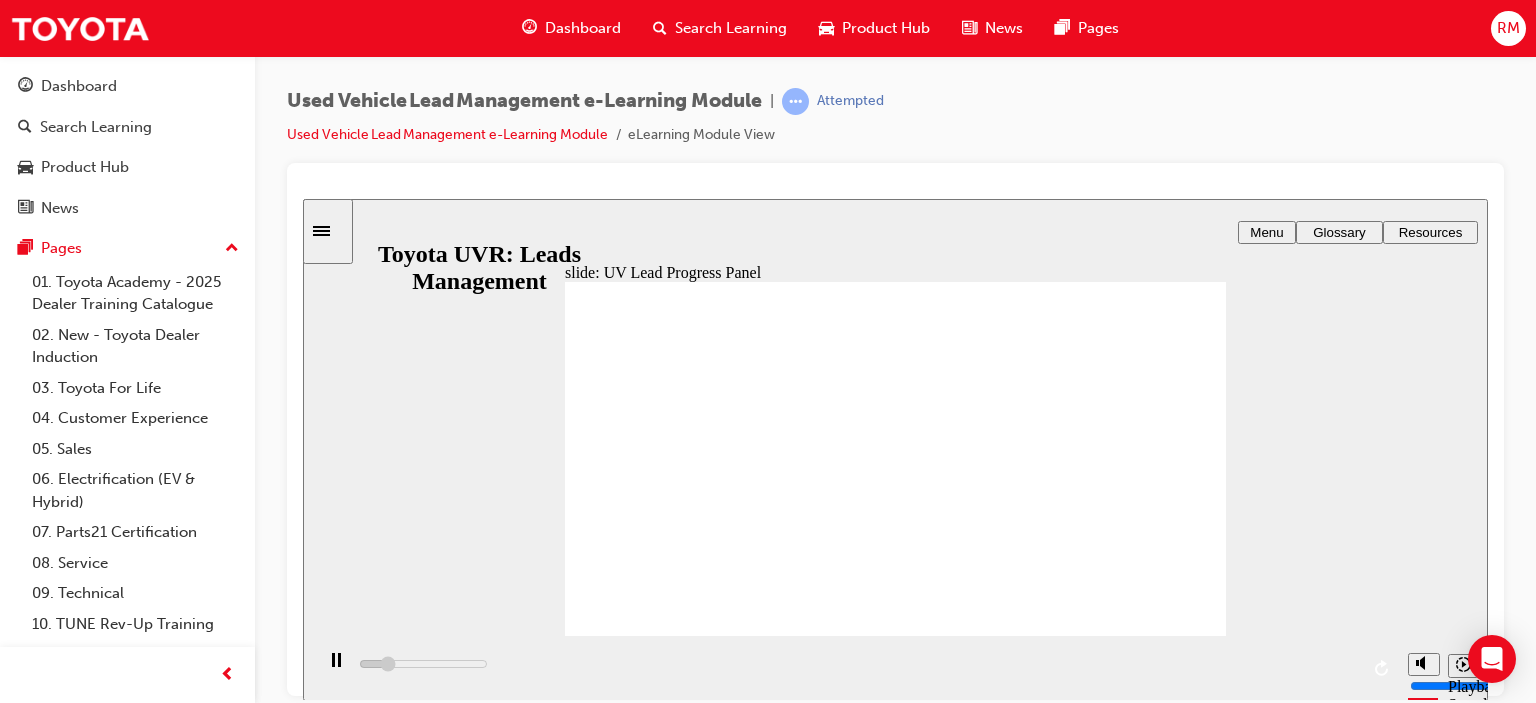 click 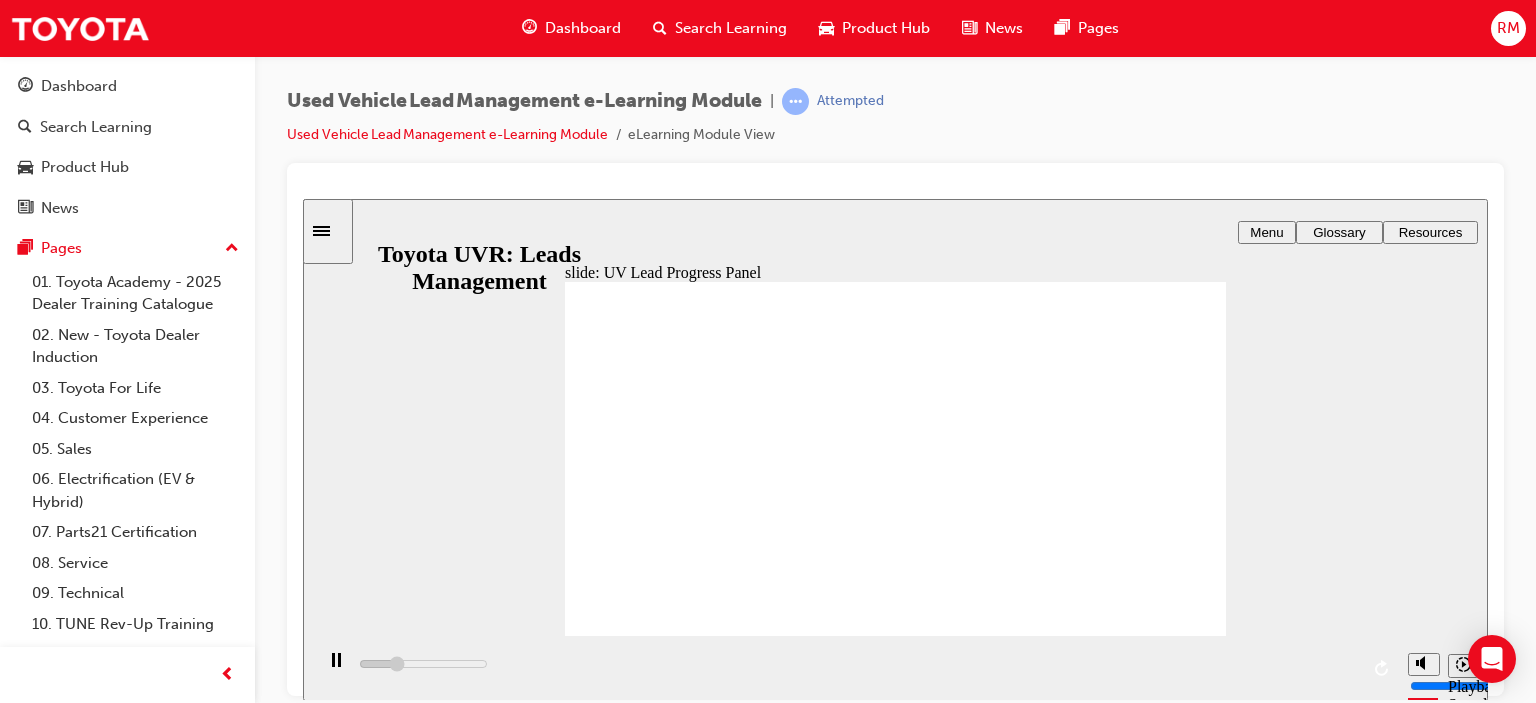 click 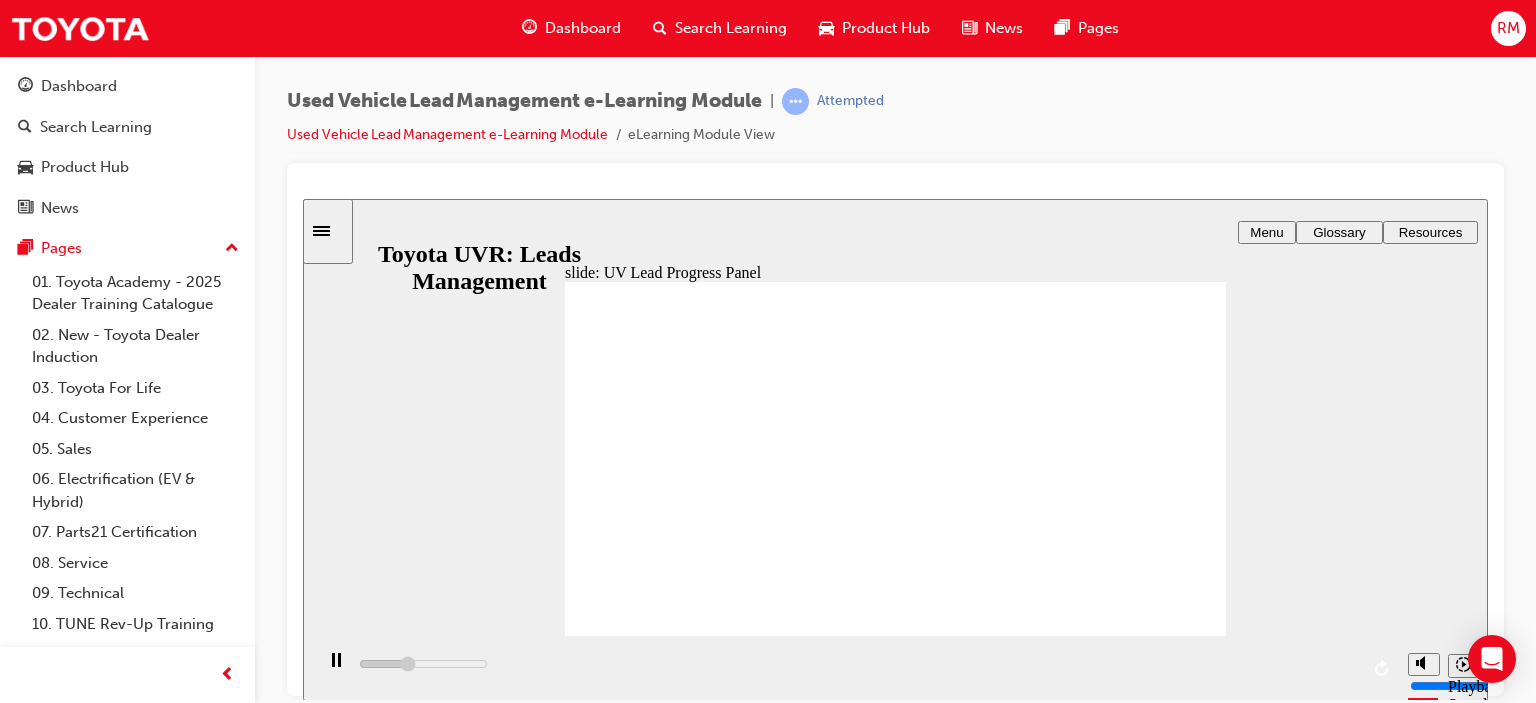 click 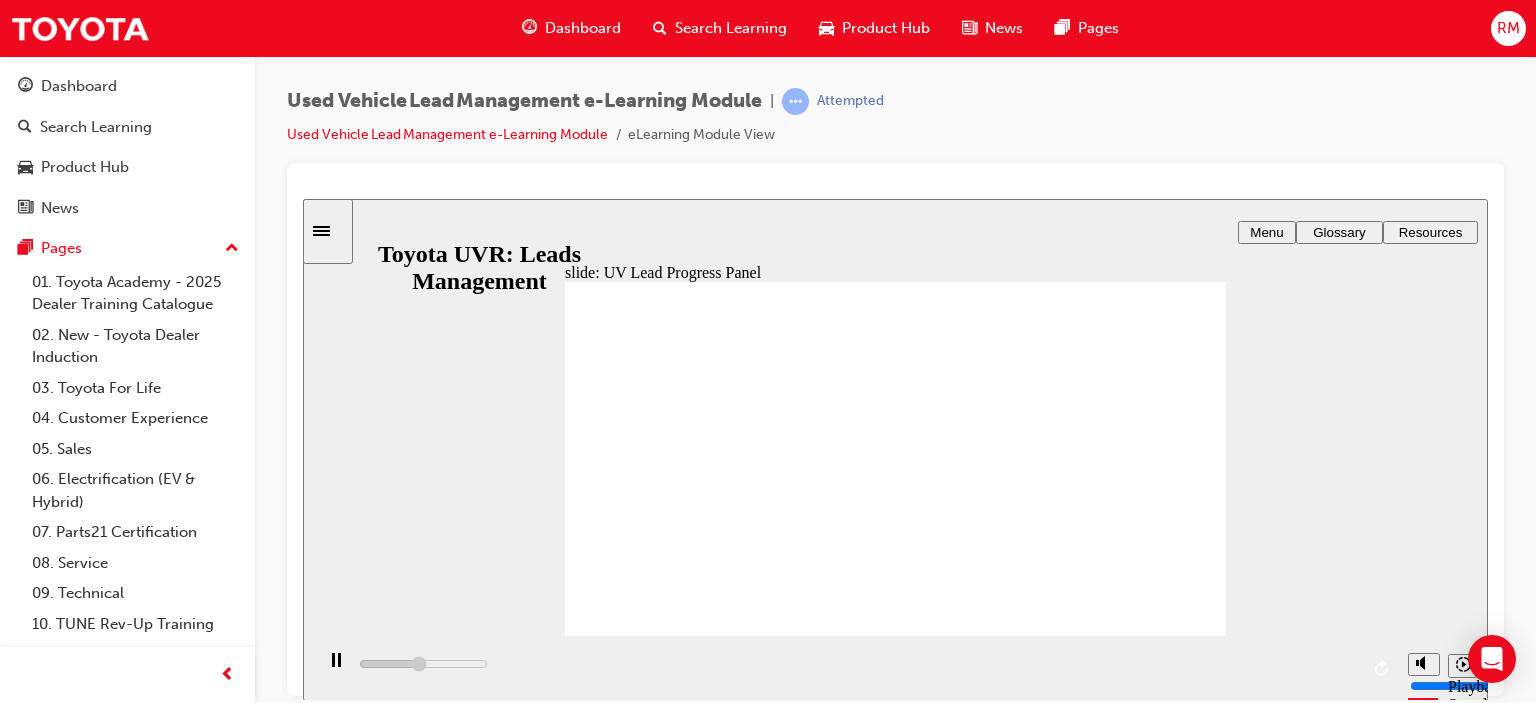 click 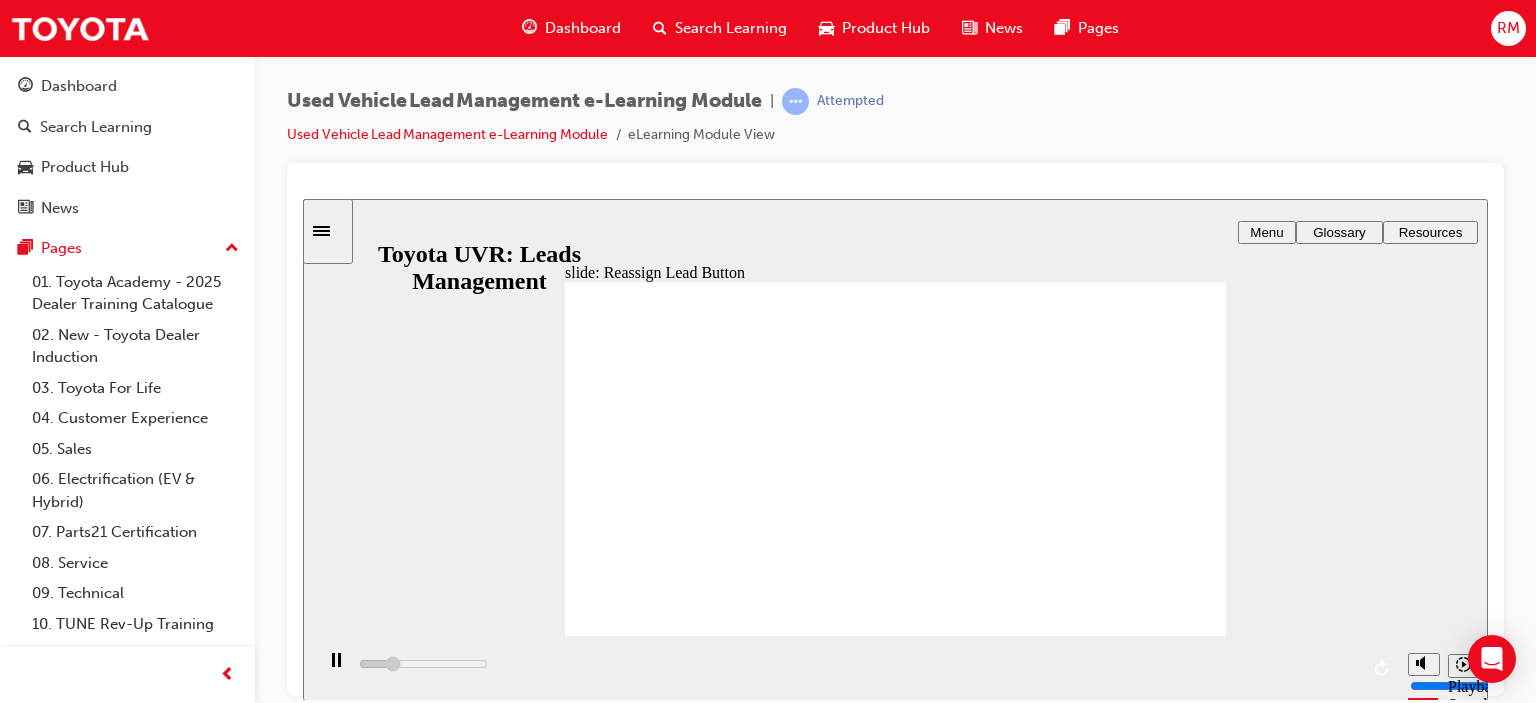 click 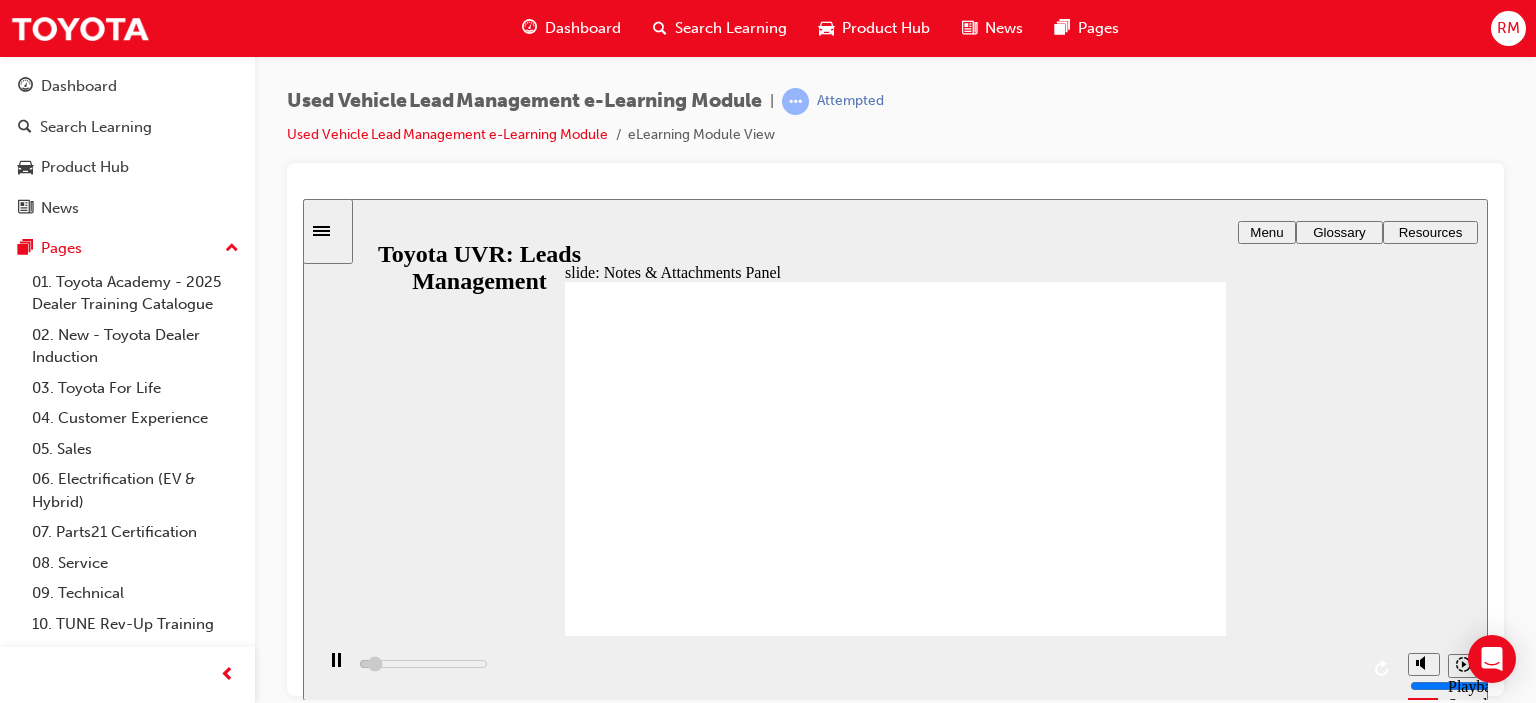 click 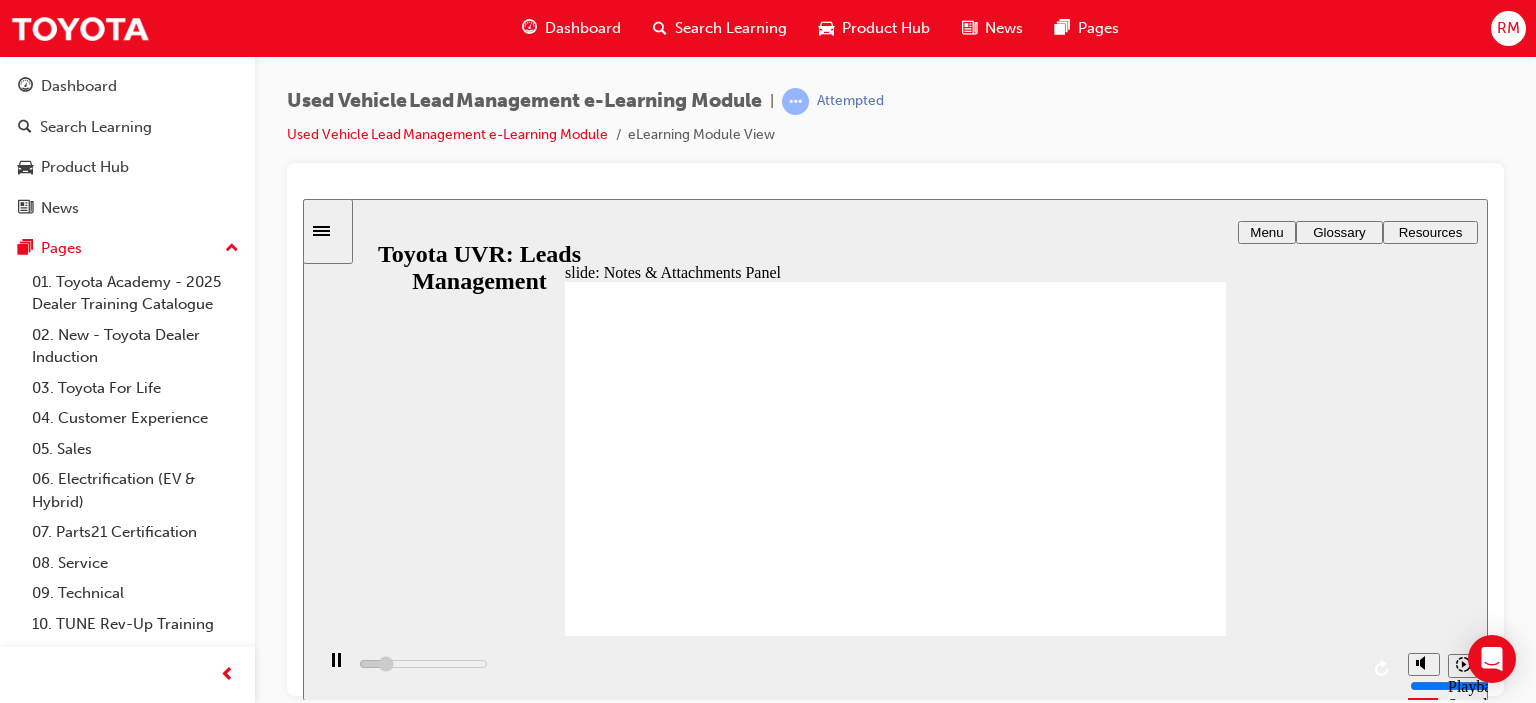 click 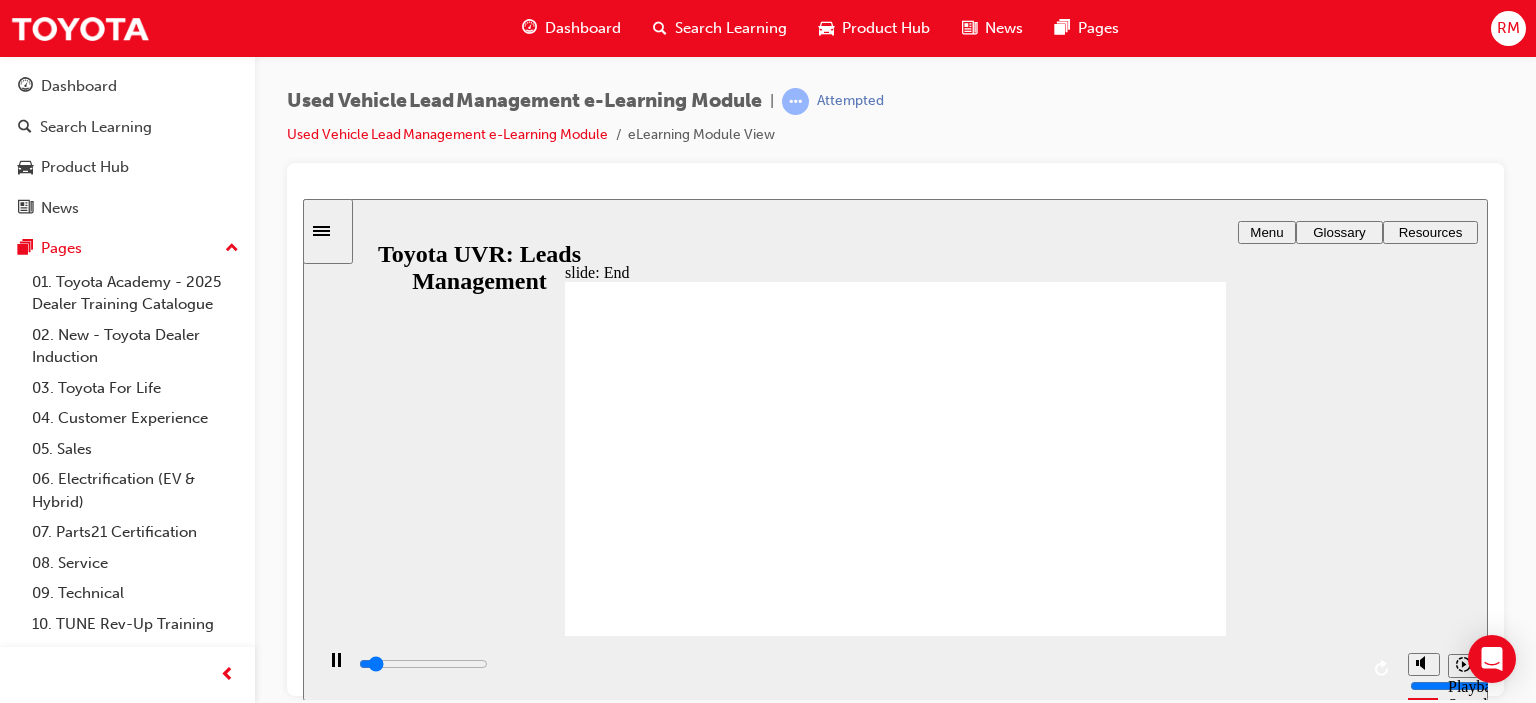 click 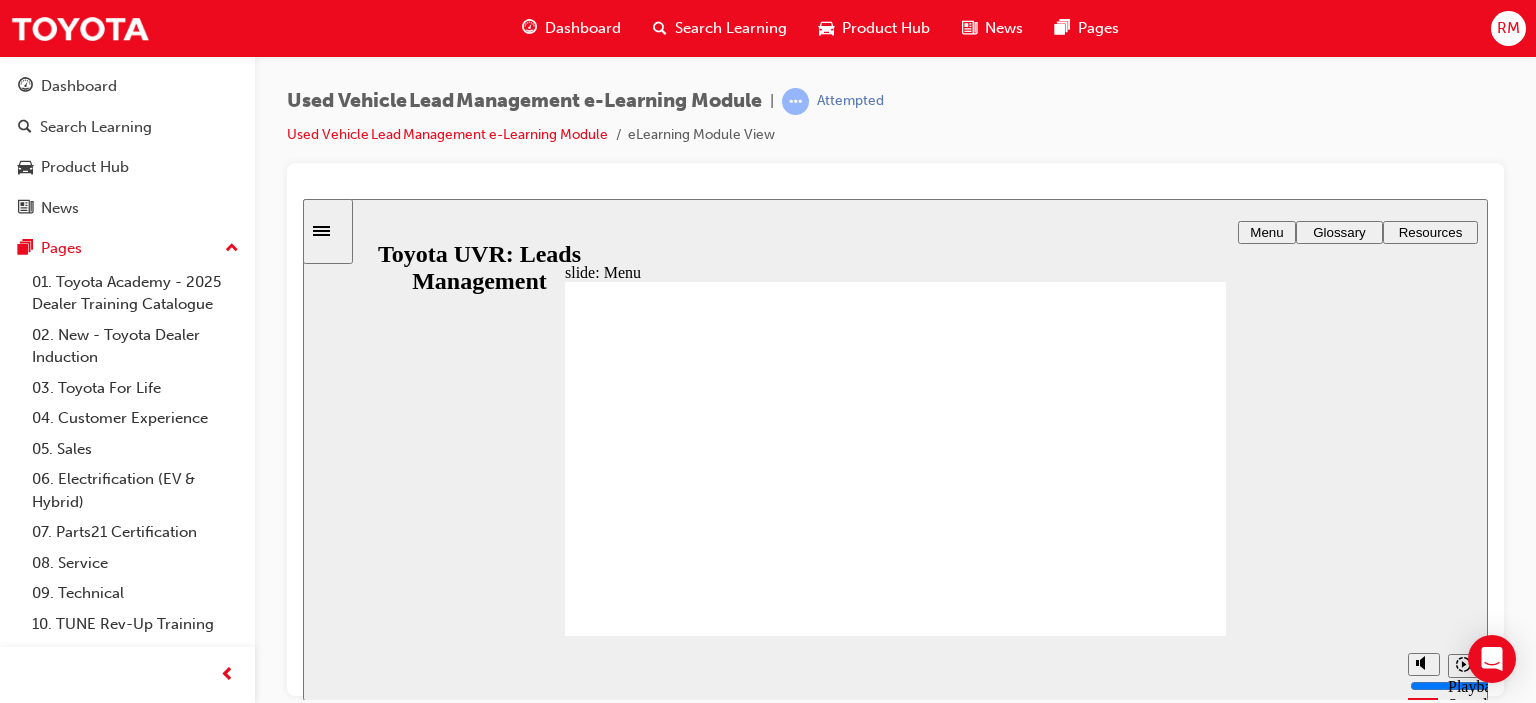 click 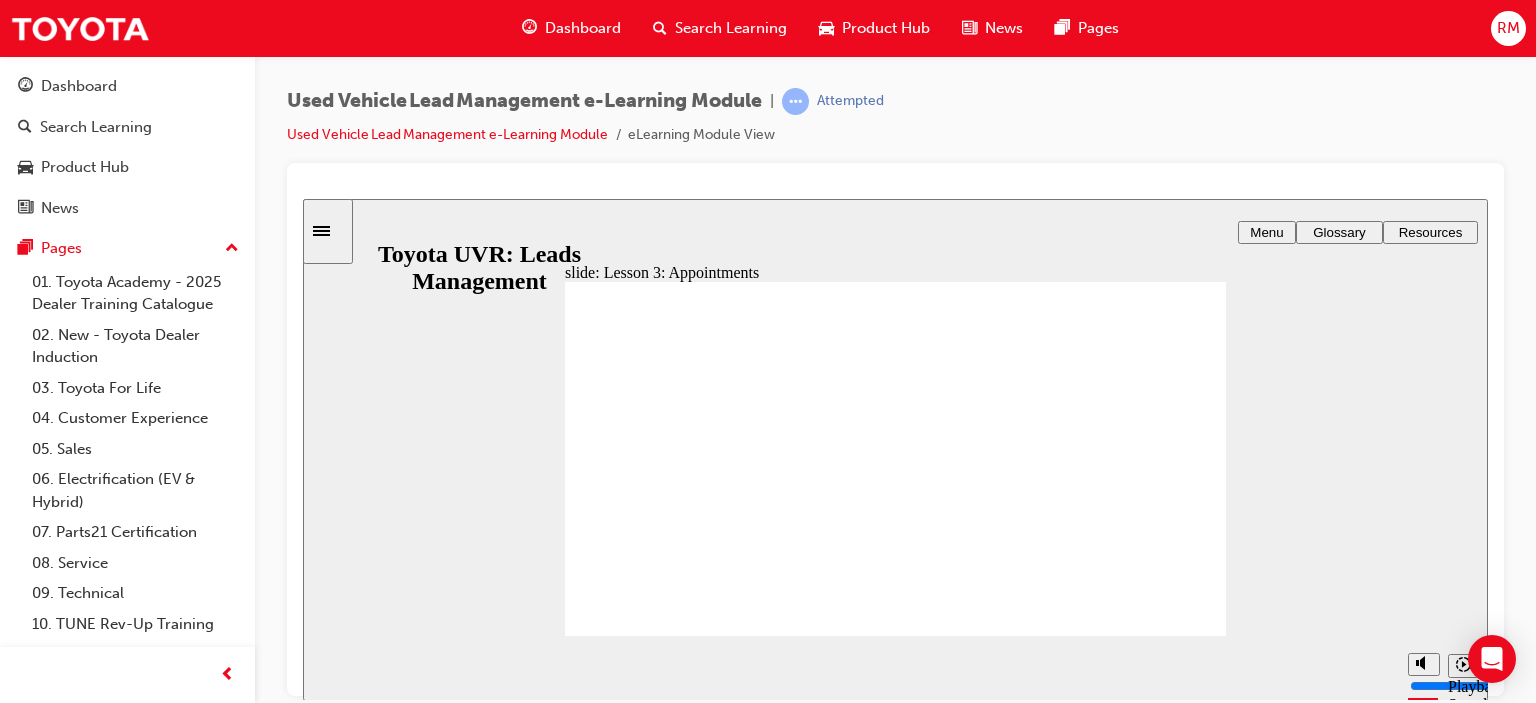 click 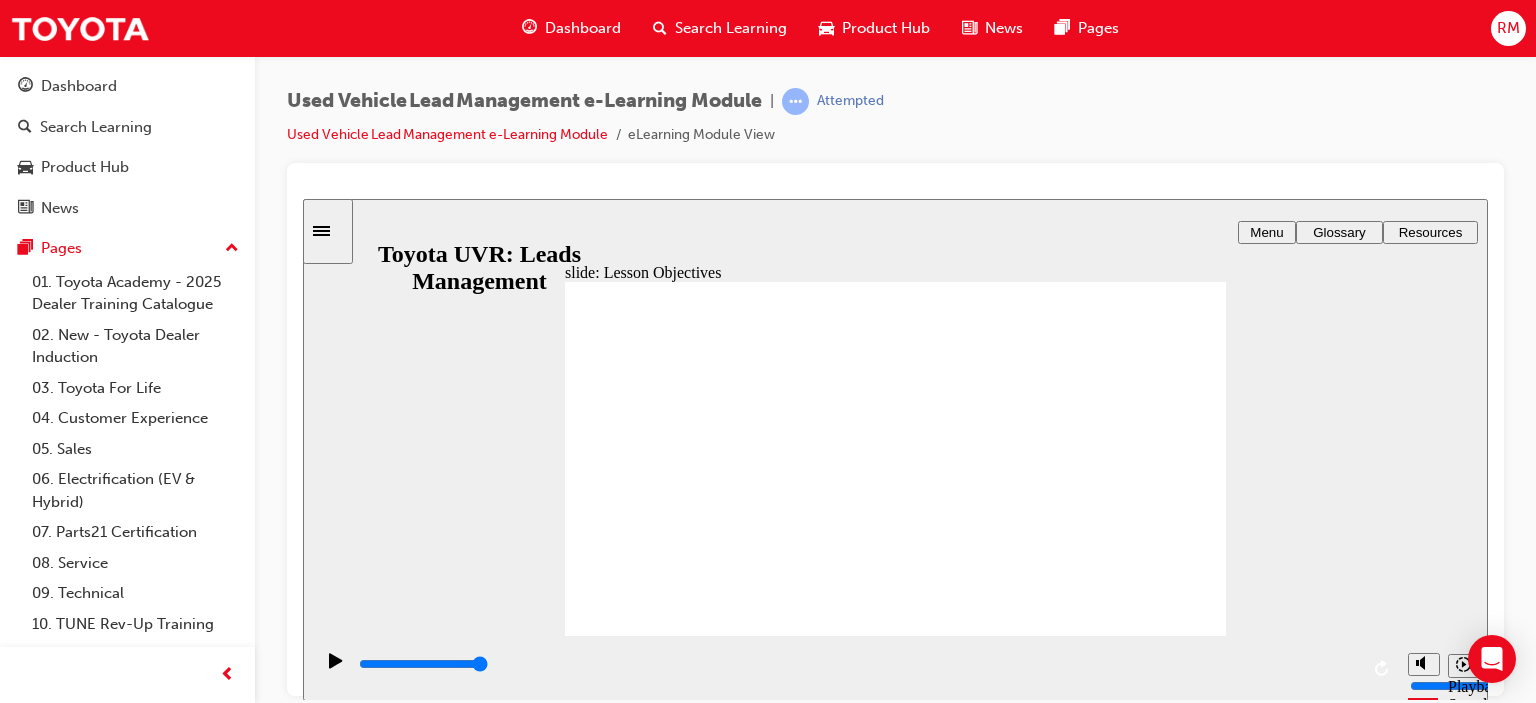 click 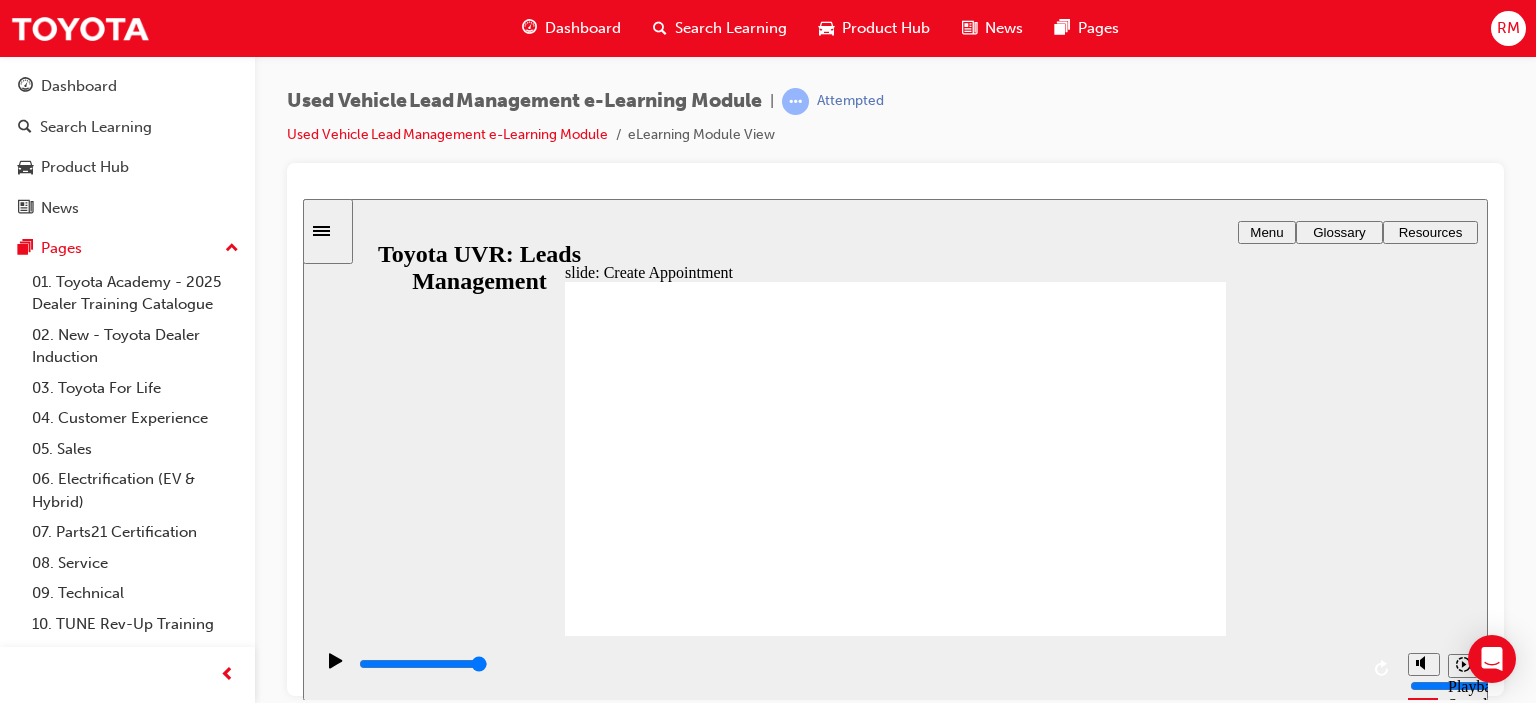click 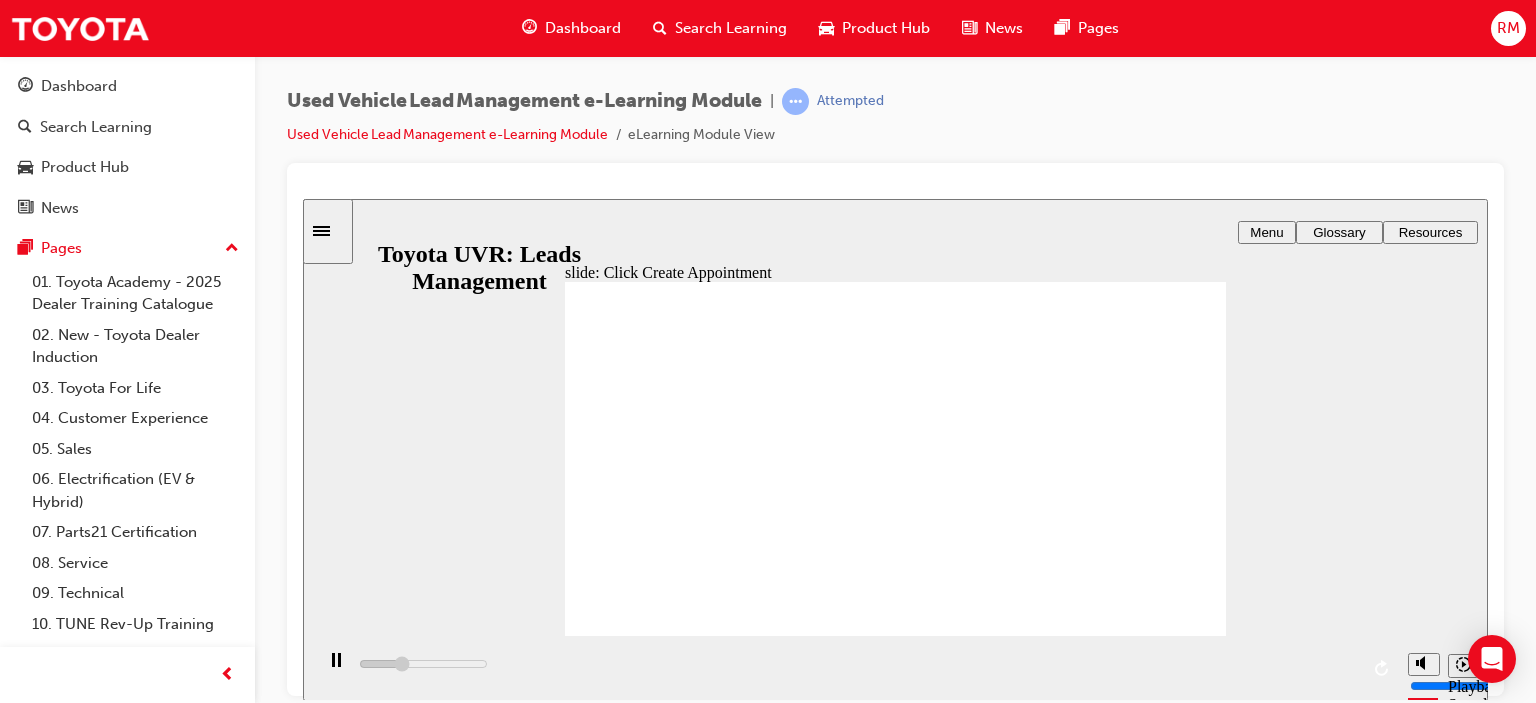 click 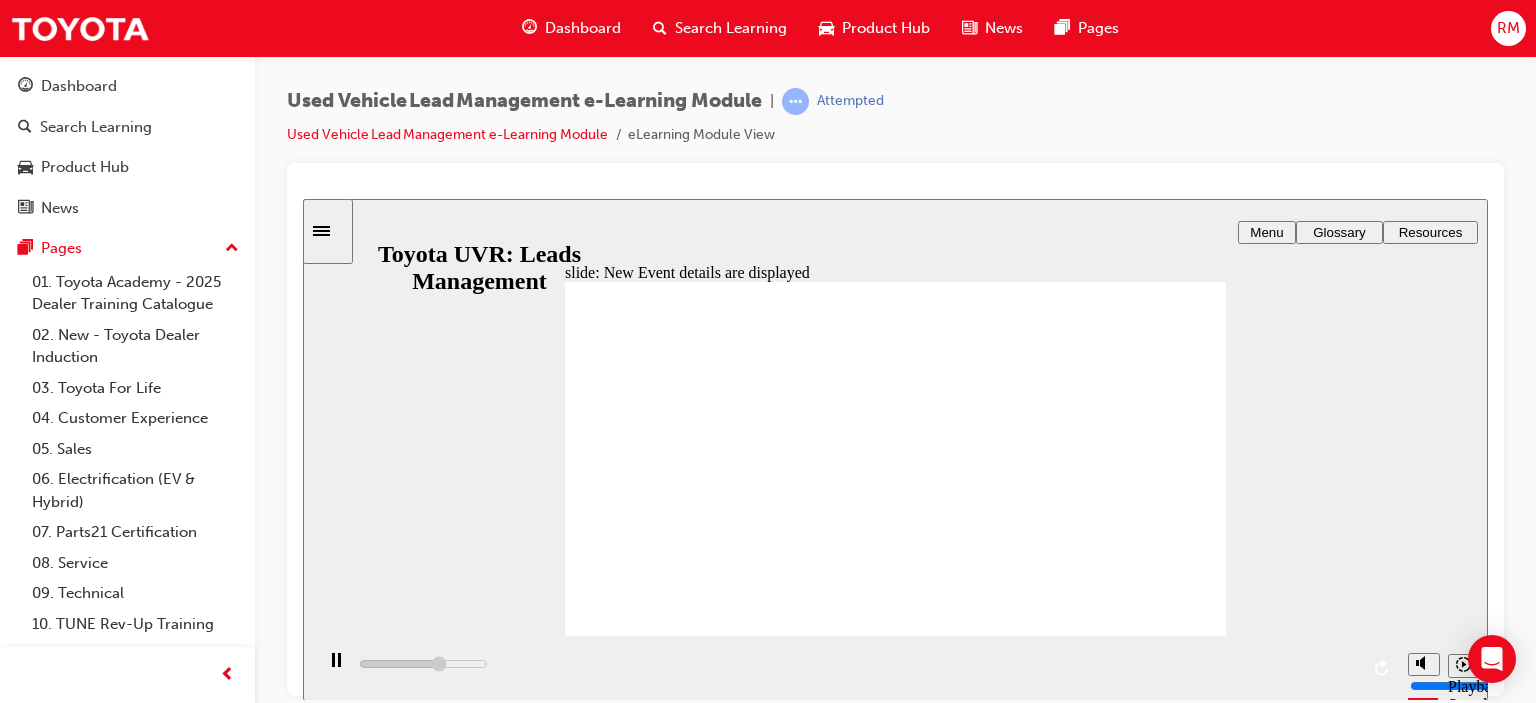 click at bounding box center (715, 1638) 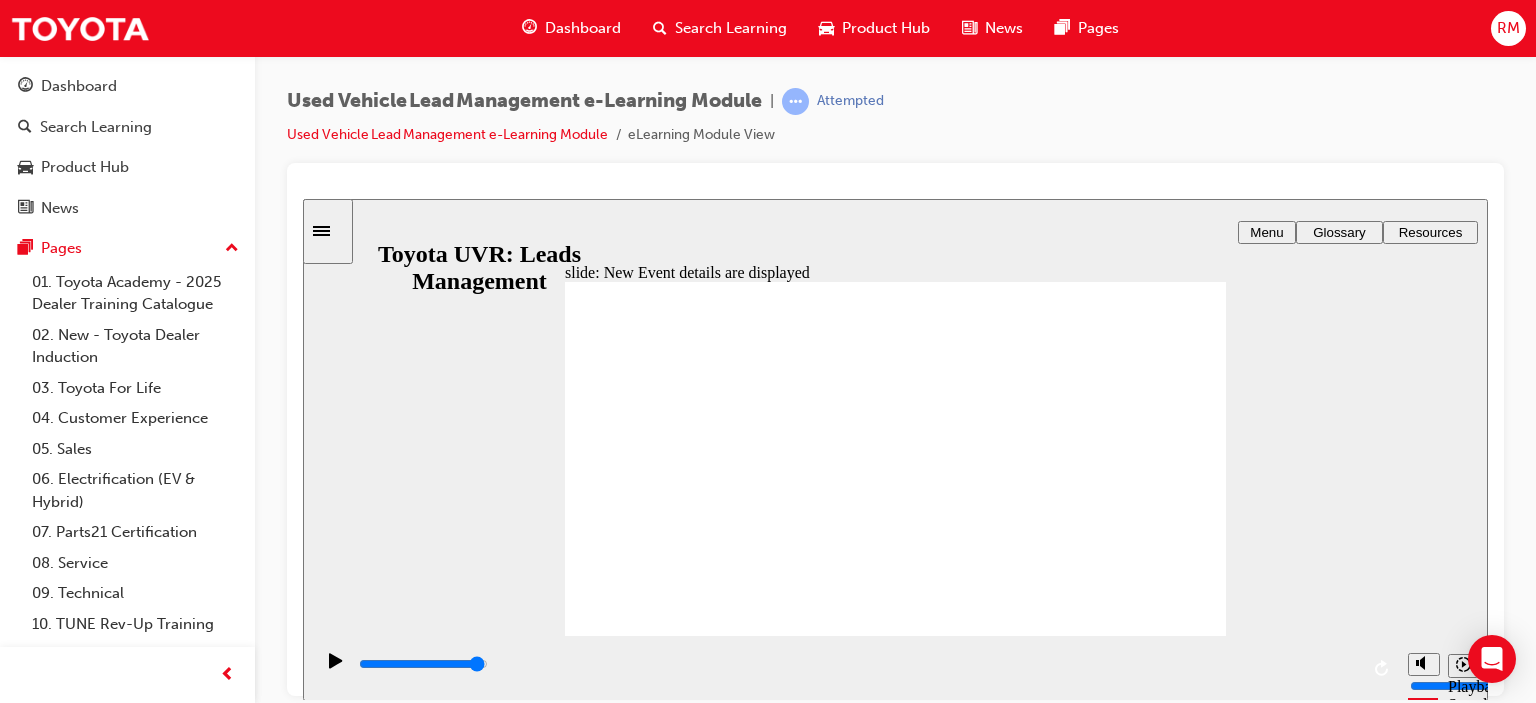 click 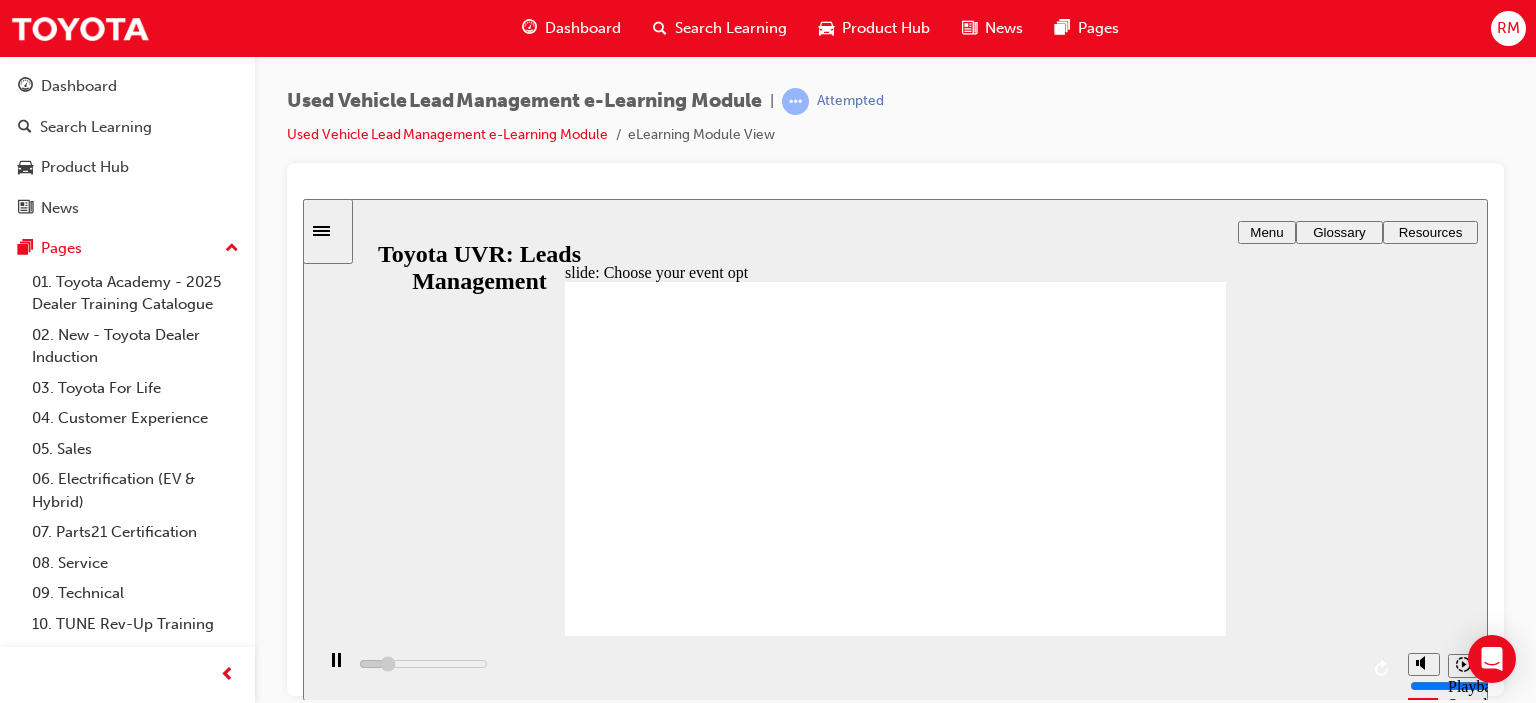 click 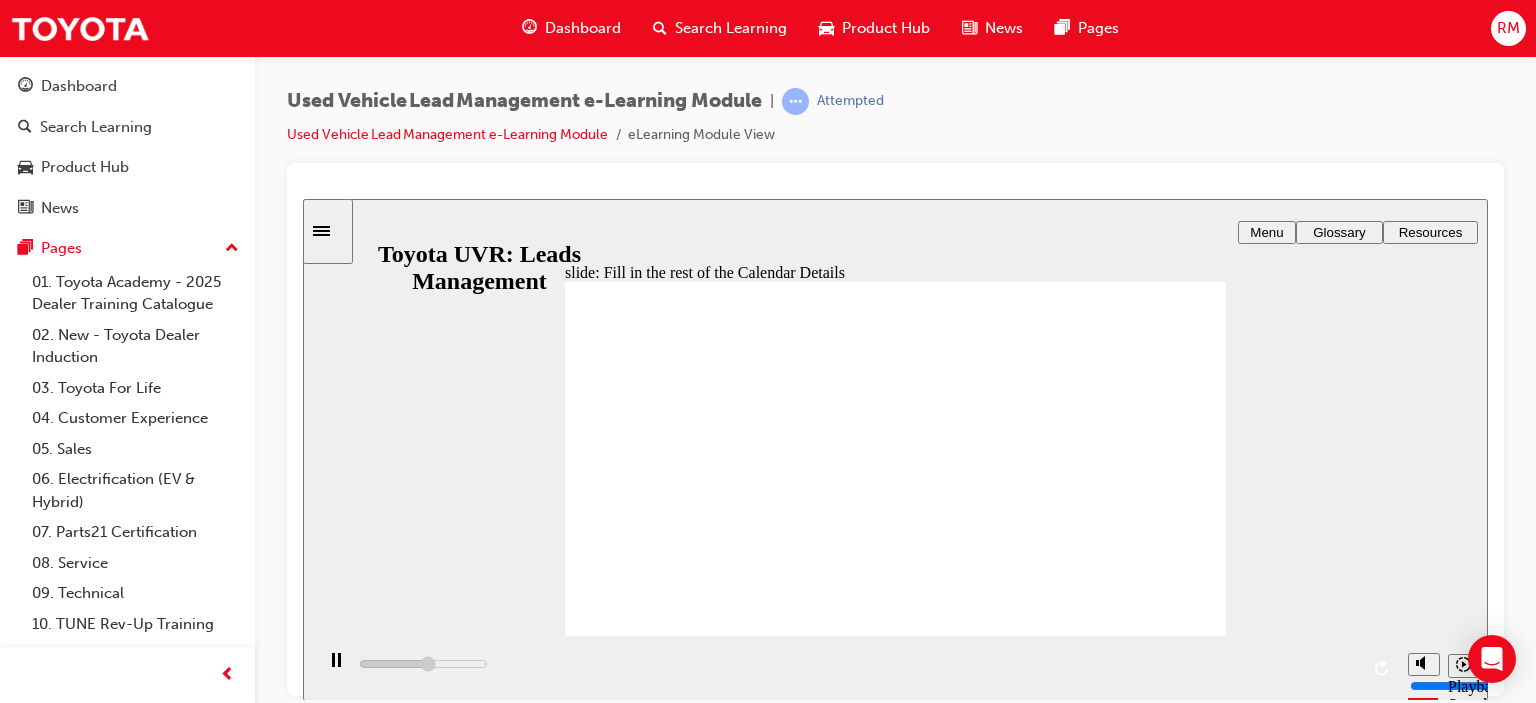 click 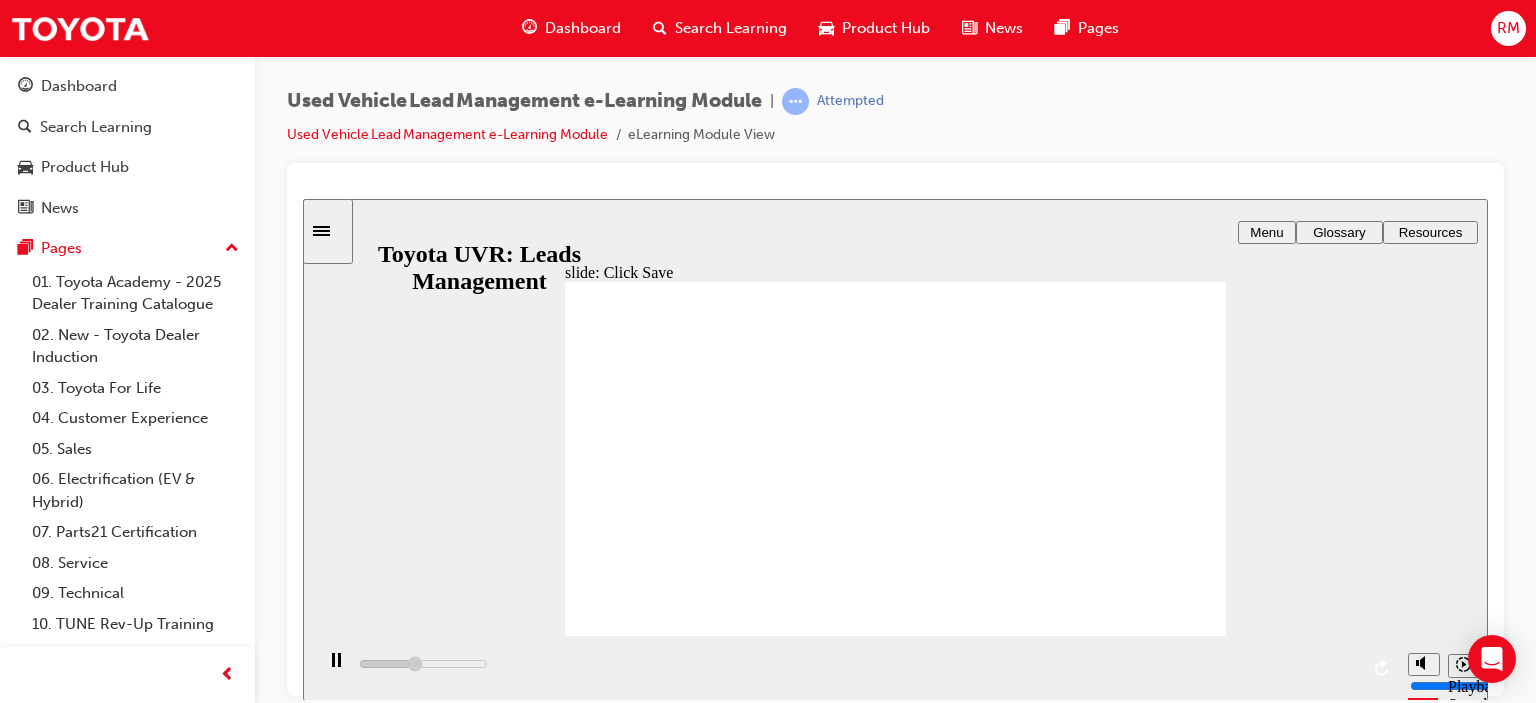 click 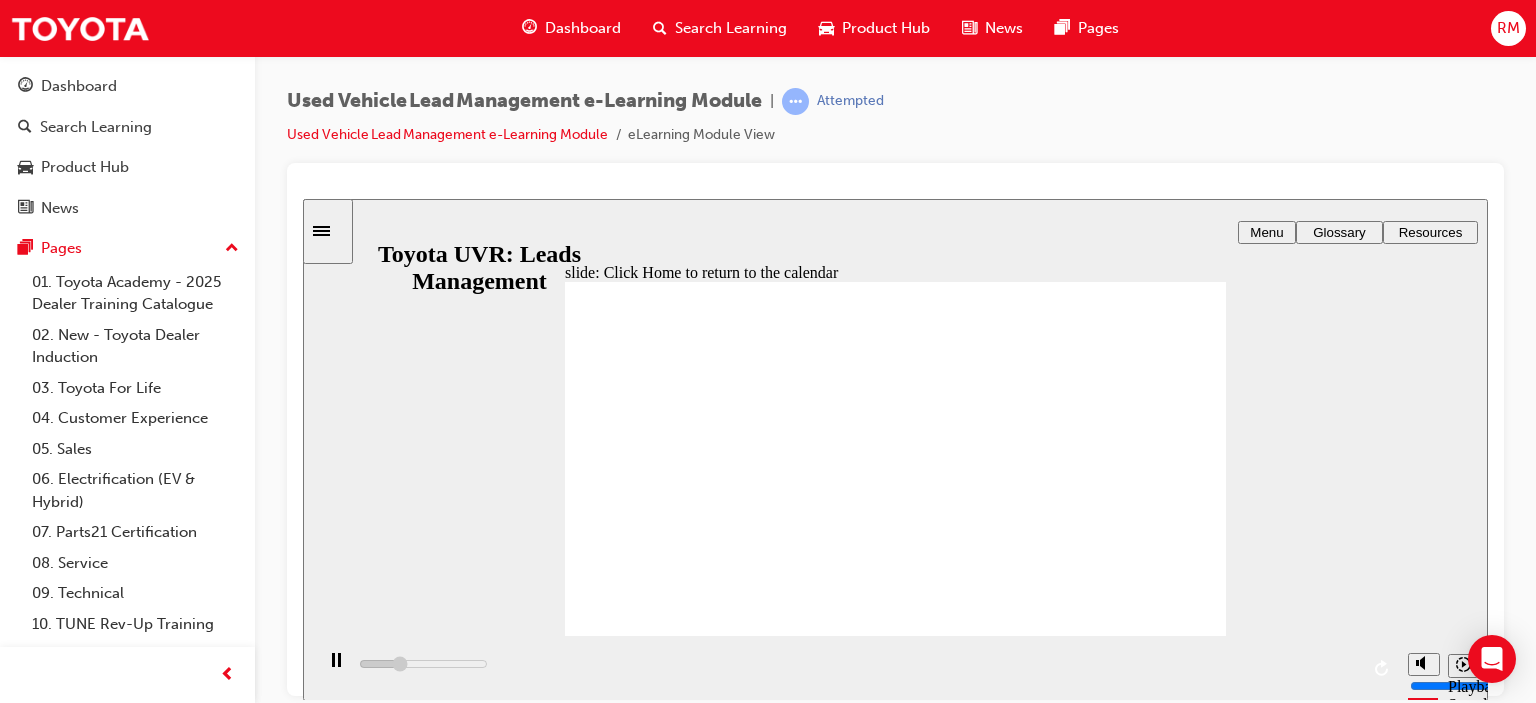 click 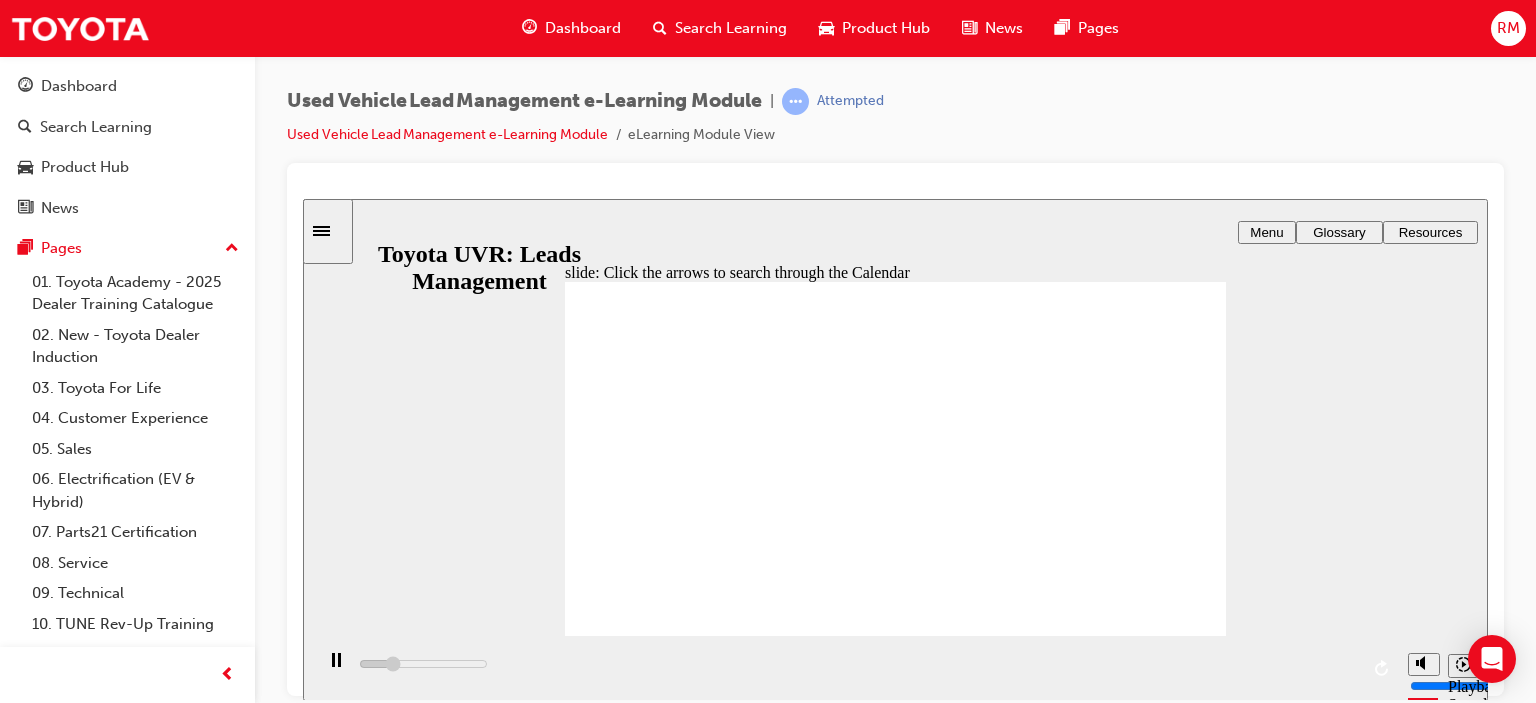 click 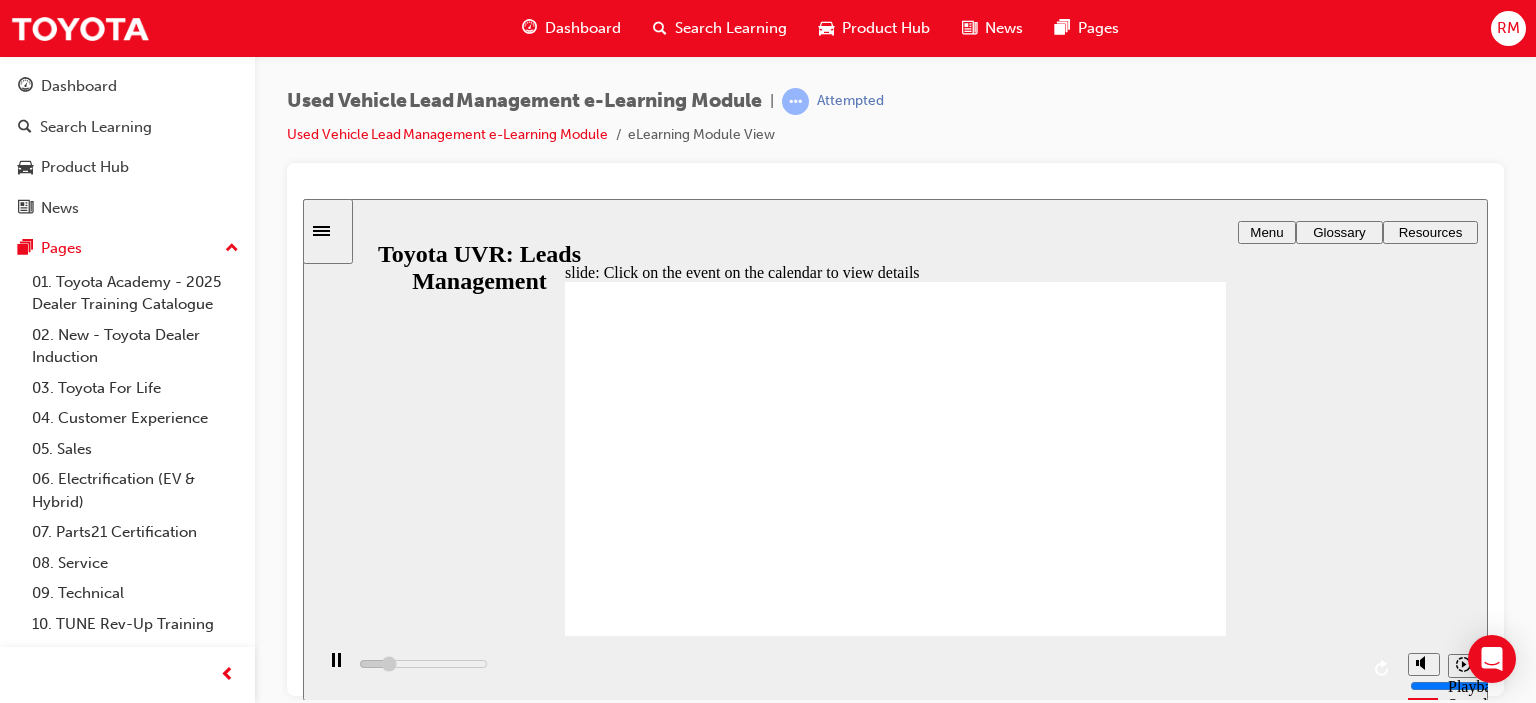 click 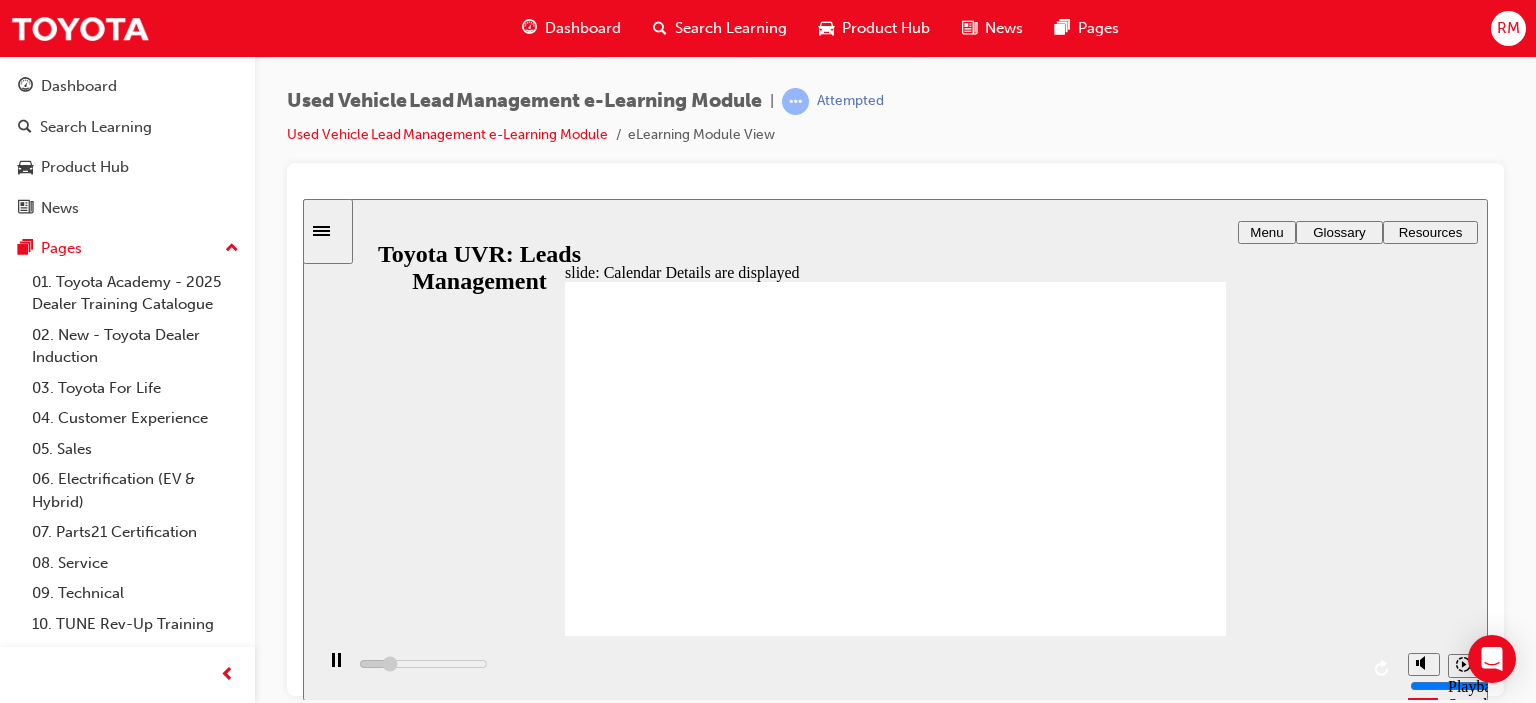 click 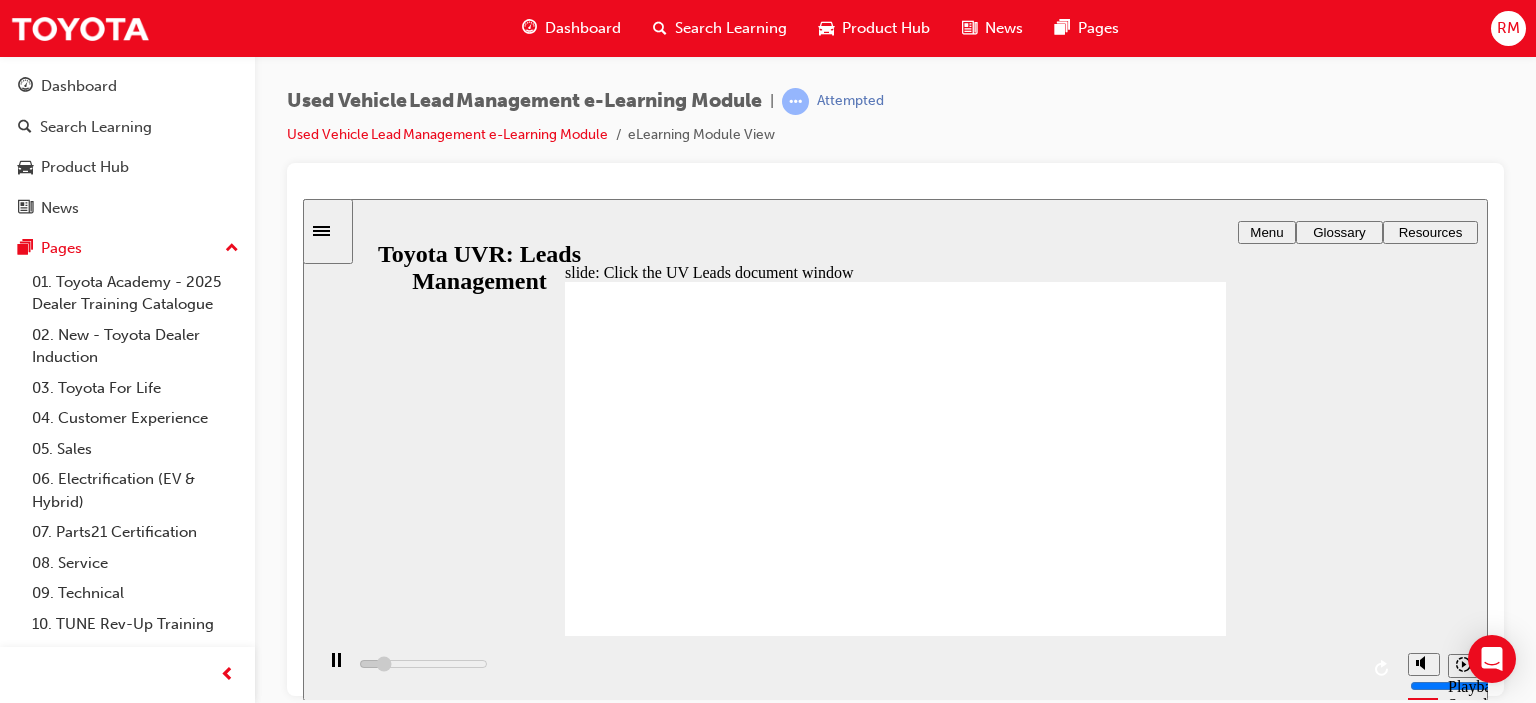 click 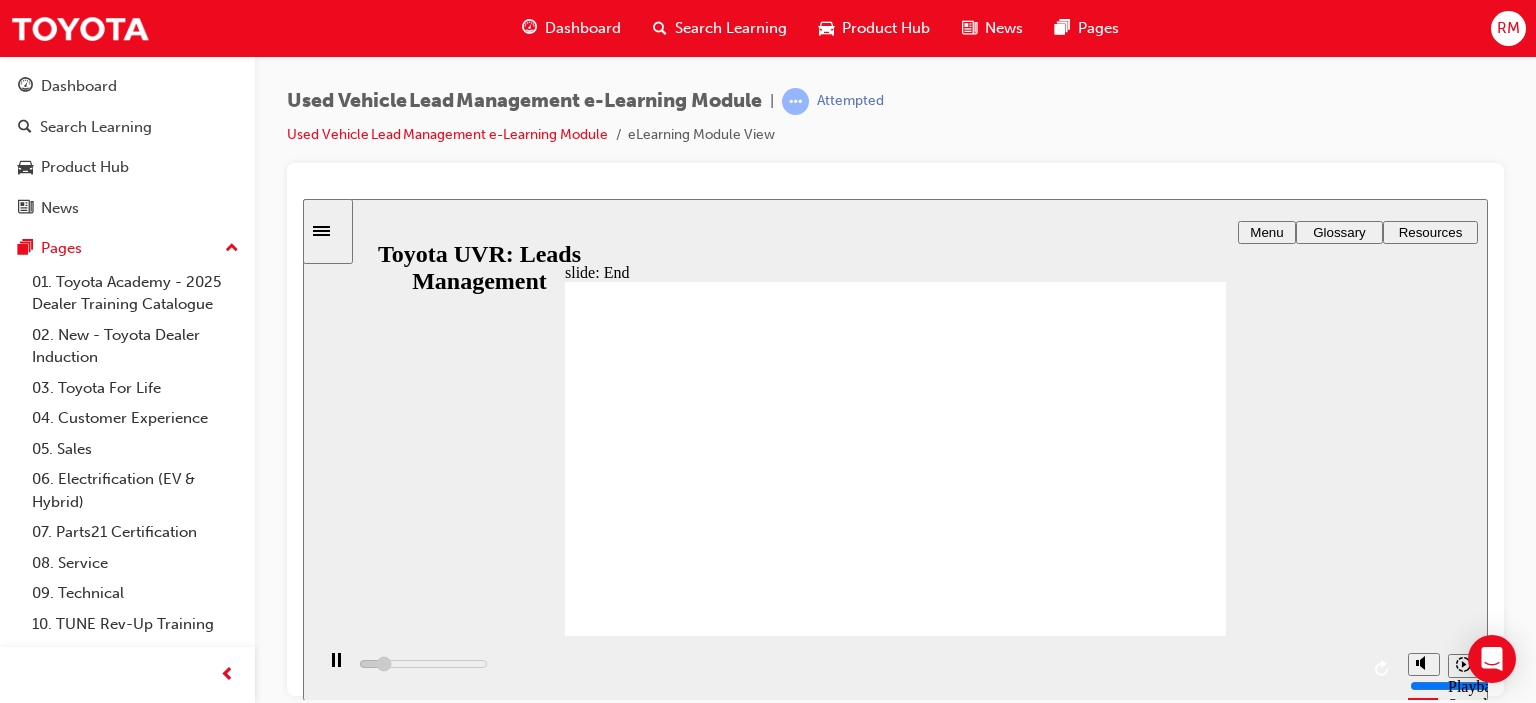 click 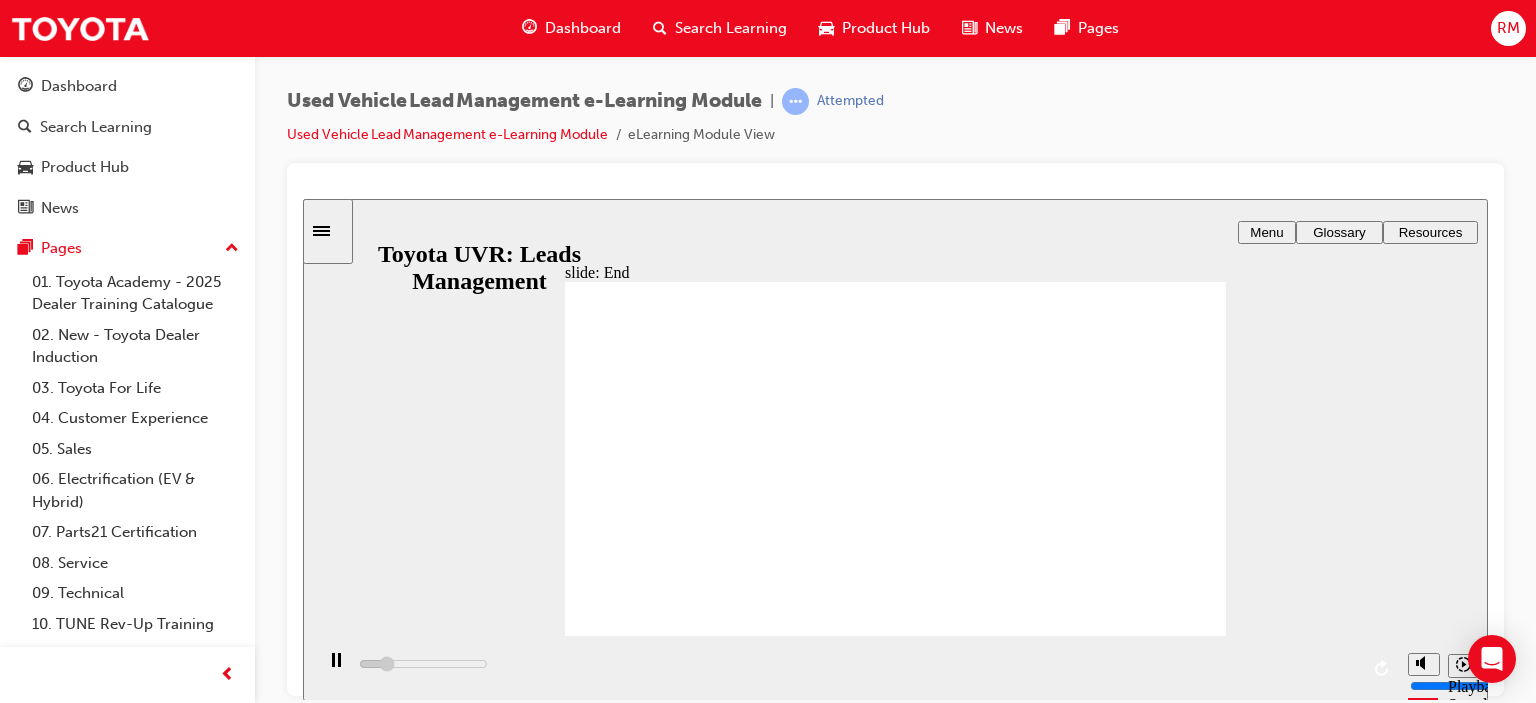 click 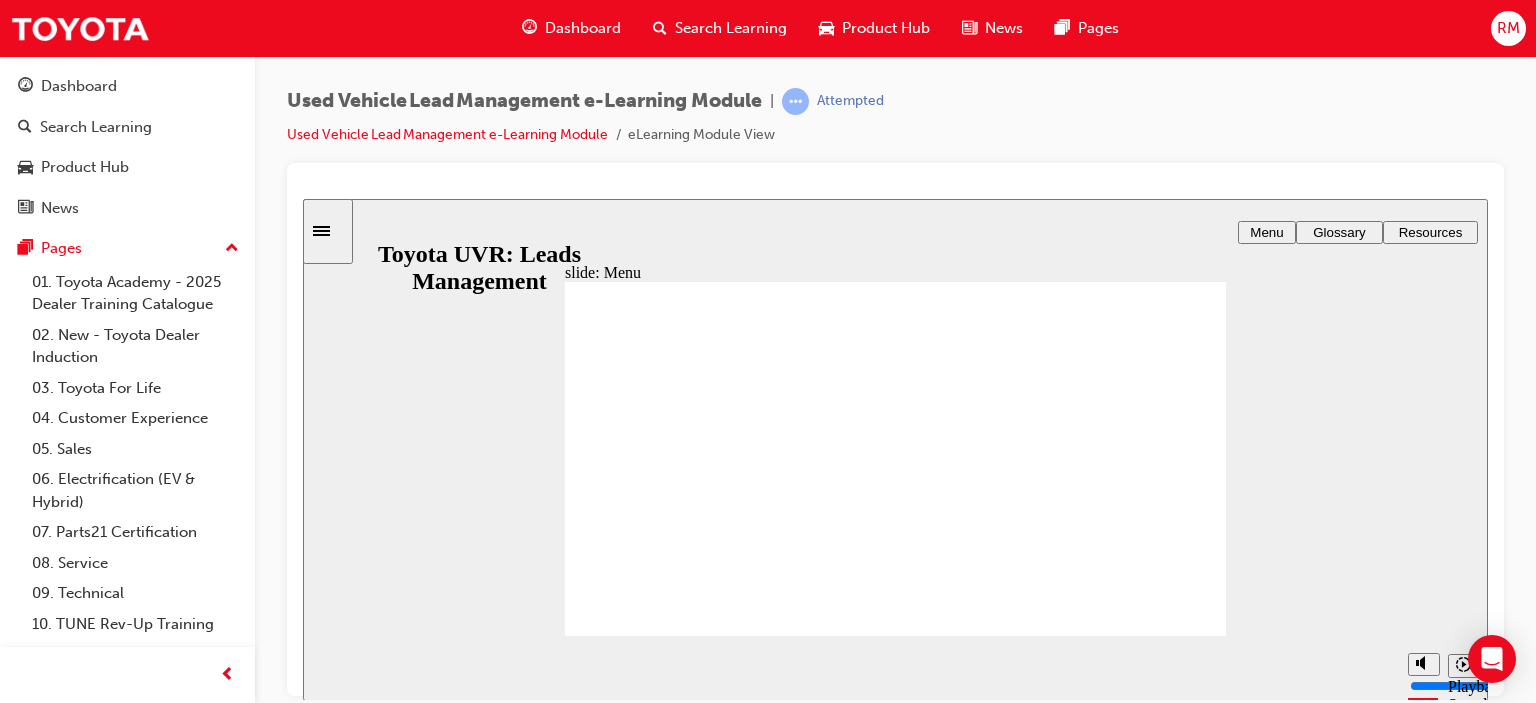 click 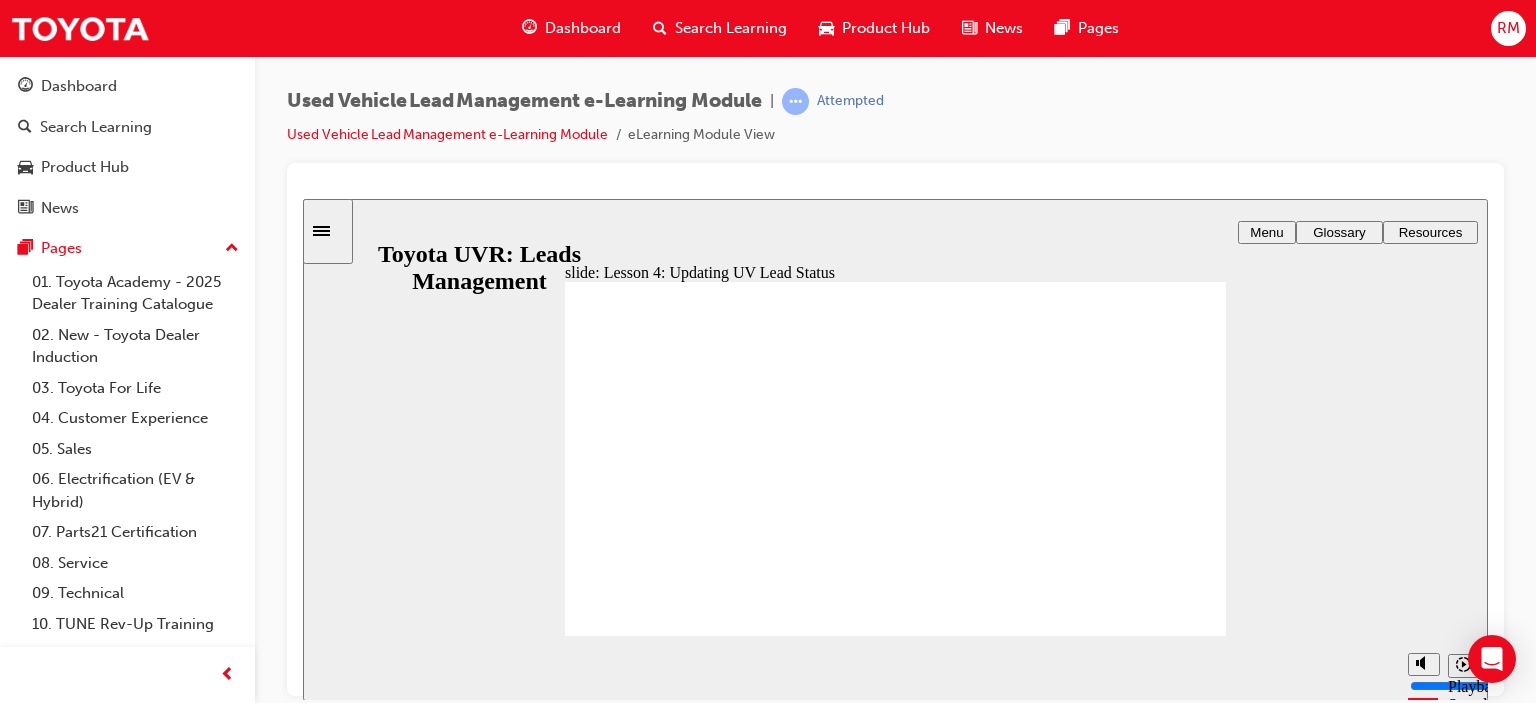 click 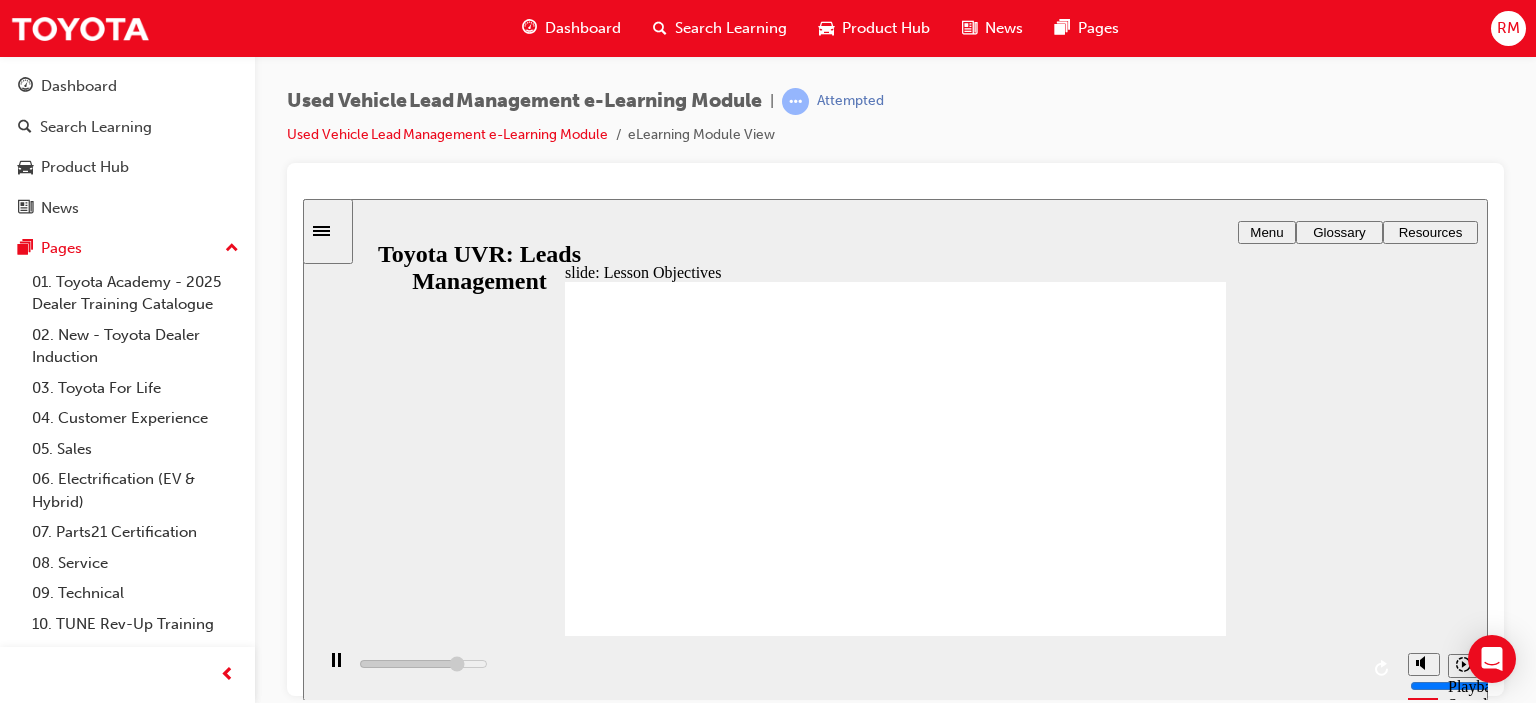 click 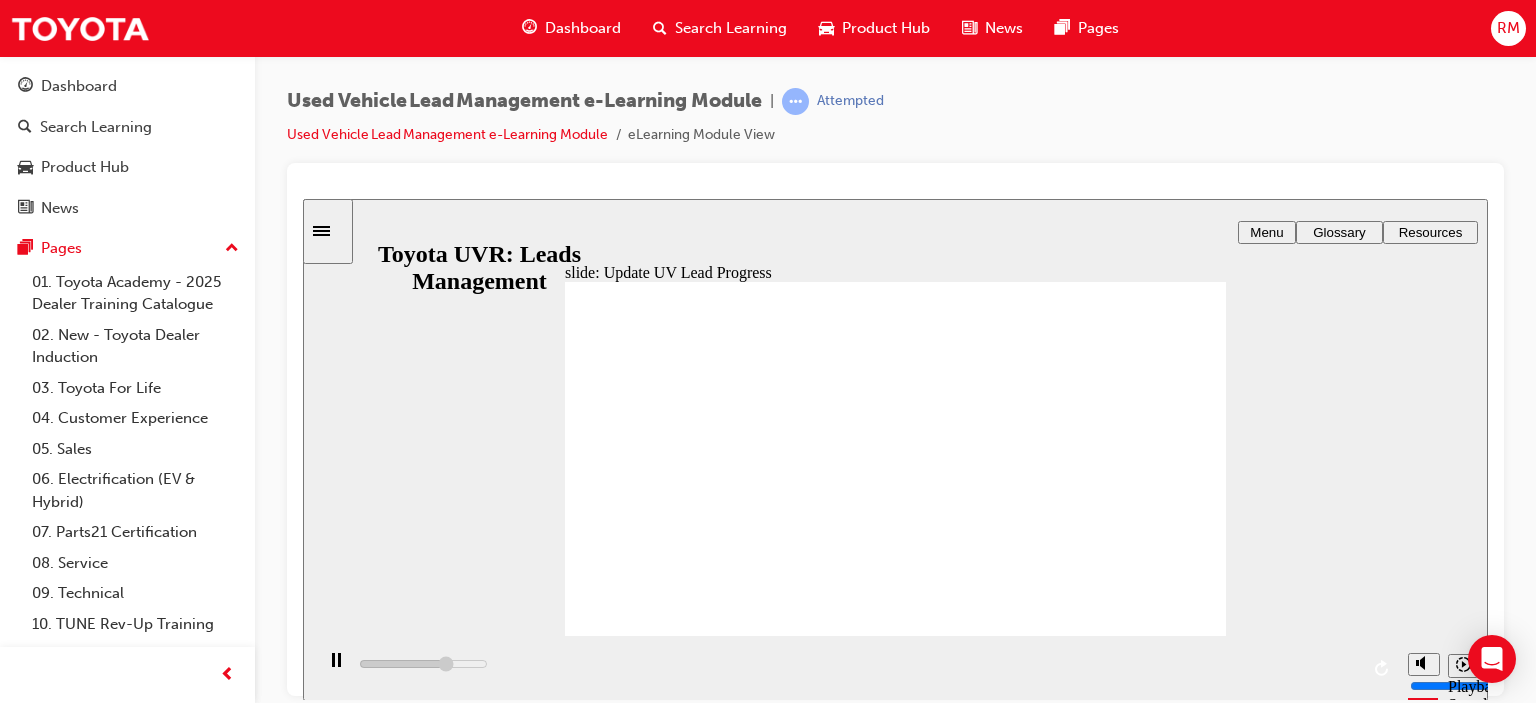 click 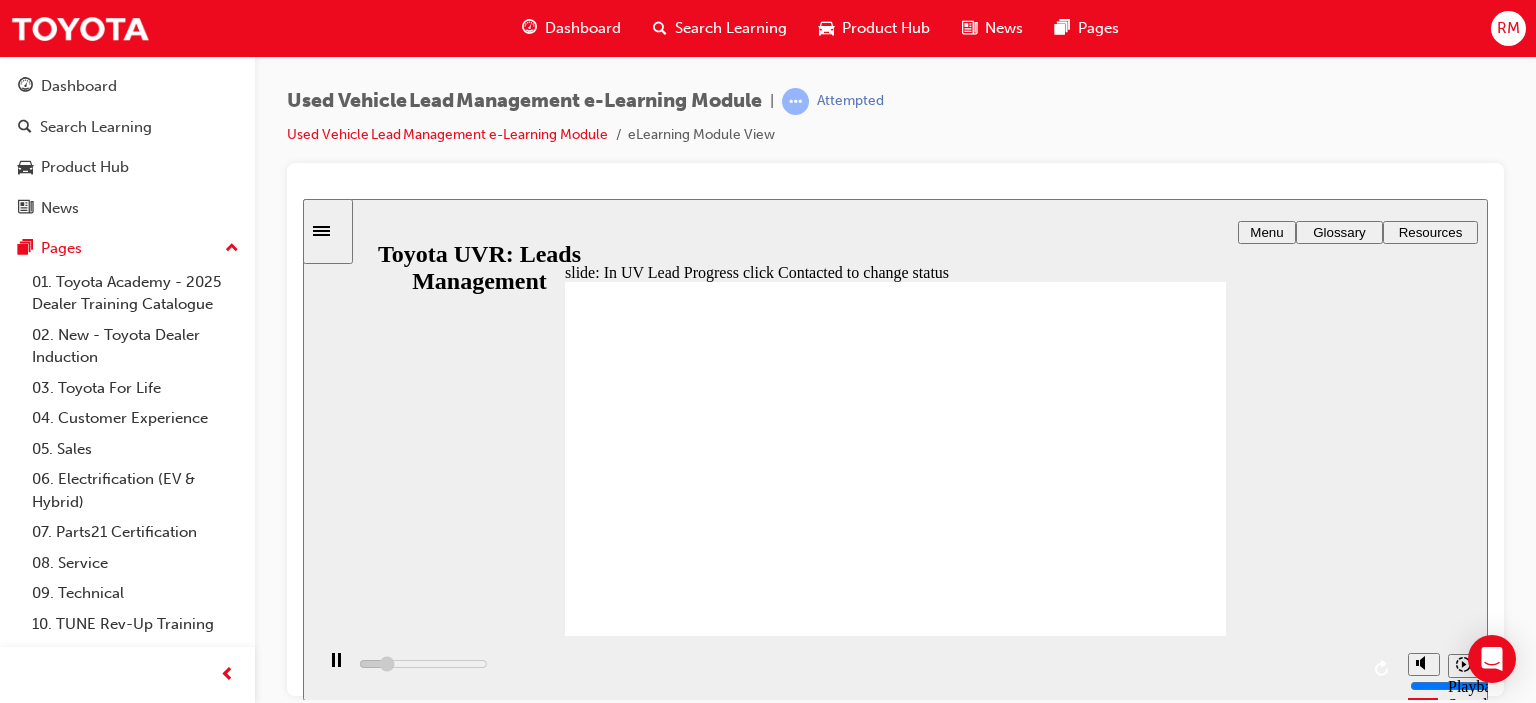 click 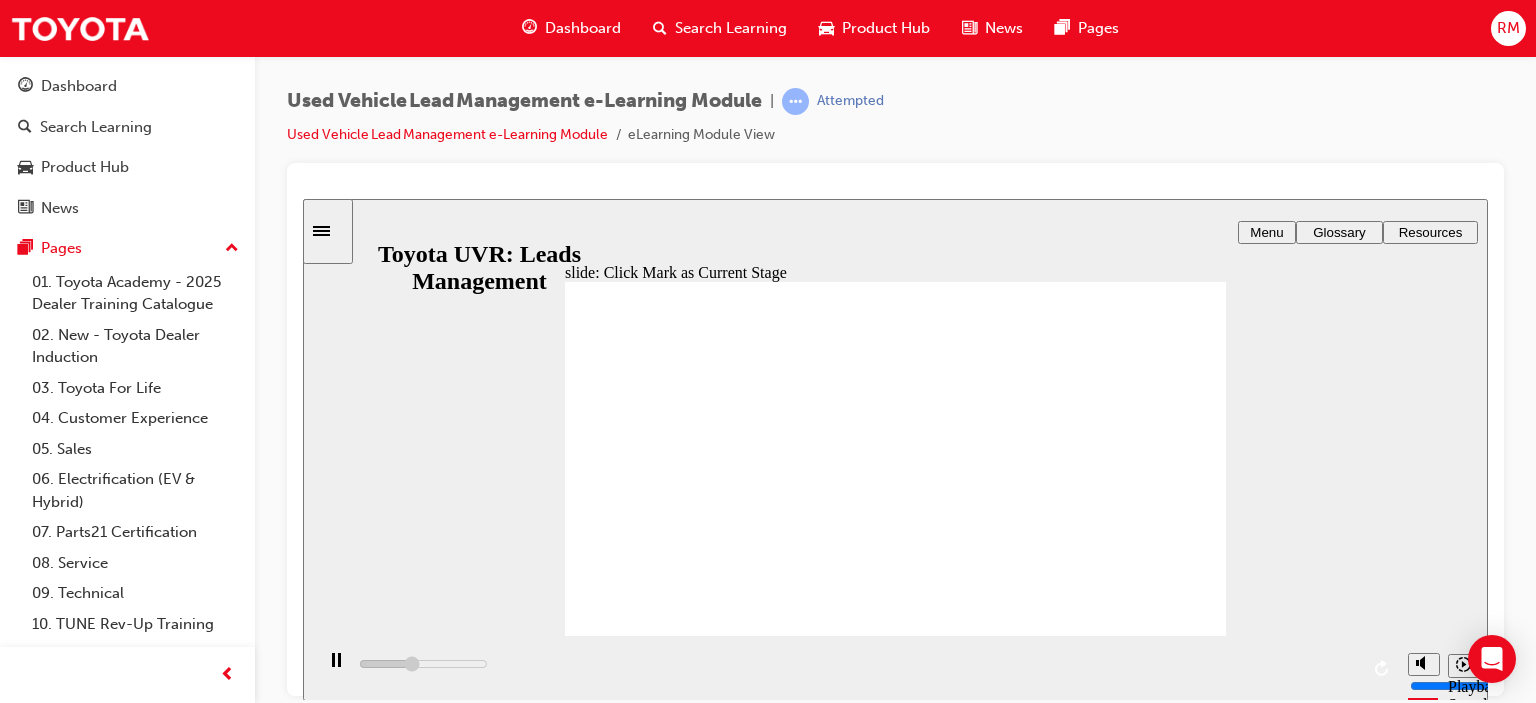 click 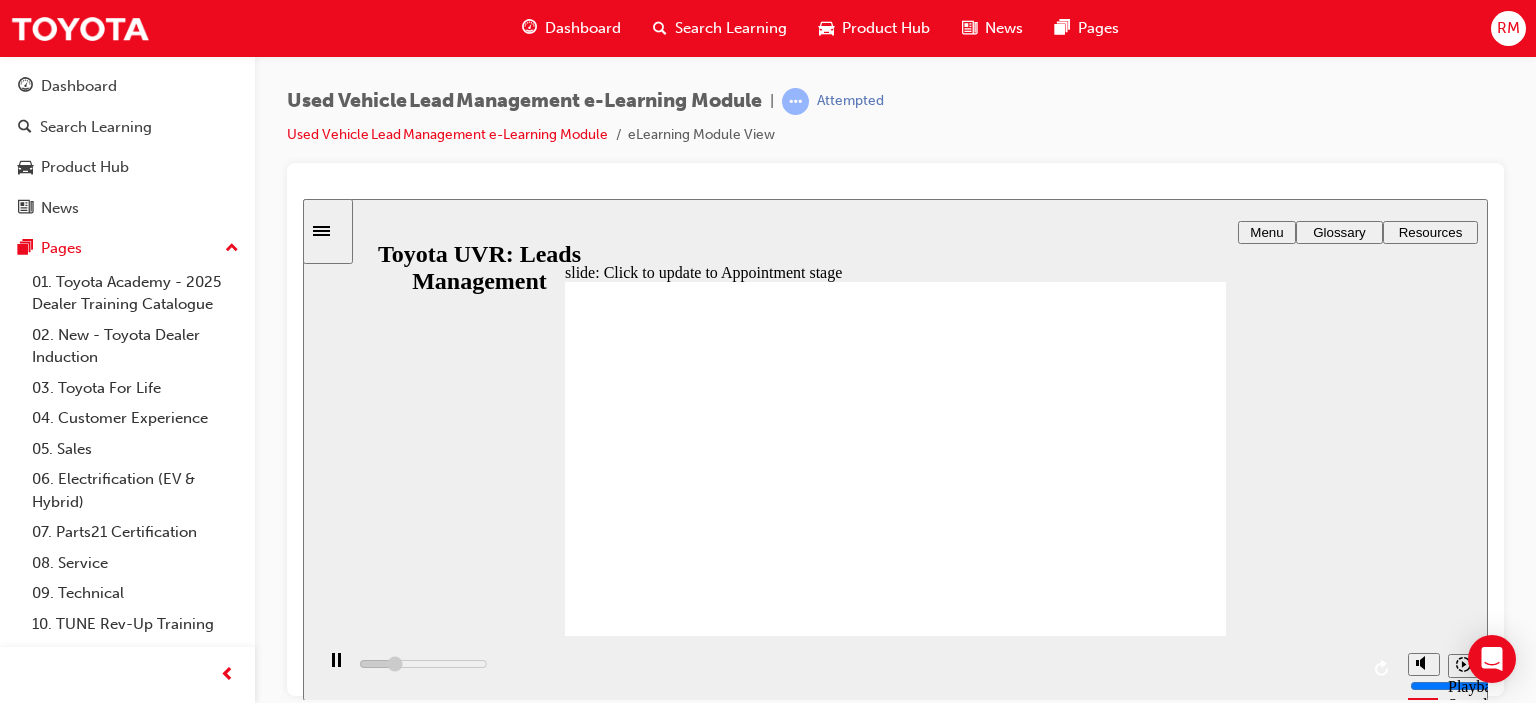 click 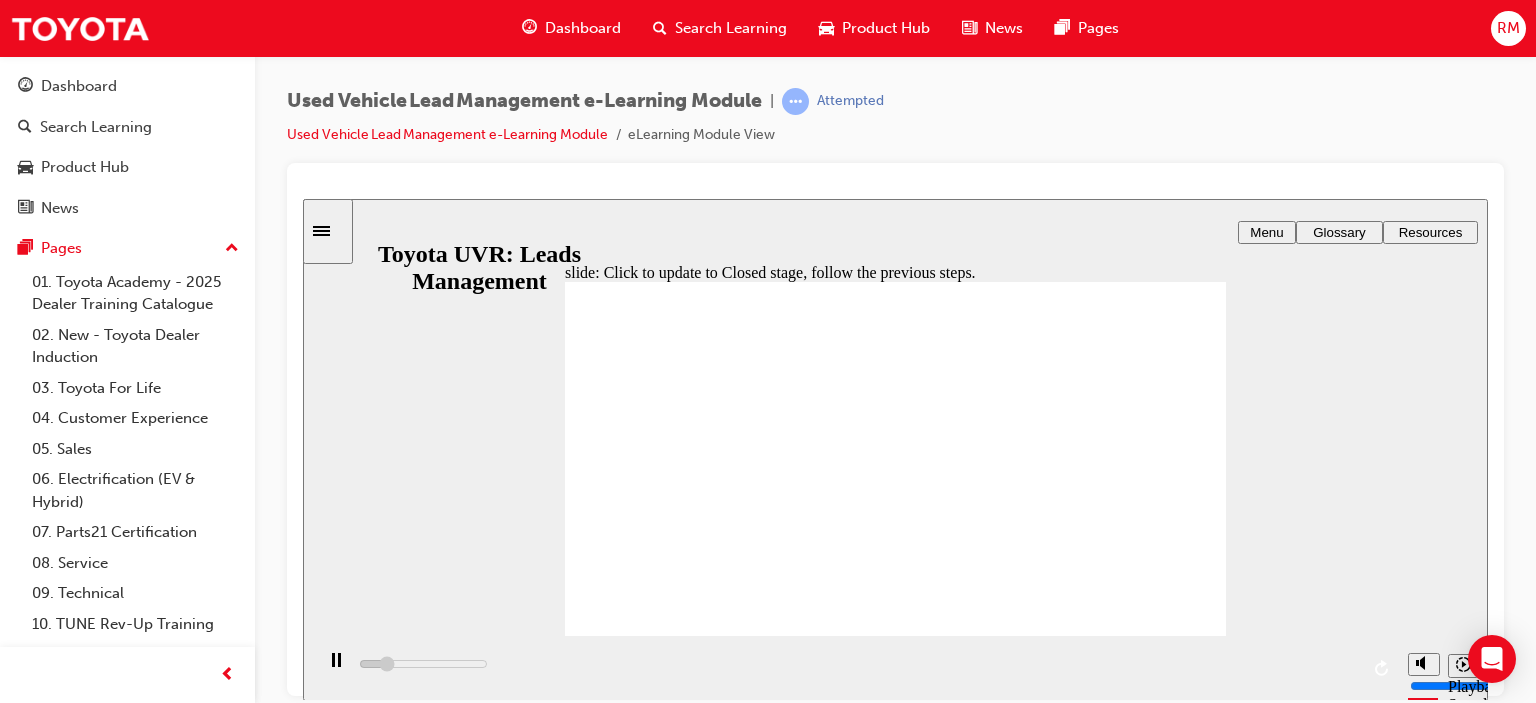click 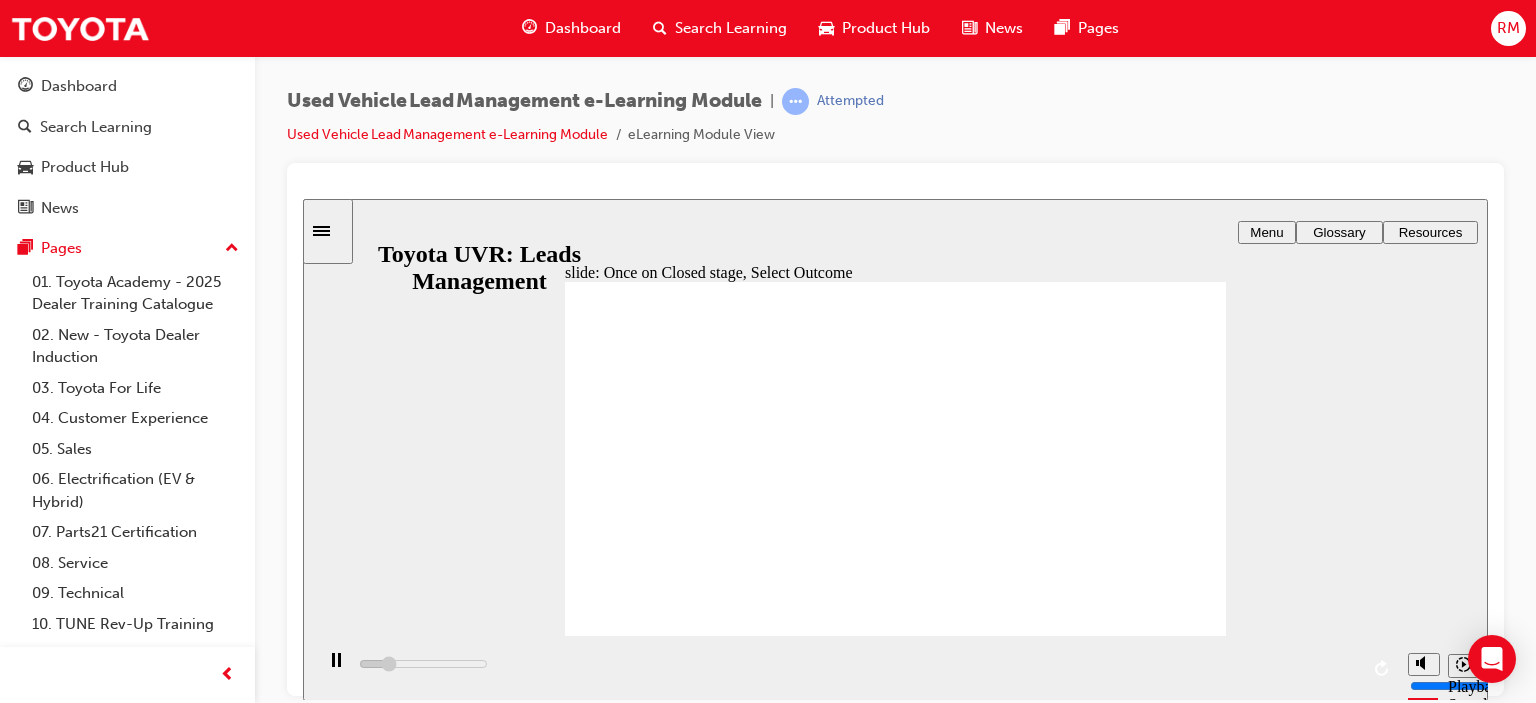 click 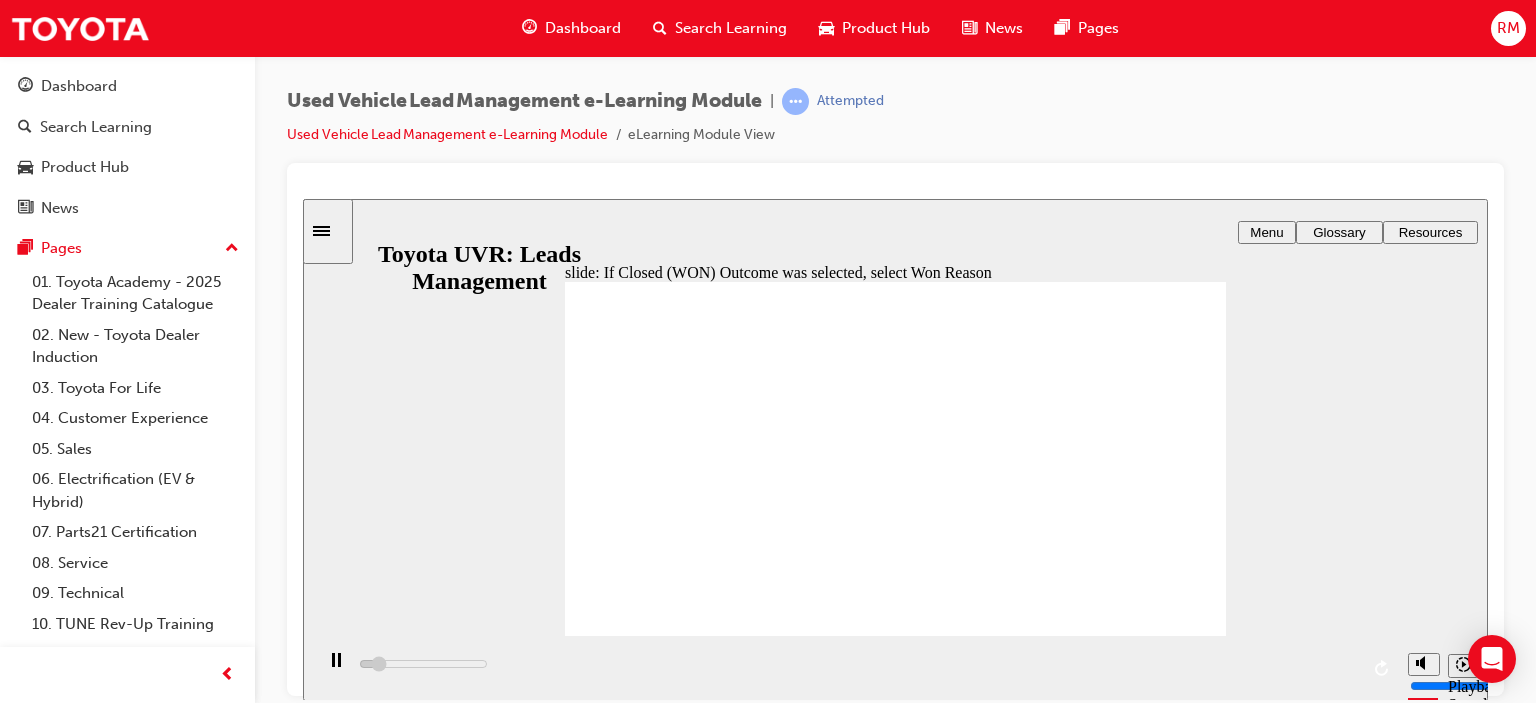 click at bounding box center (895, 1213) 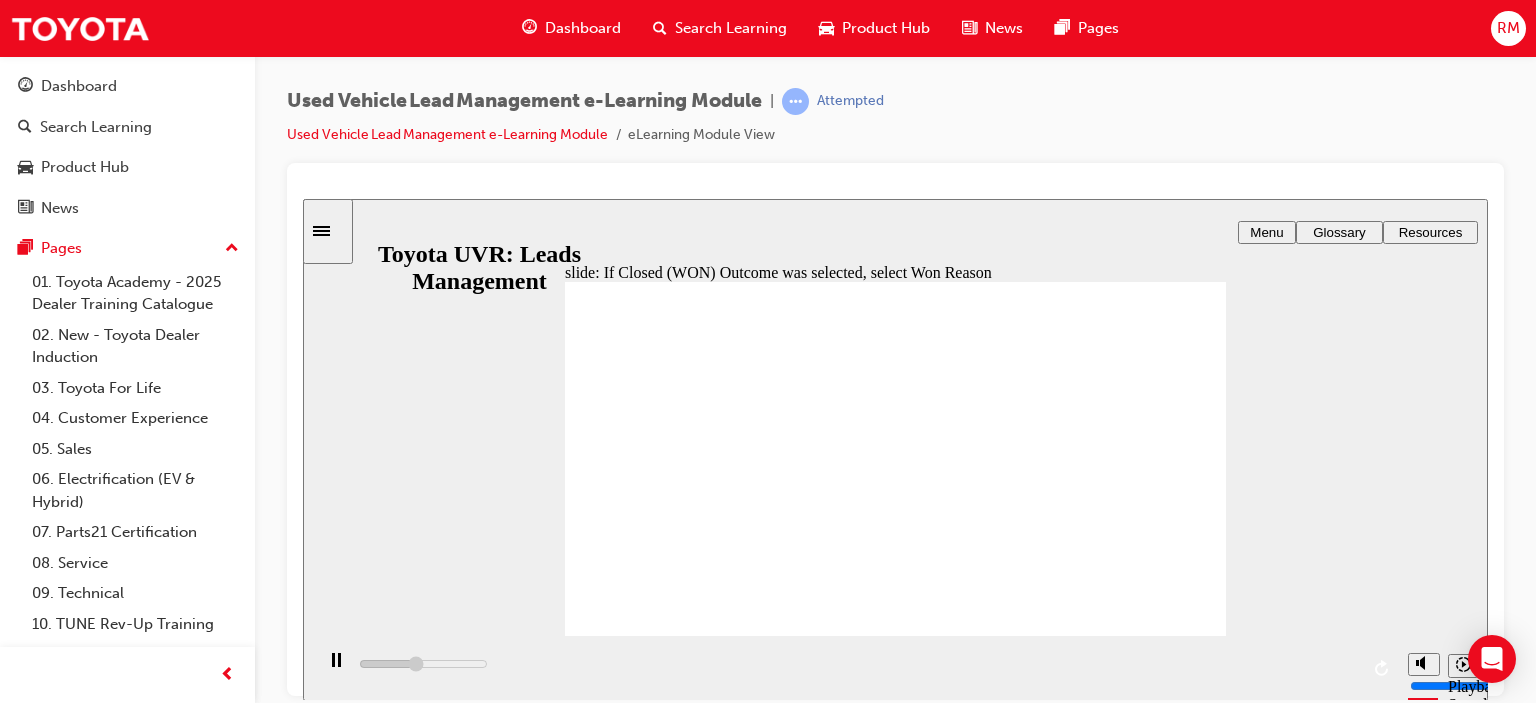click on "NEXT NEXT" at bounding box center [1167, 2290] 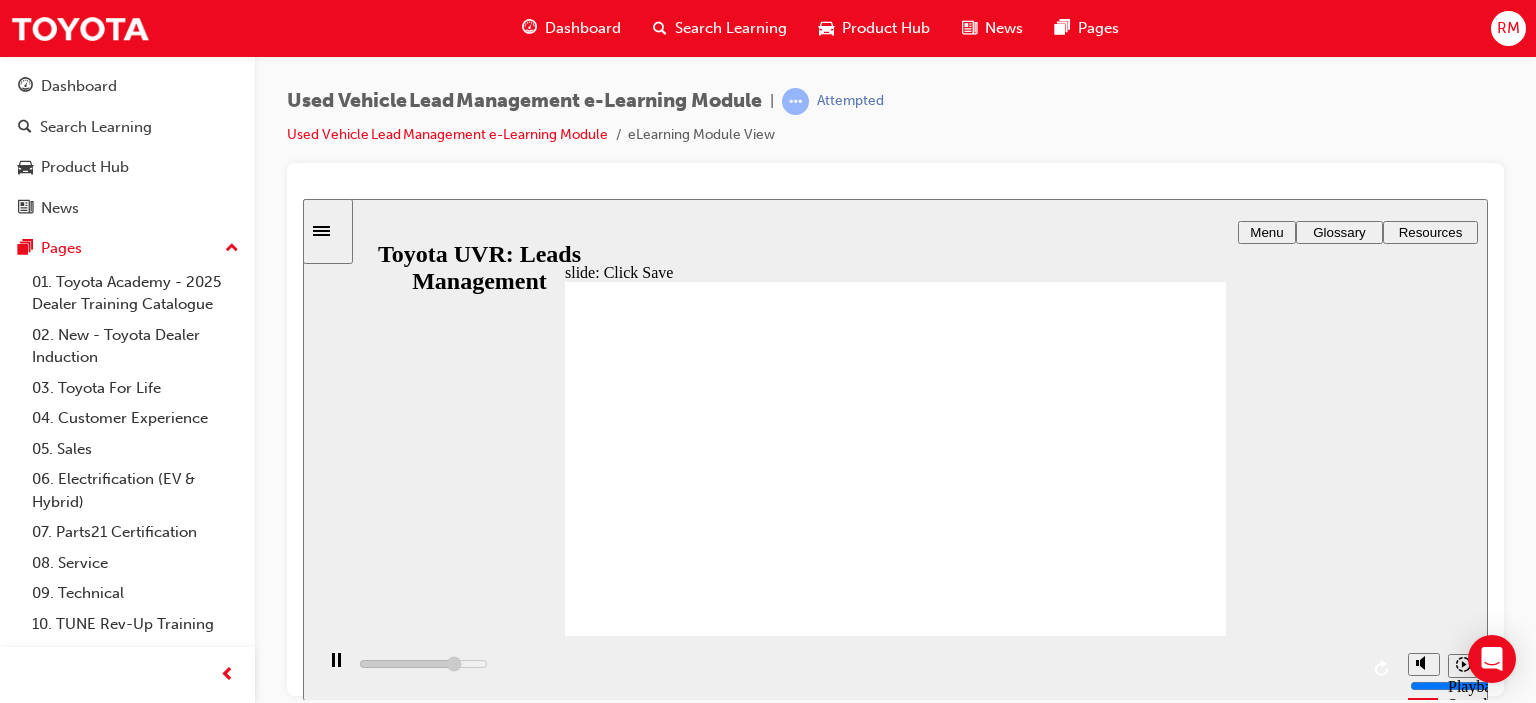 click 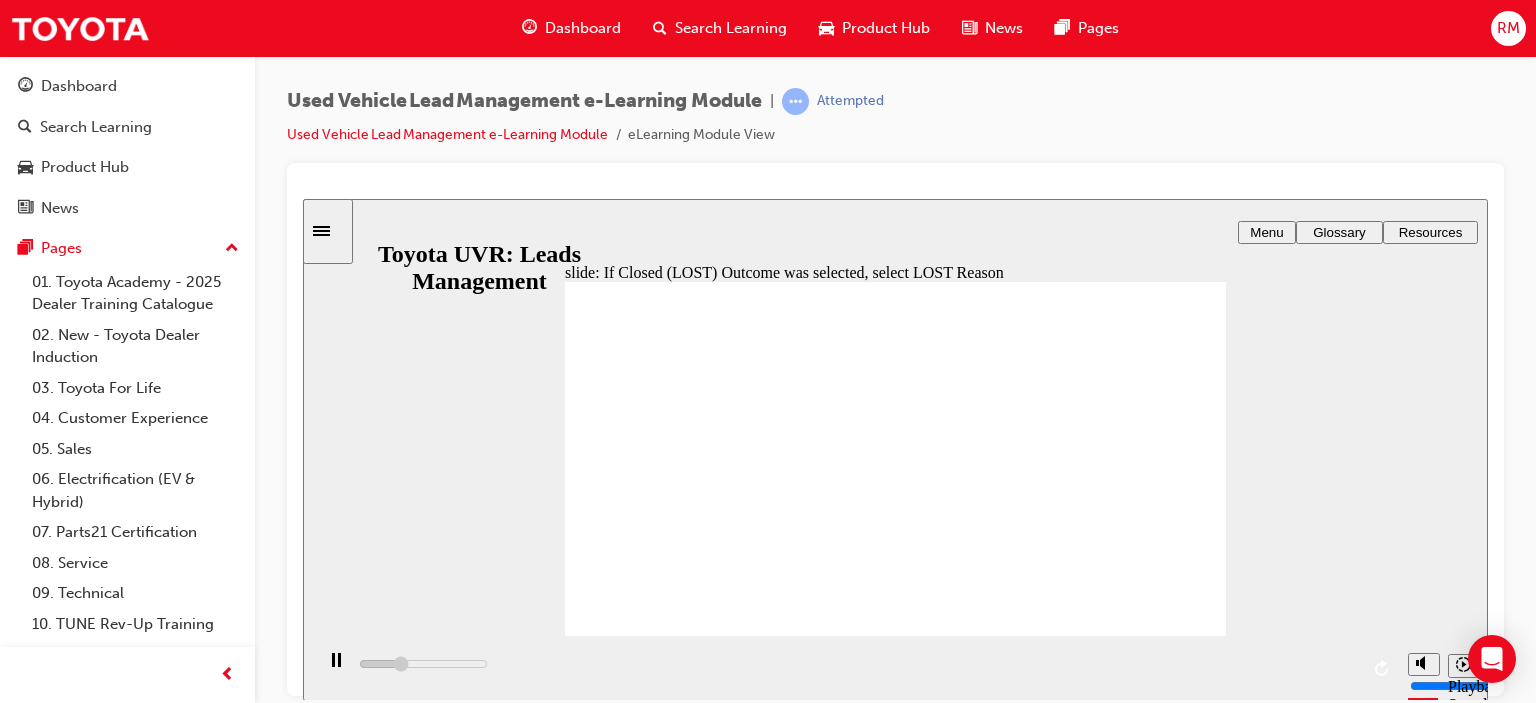 click 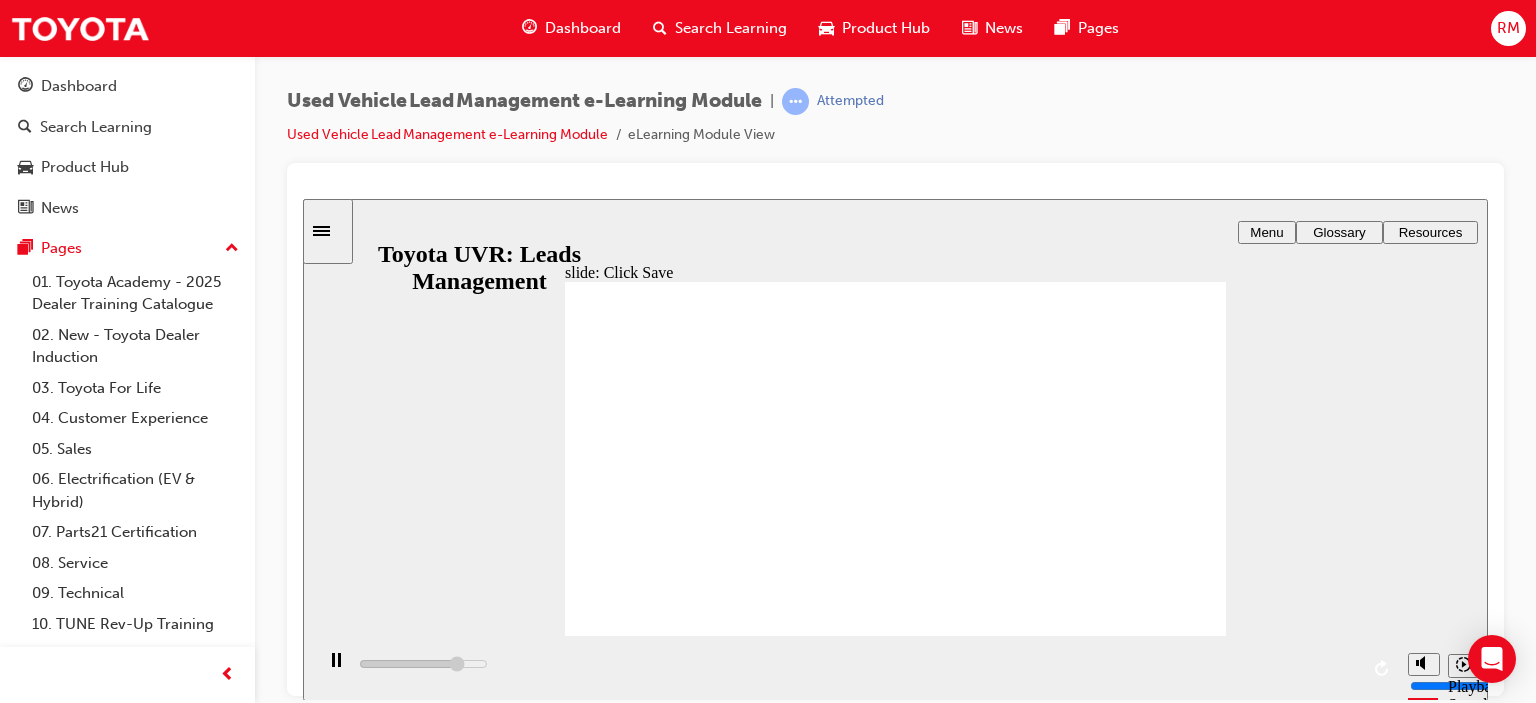 click 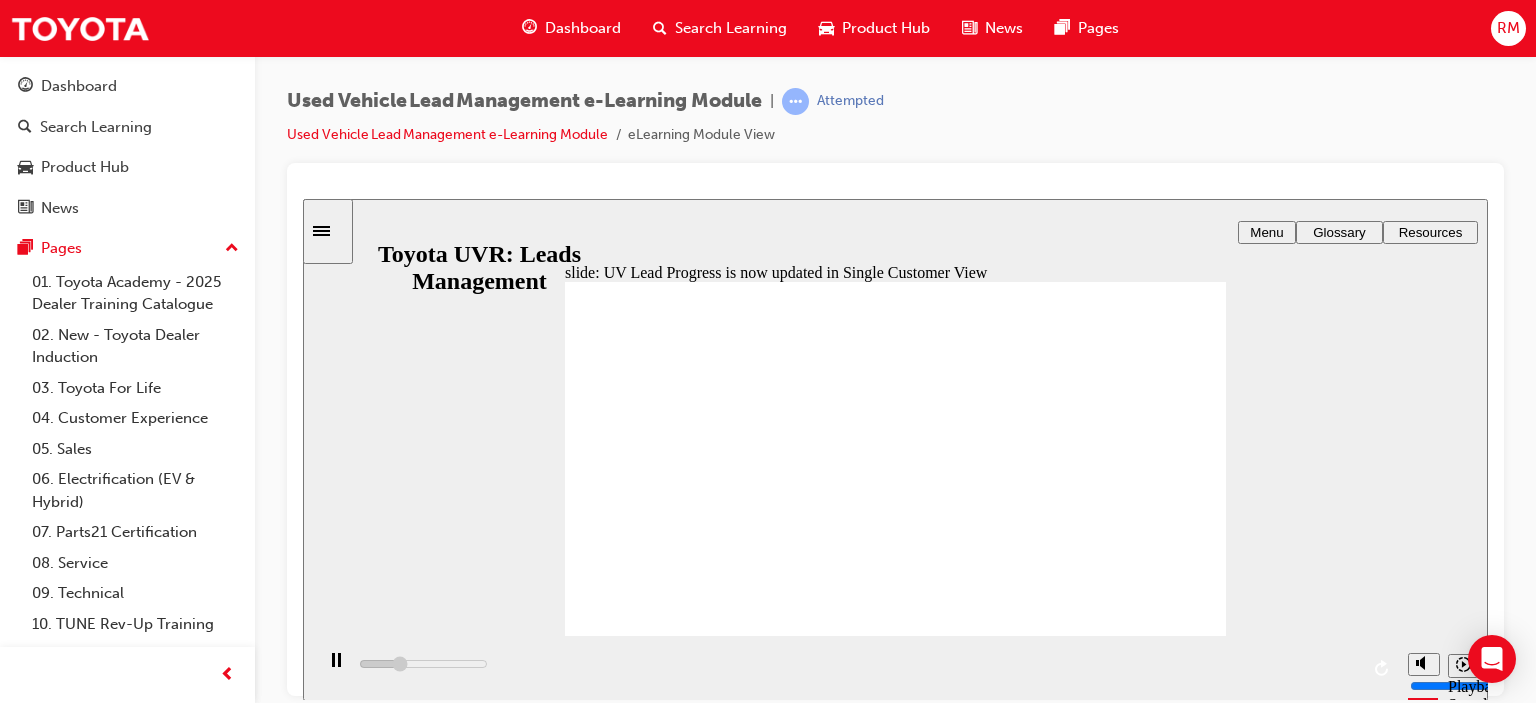 click on "NEXT NEXT" at bounding box center [1167, 2290] 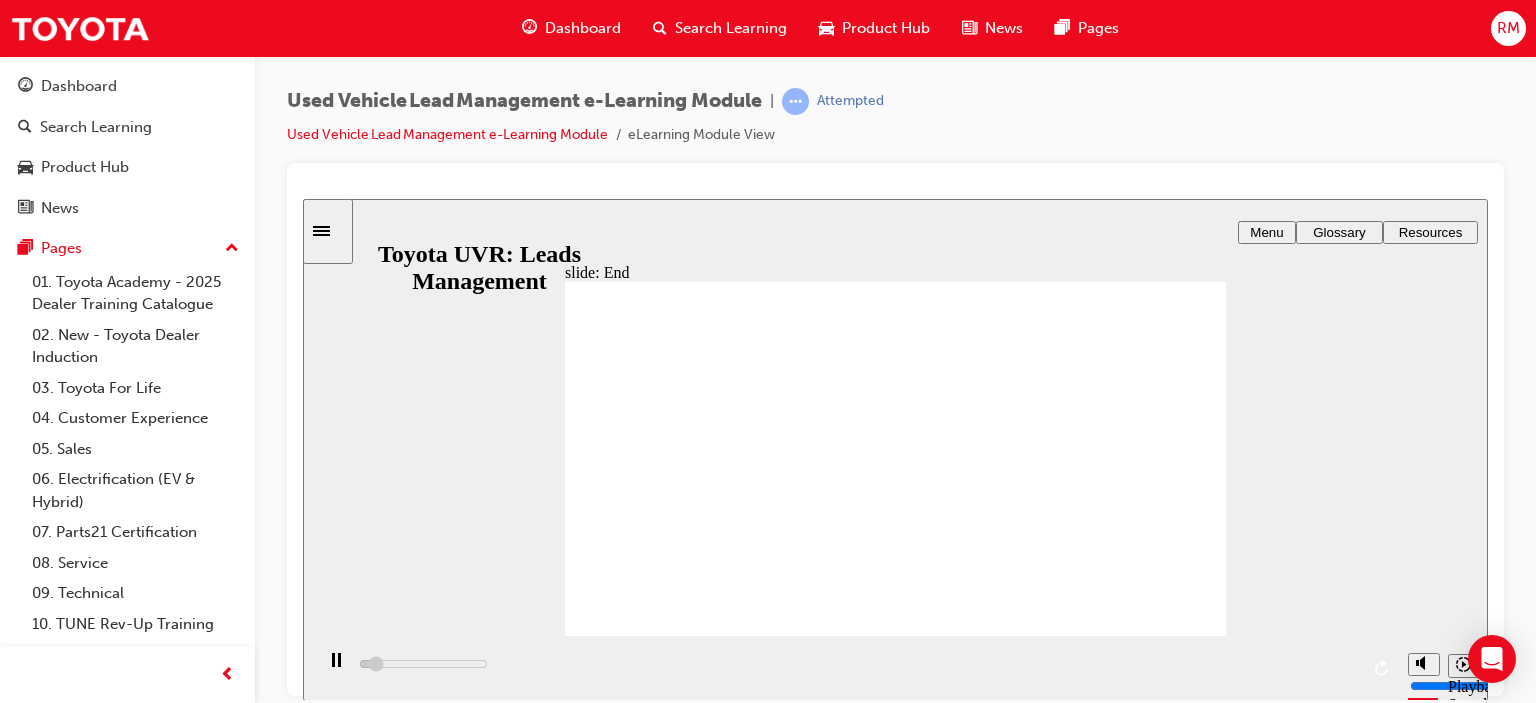 click on "CONTINUE CONTINUE" at bounding box center (1068, 3093) 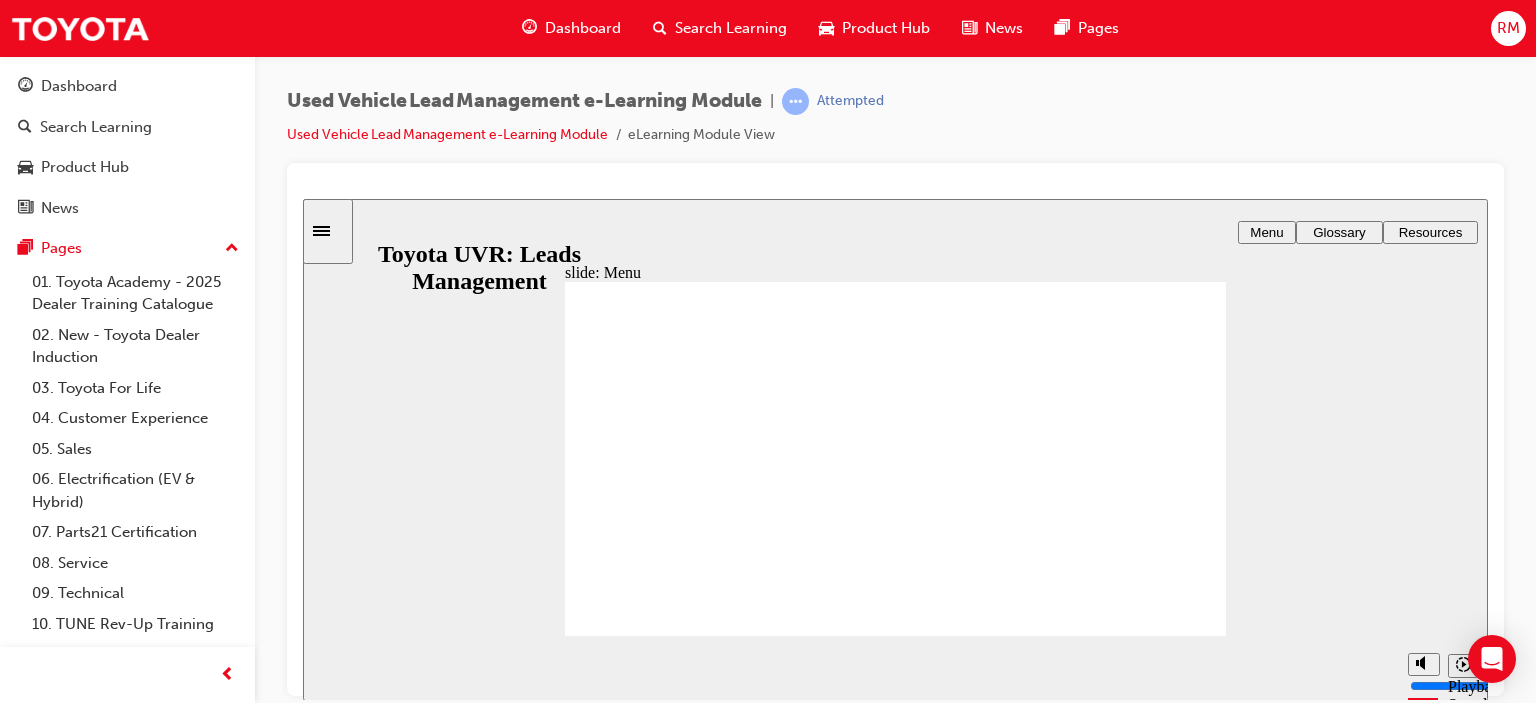 click 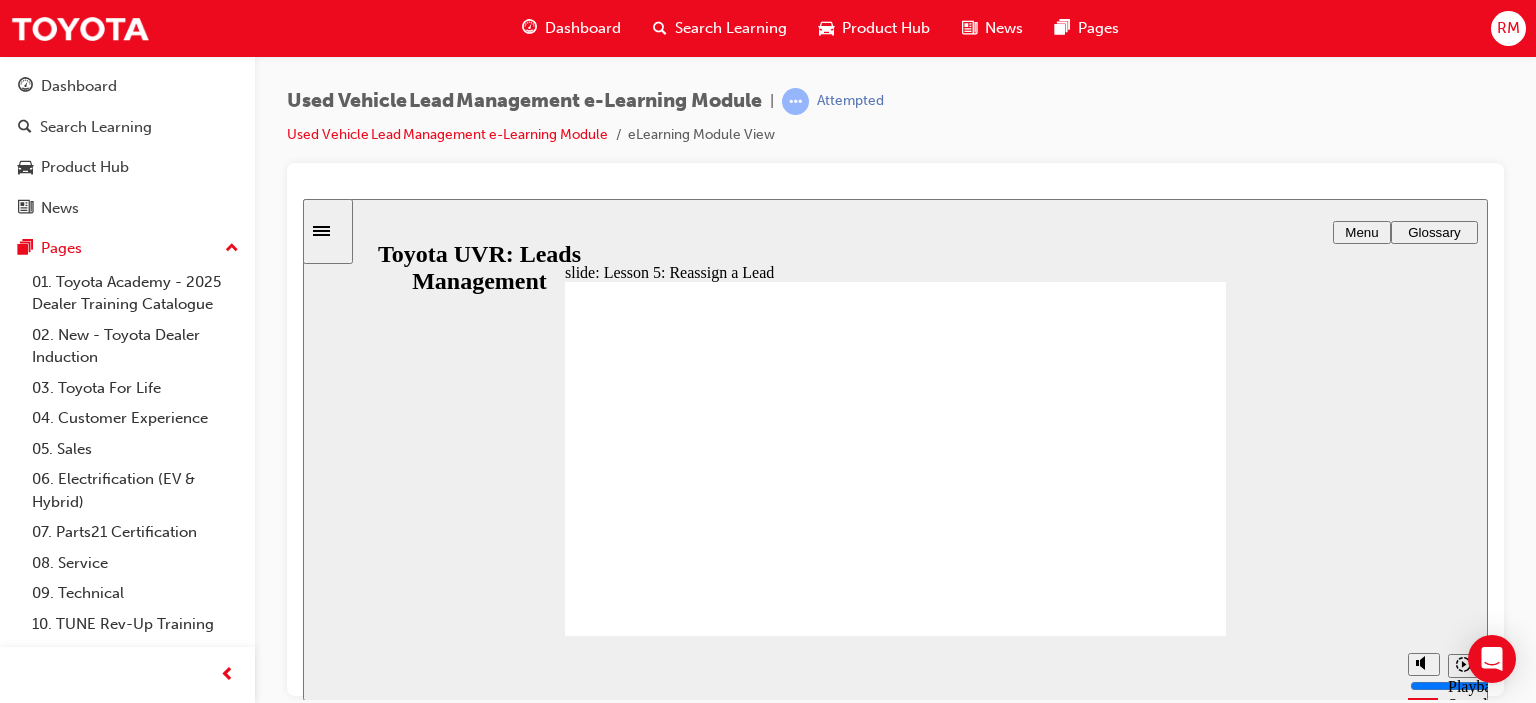 click on "START START" at bounding box center [1167, 1898] 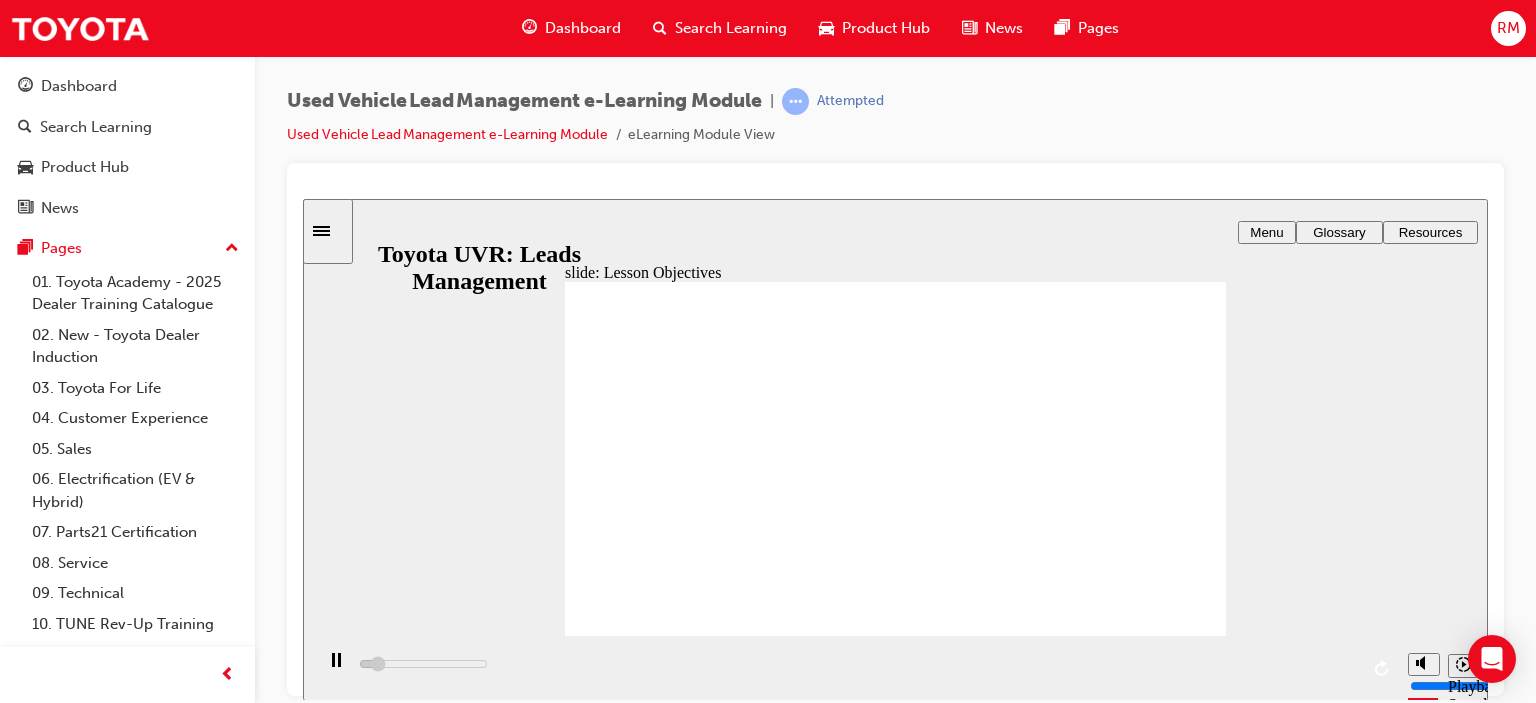 click 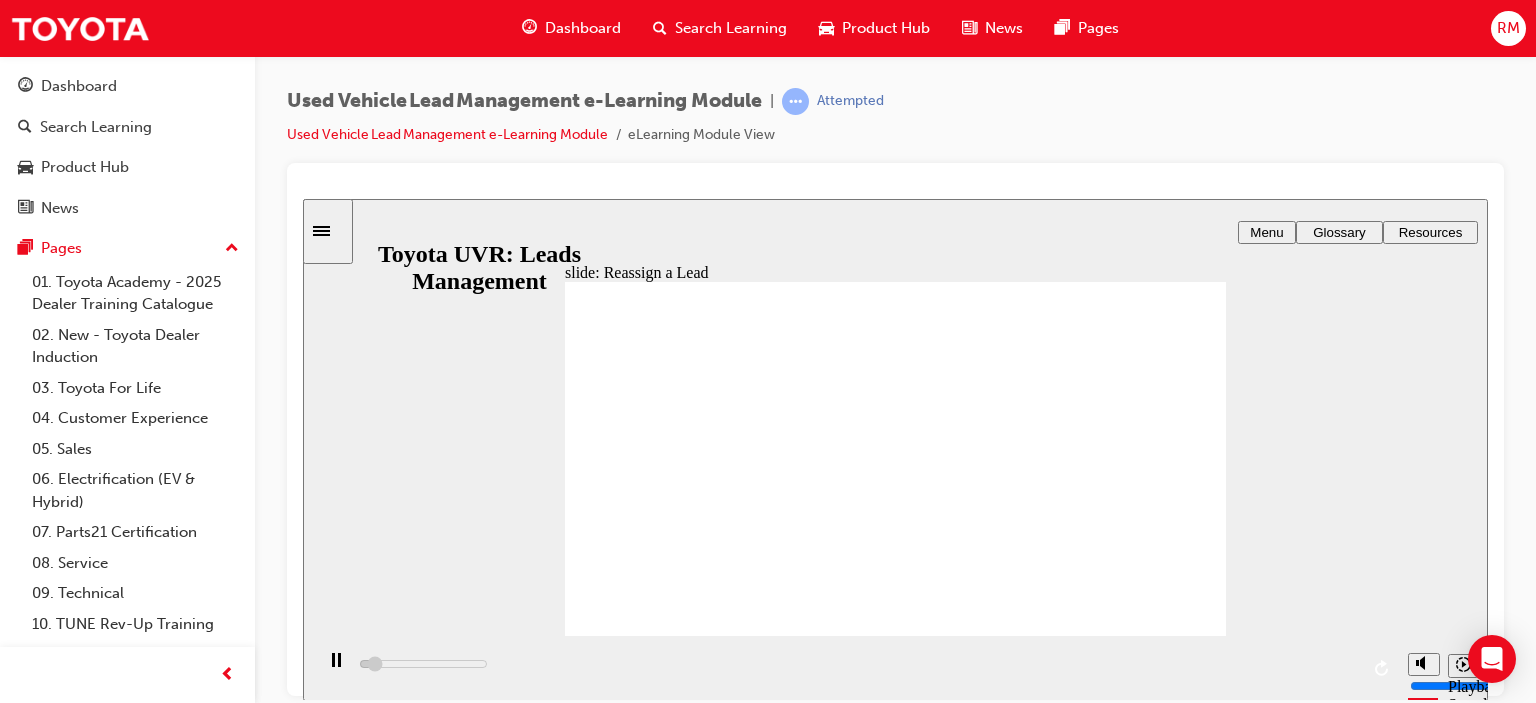 click 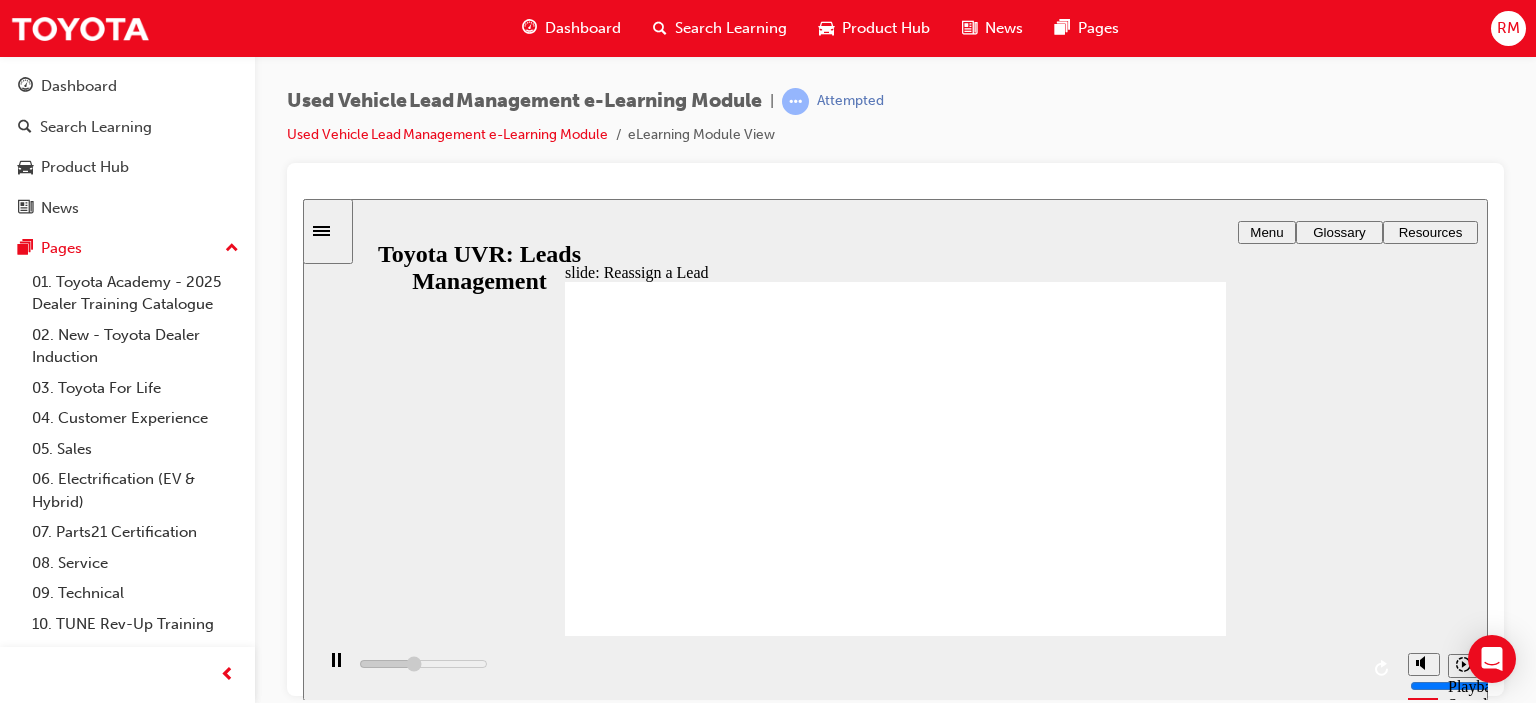 click 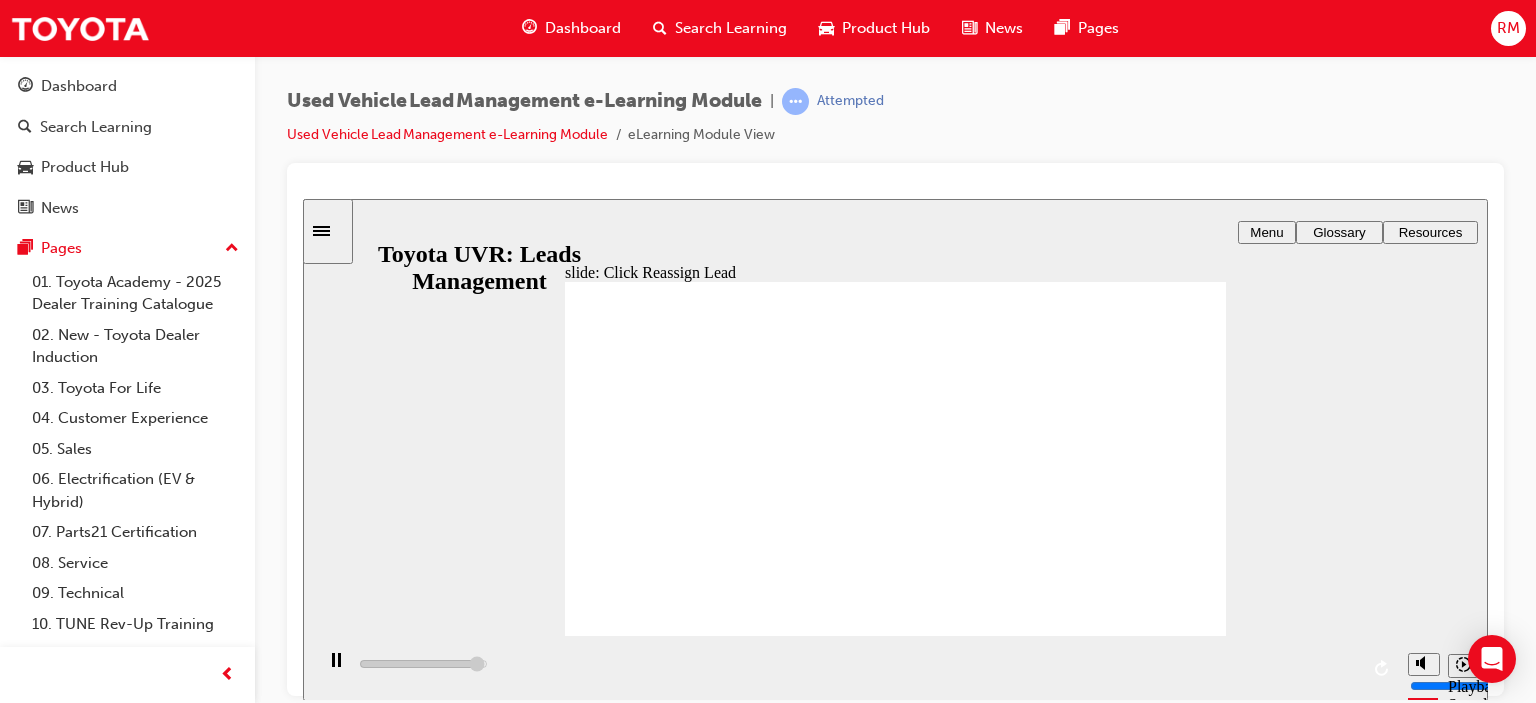 click 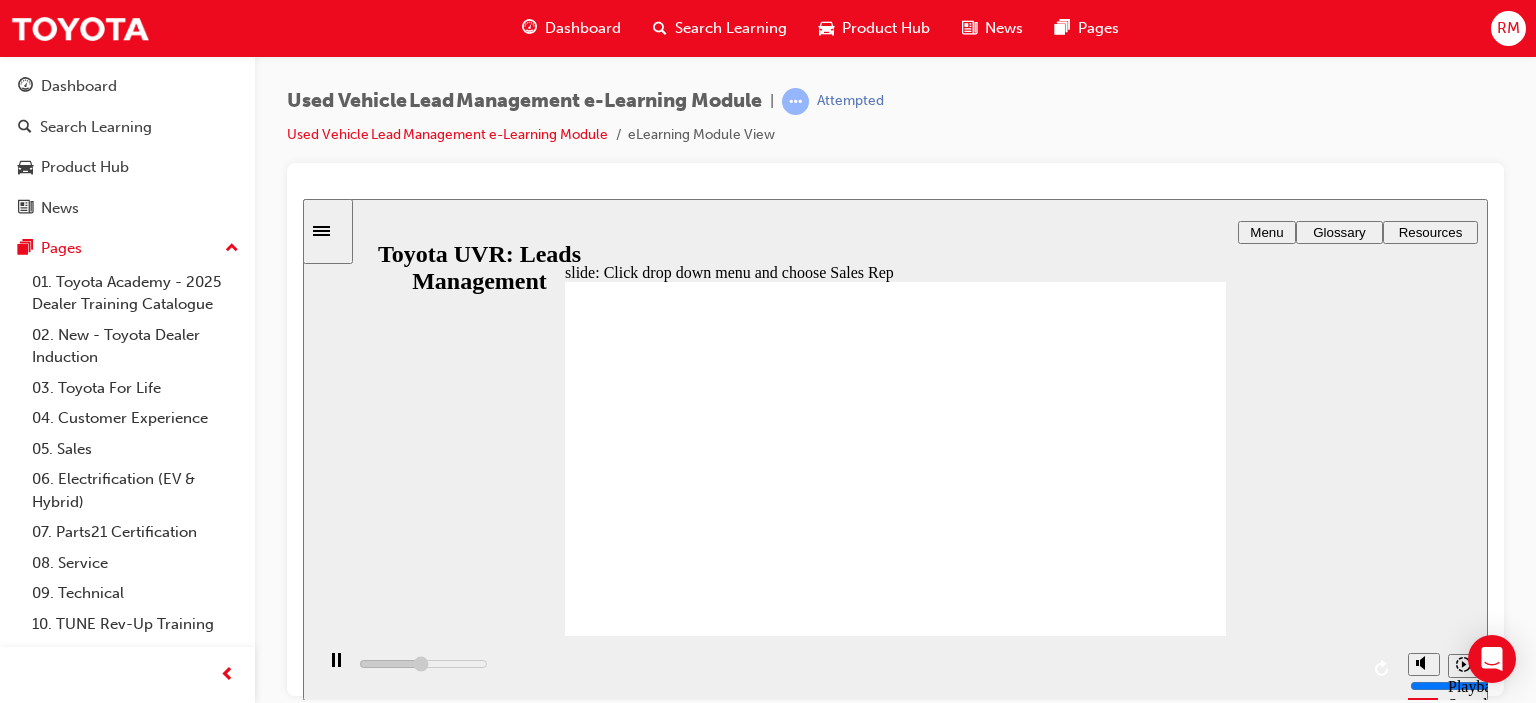 click 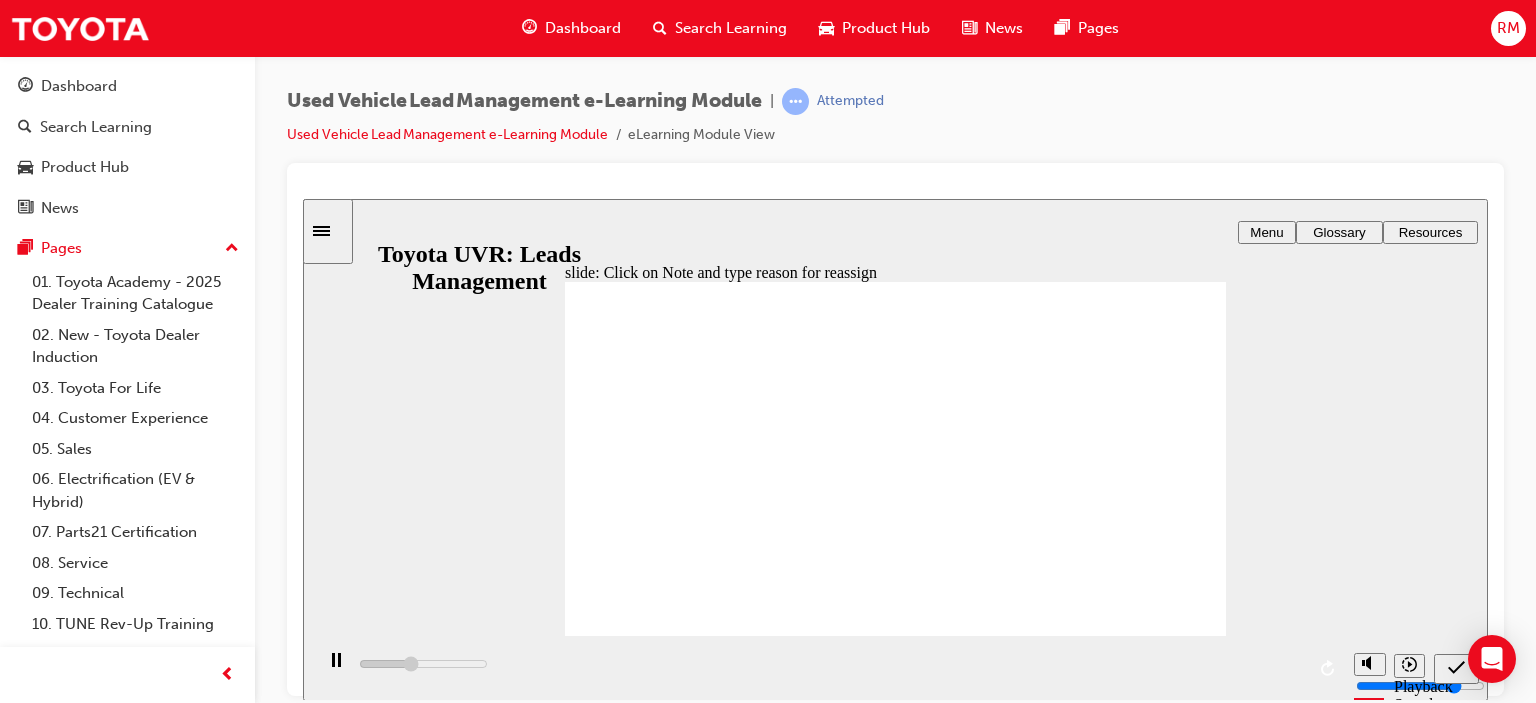 click 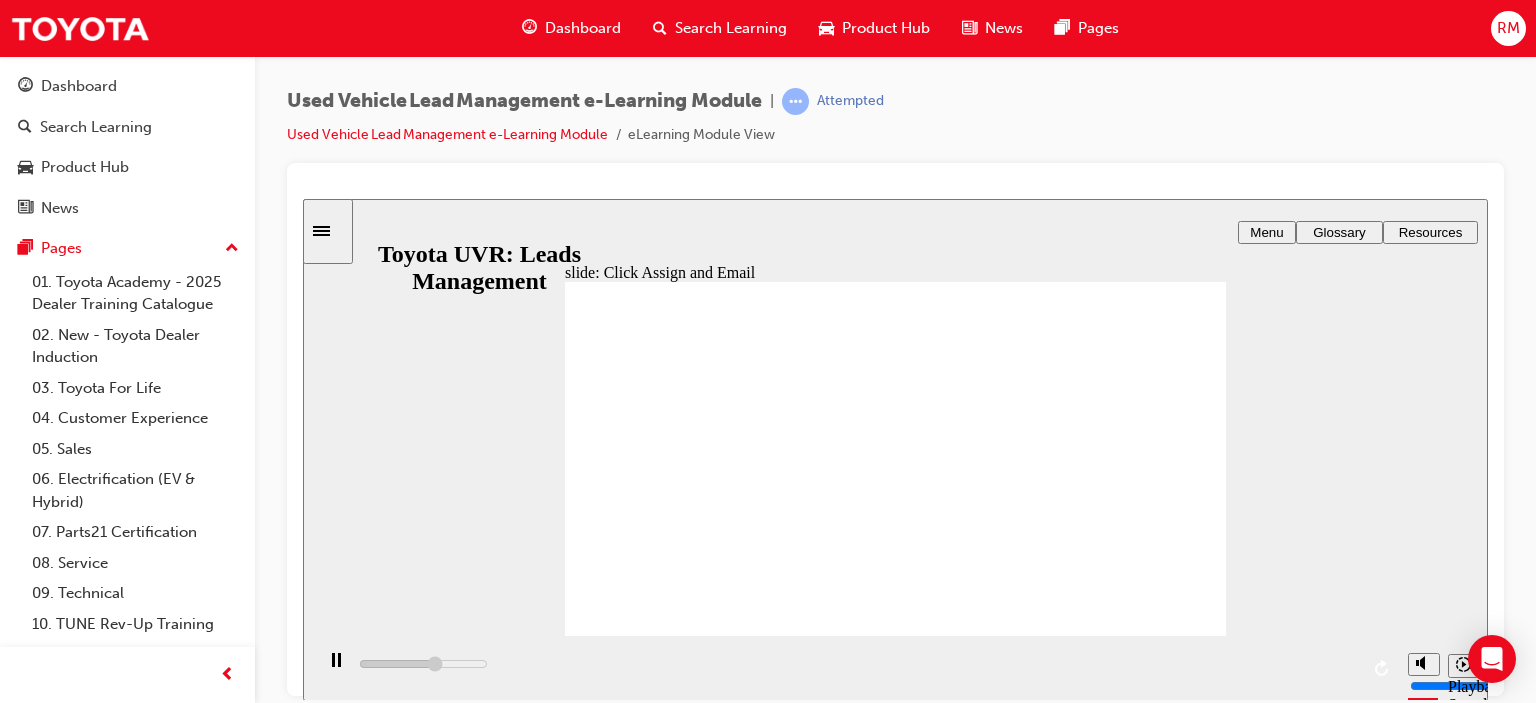 click 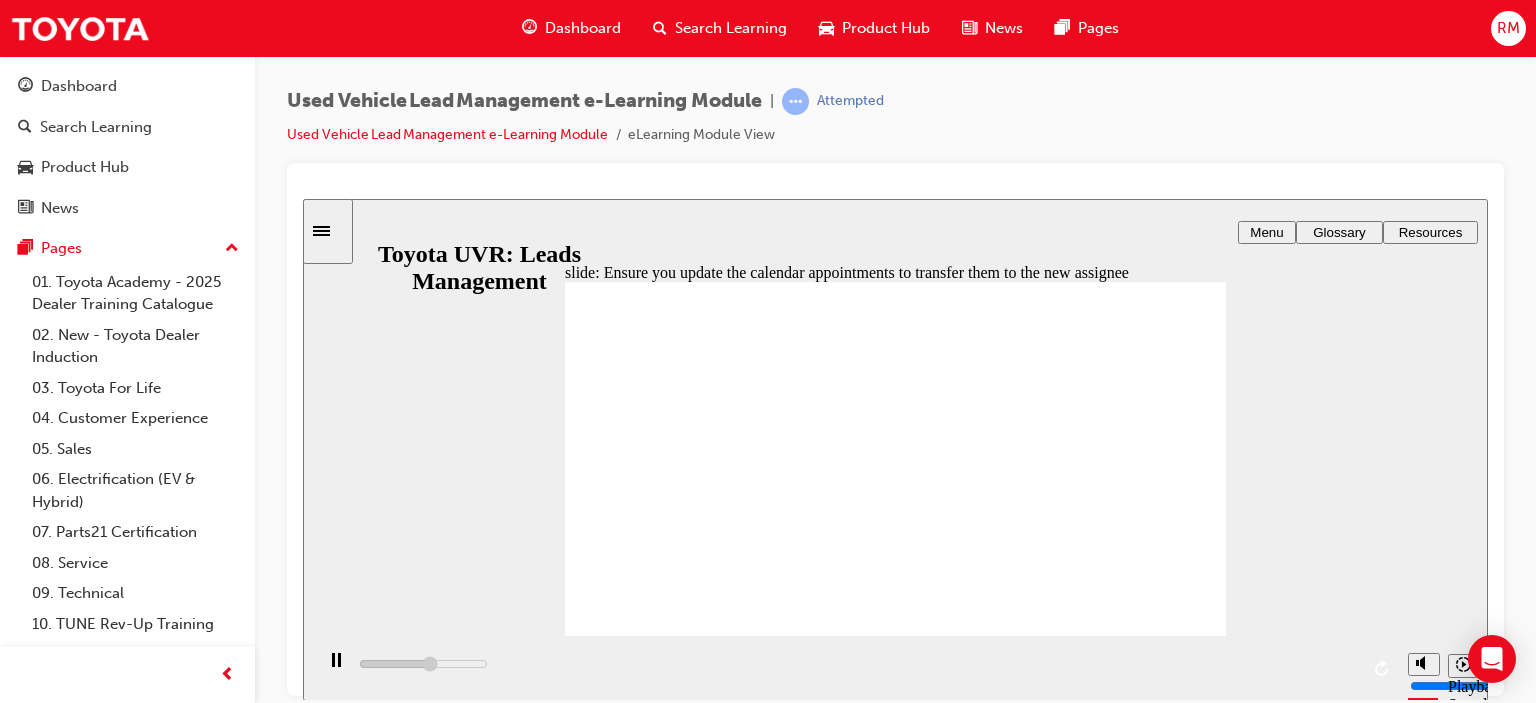 click 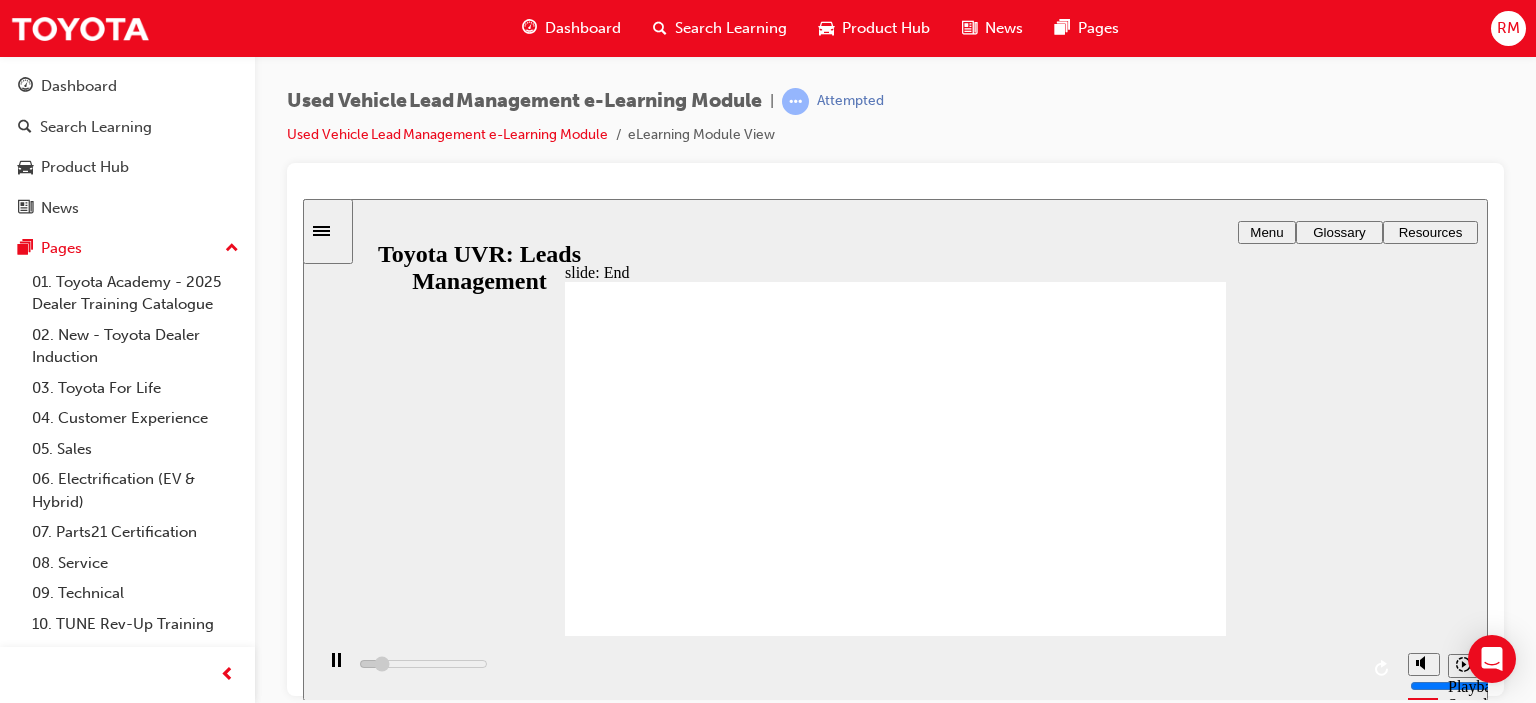 click 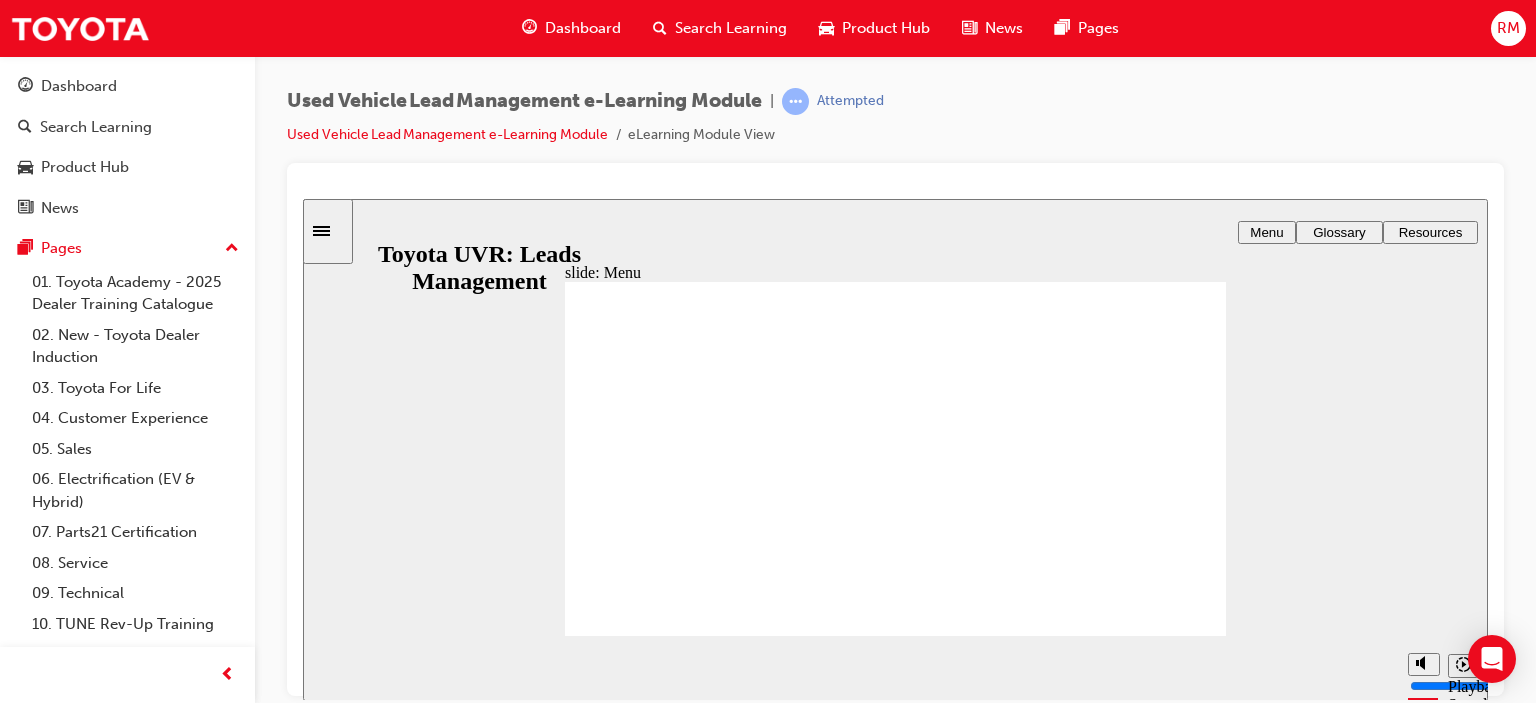 click 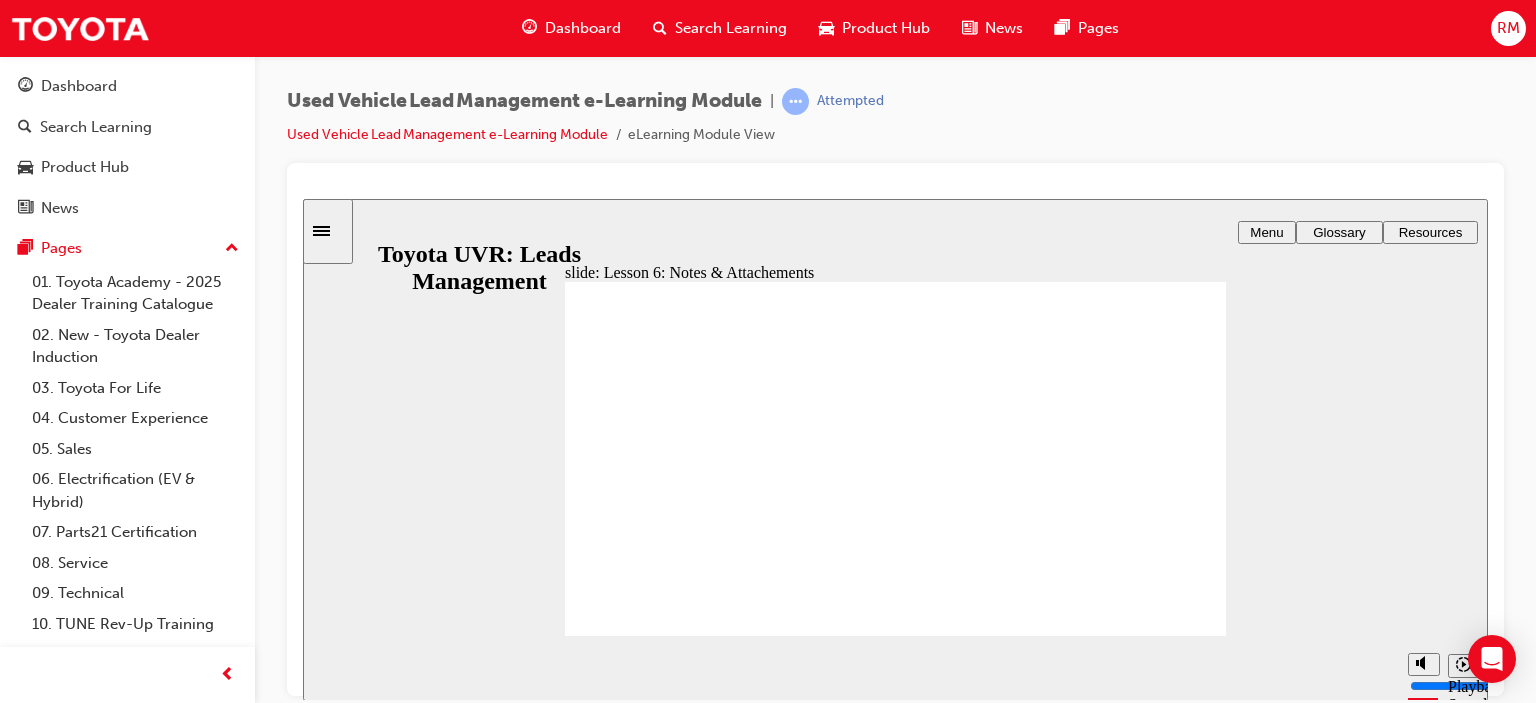 click 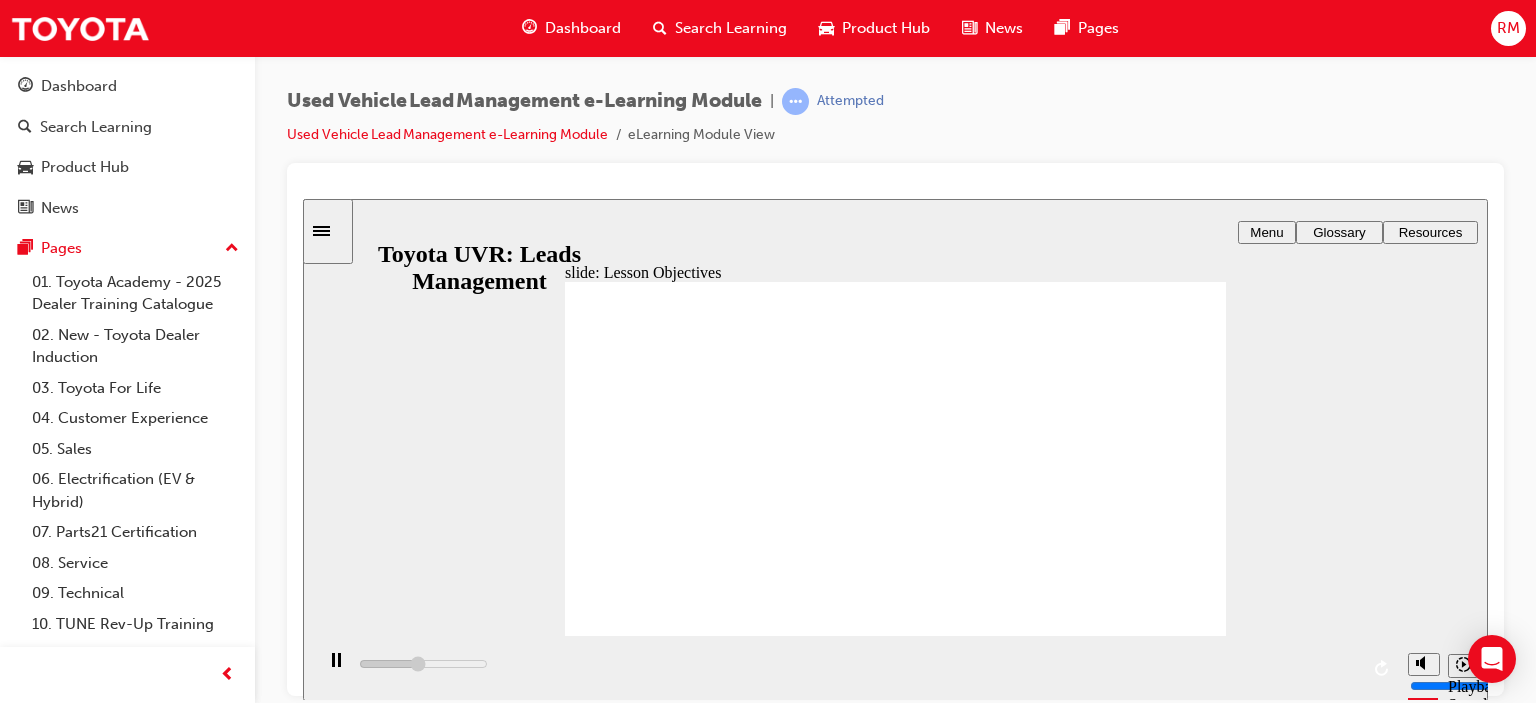 click 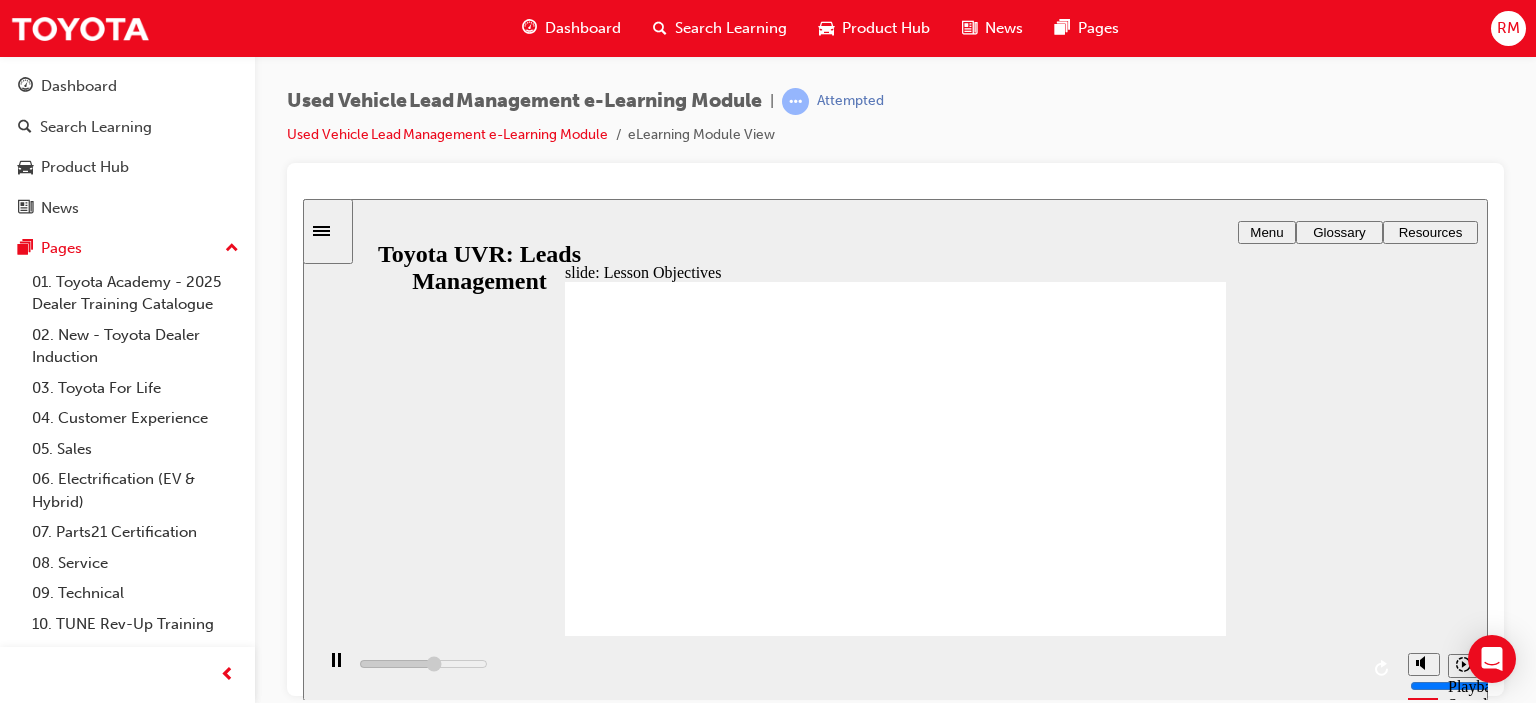 click 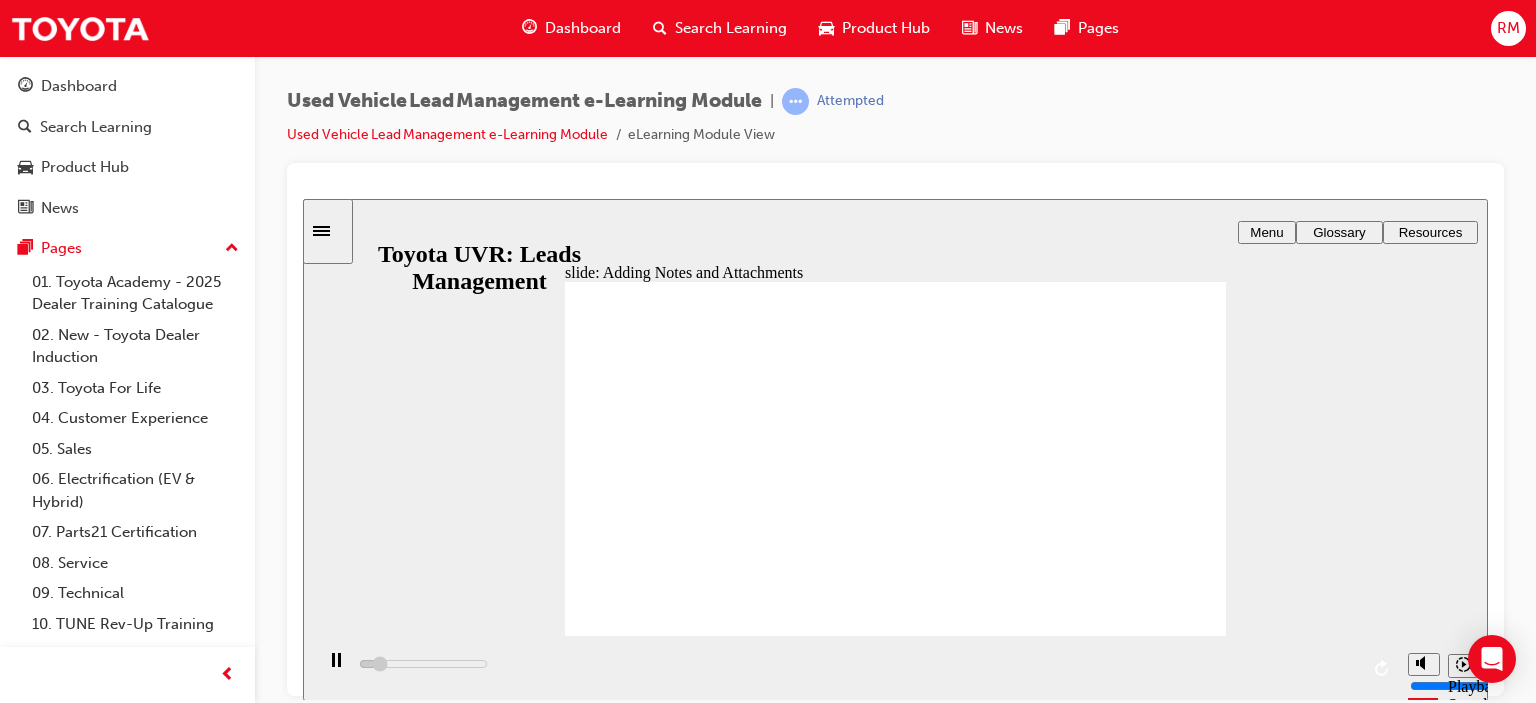 click on "CONTINUE CONTINUE" at bounding box center [1003, 3187] 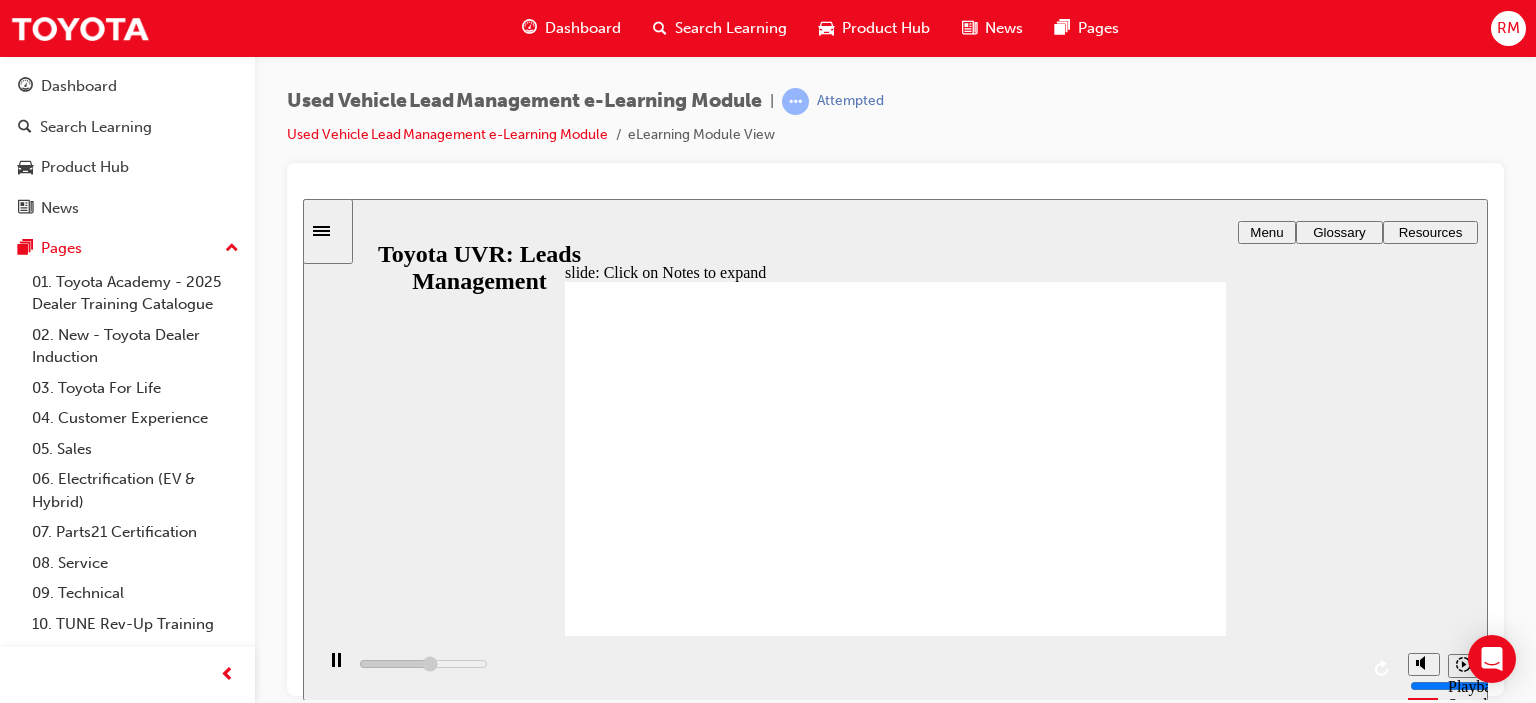 click 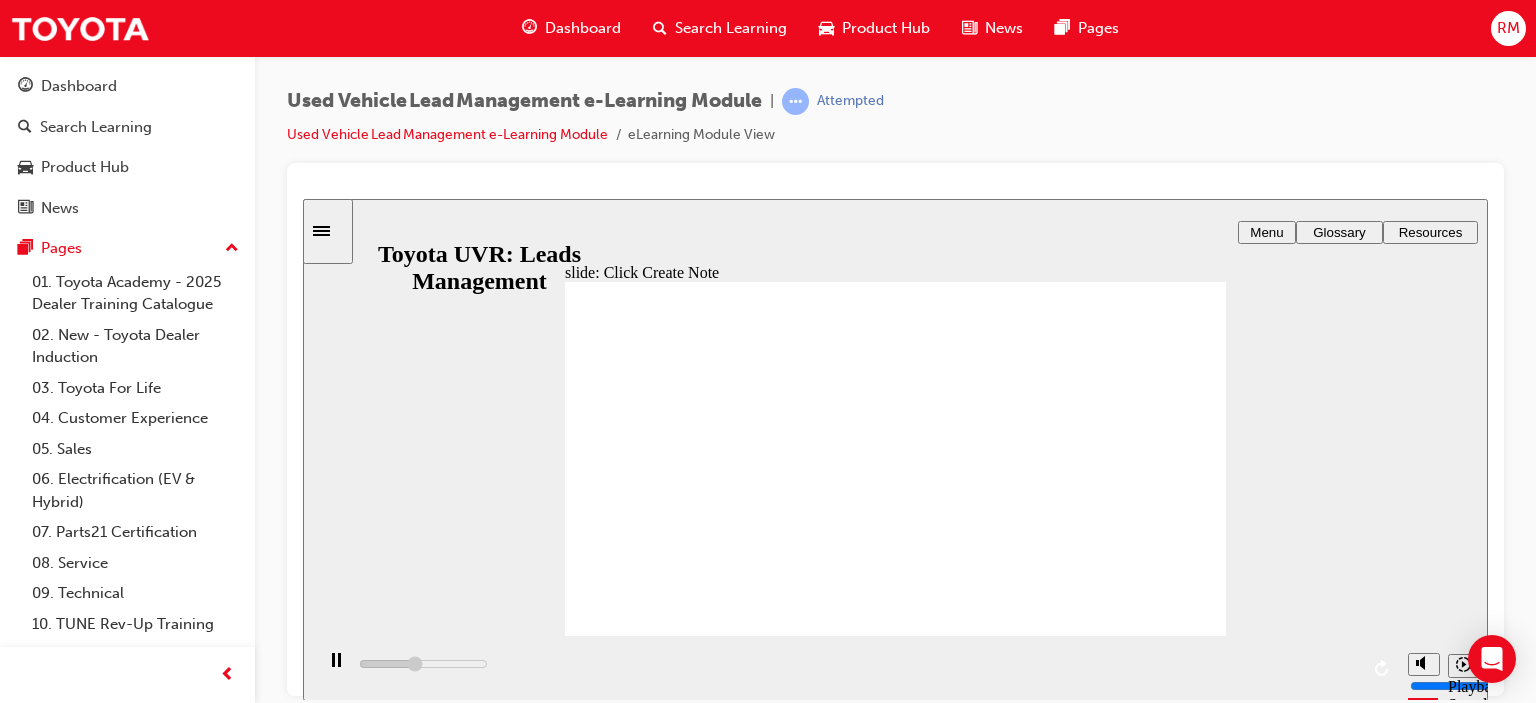 click 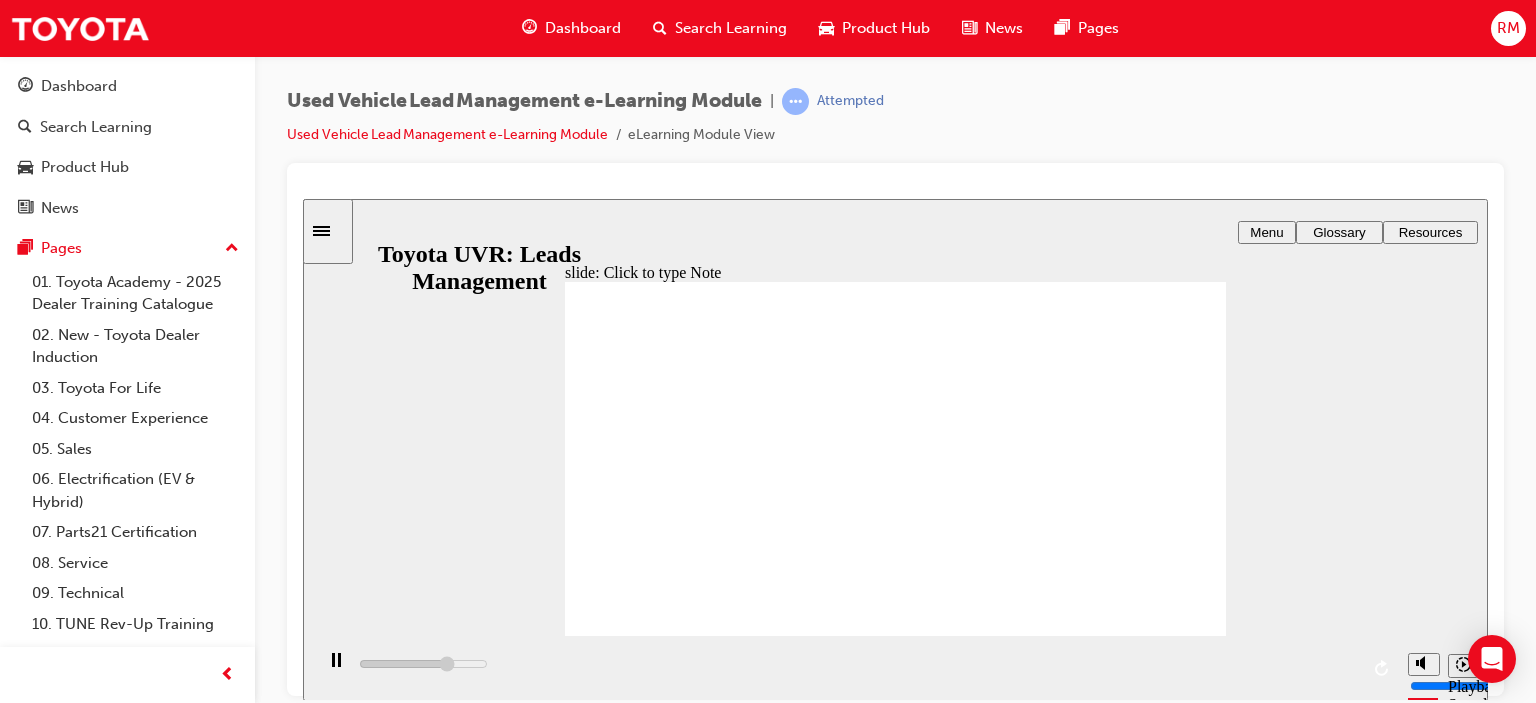click 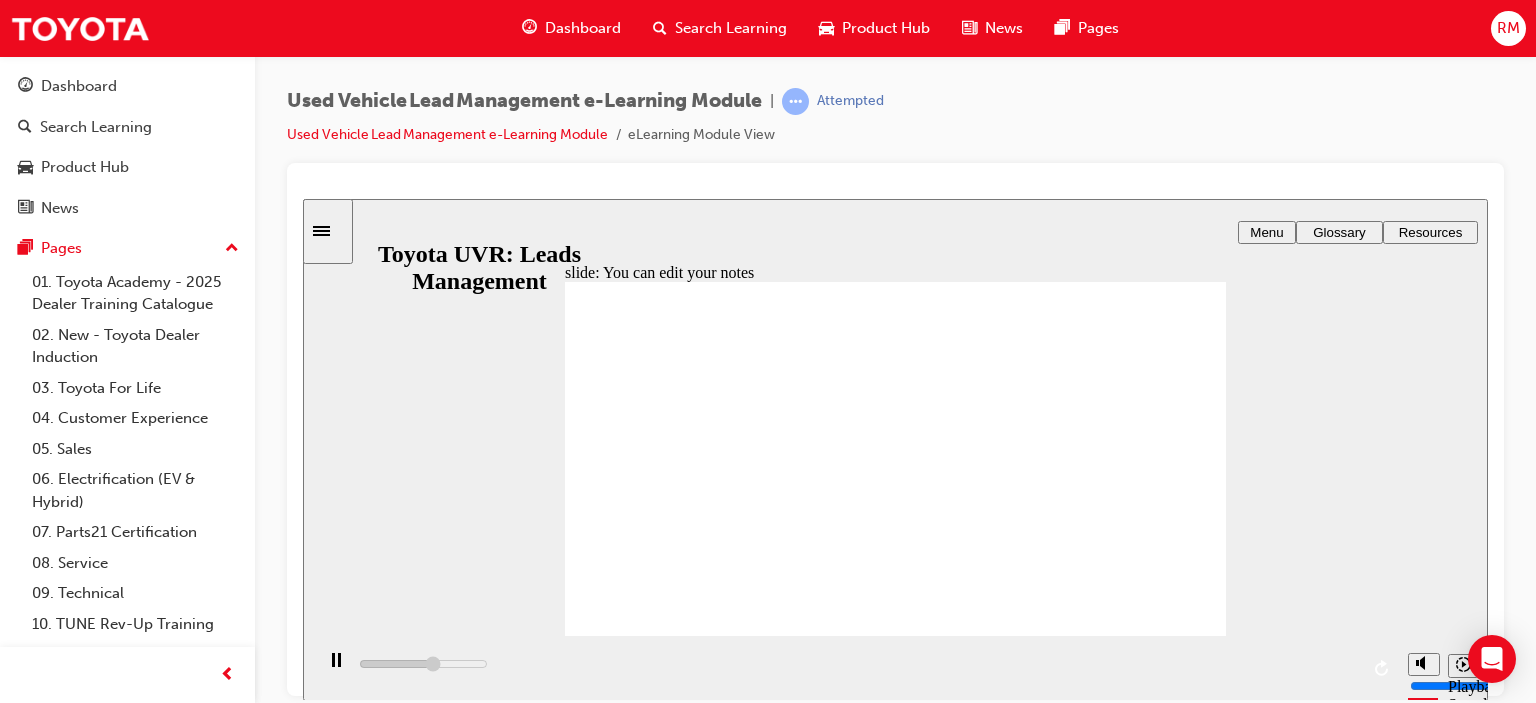 click 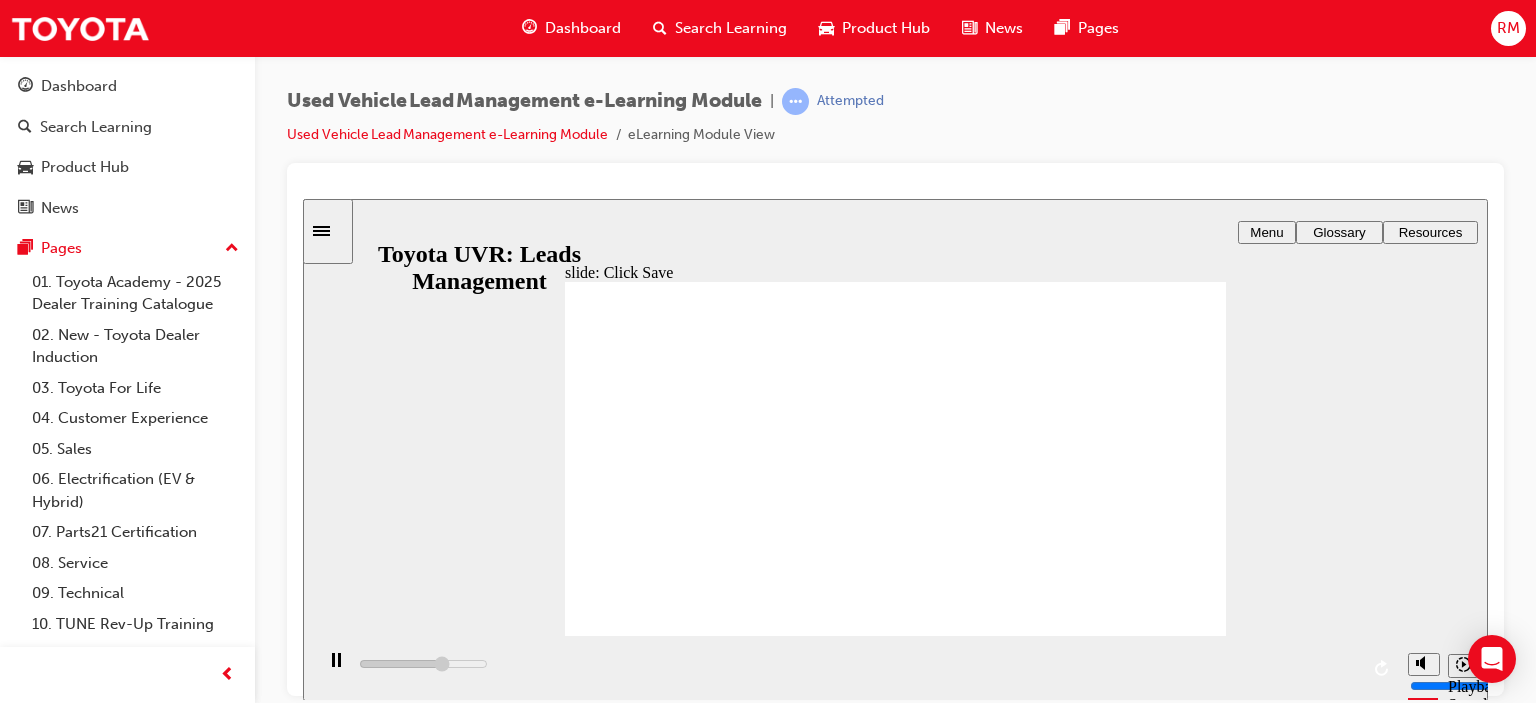 click 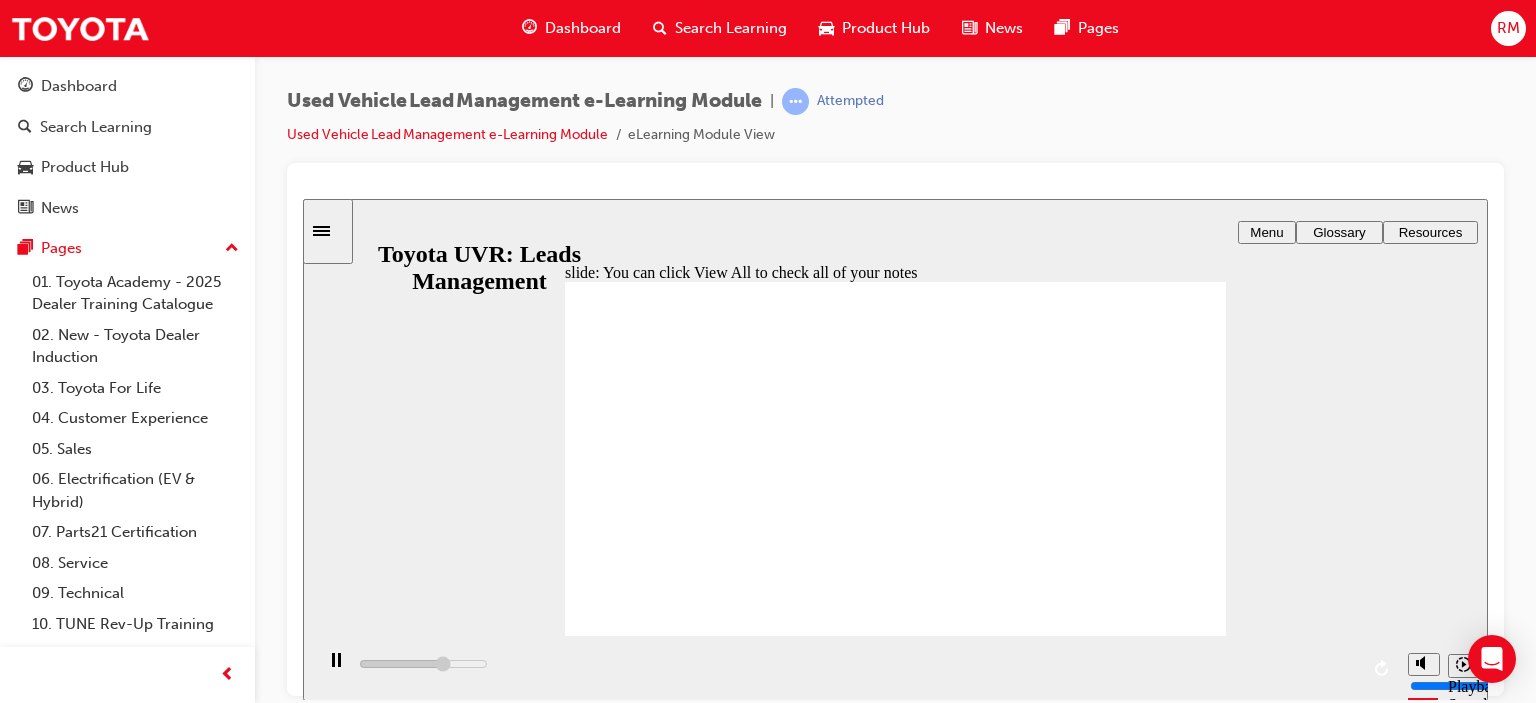 click 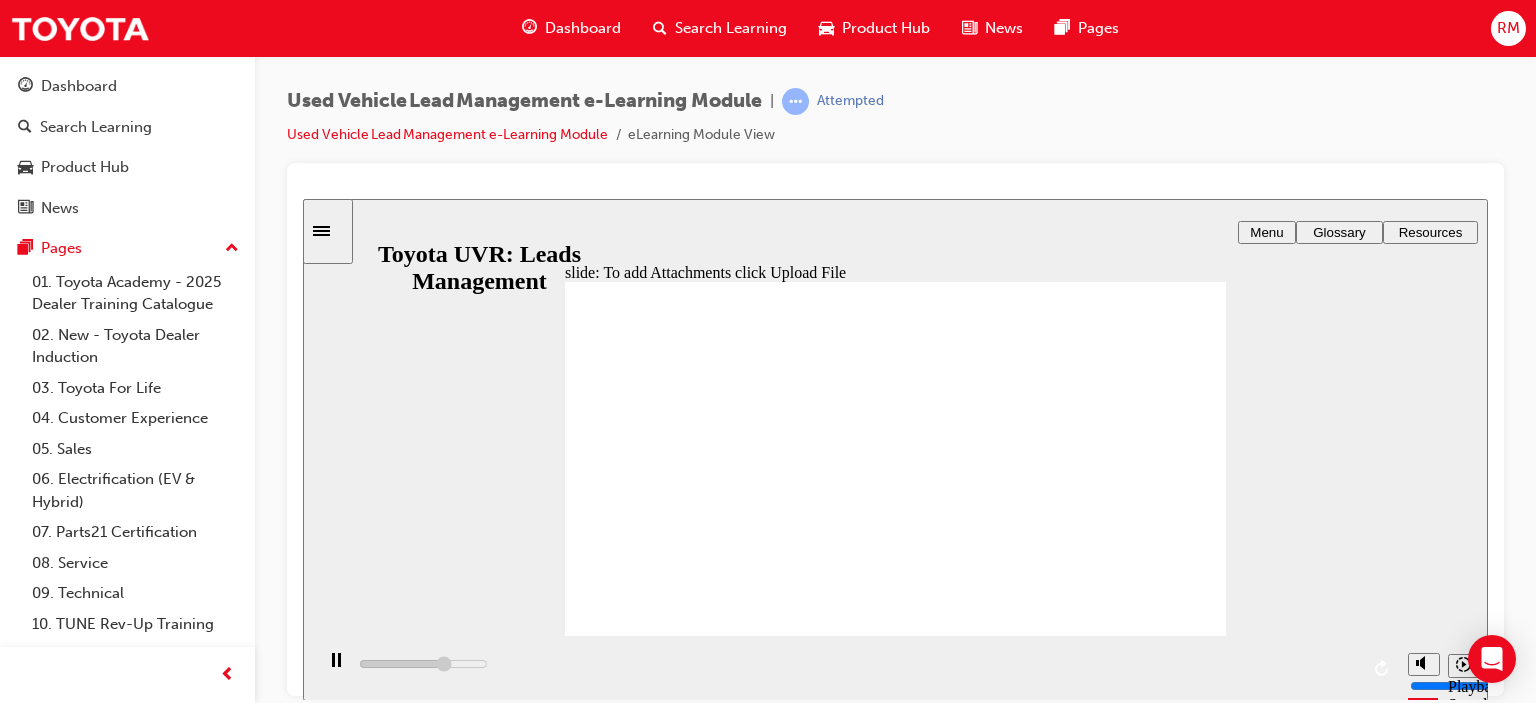 click 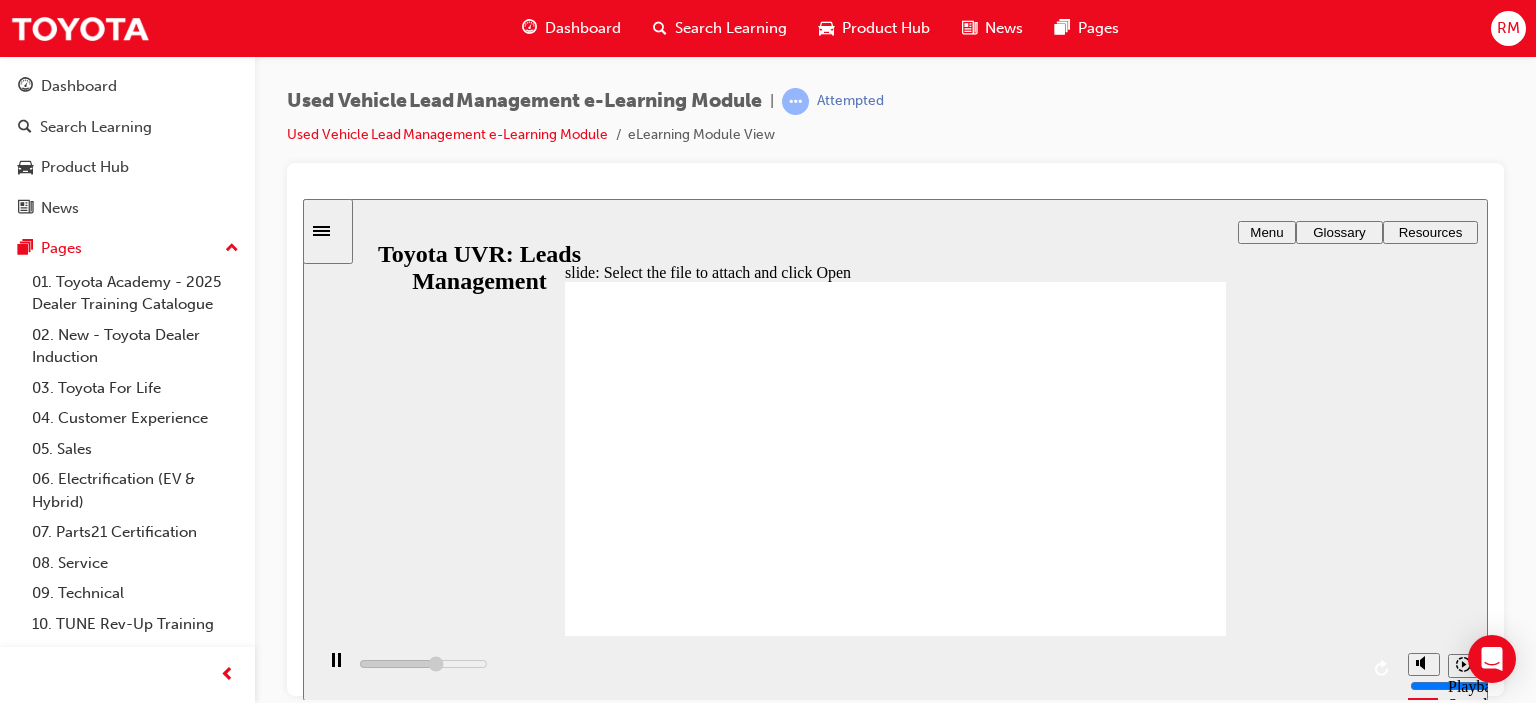 click at bounding box center (895, 1213) 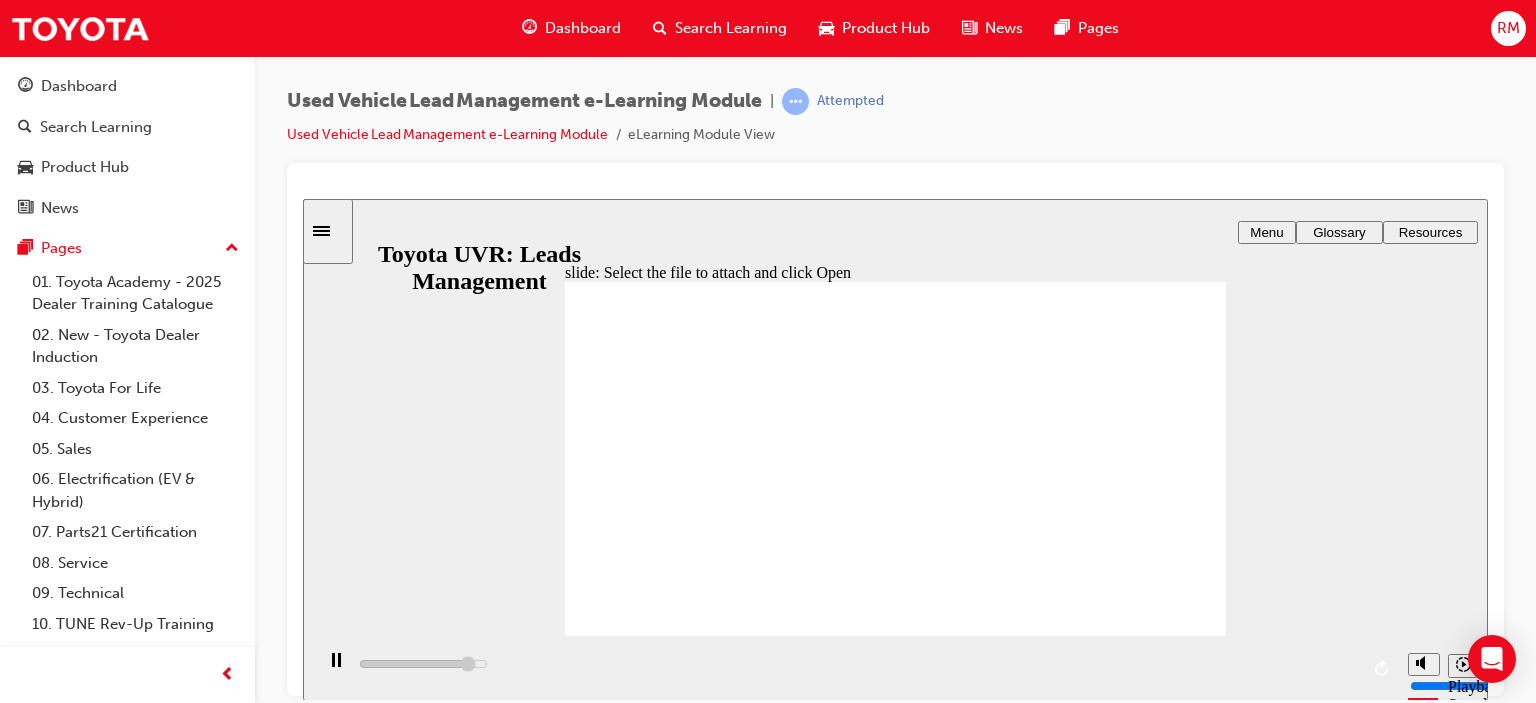 click 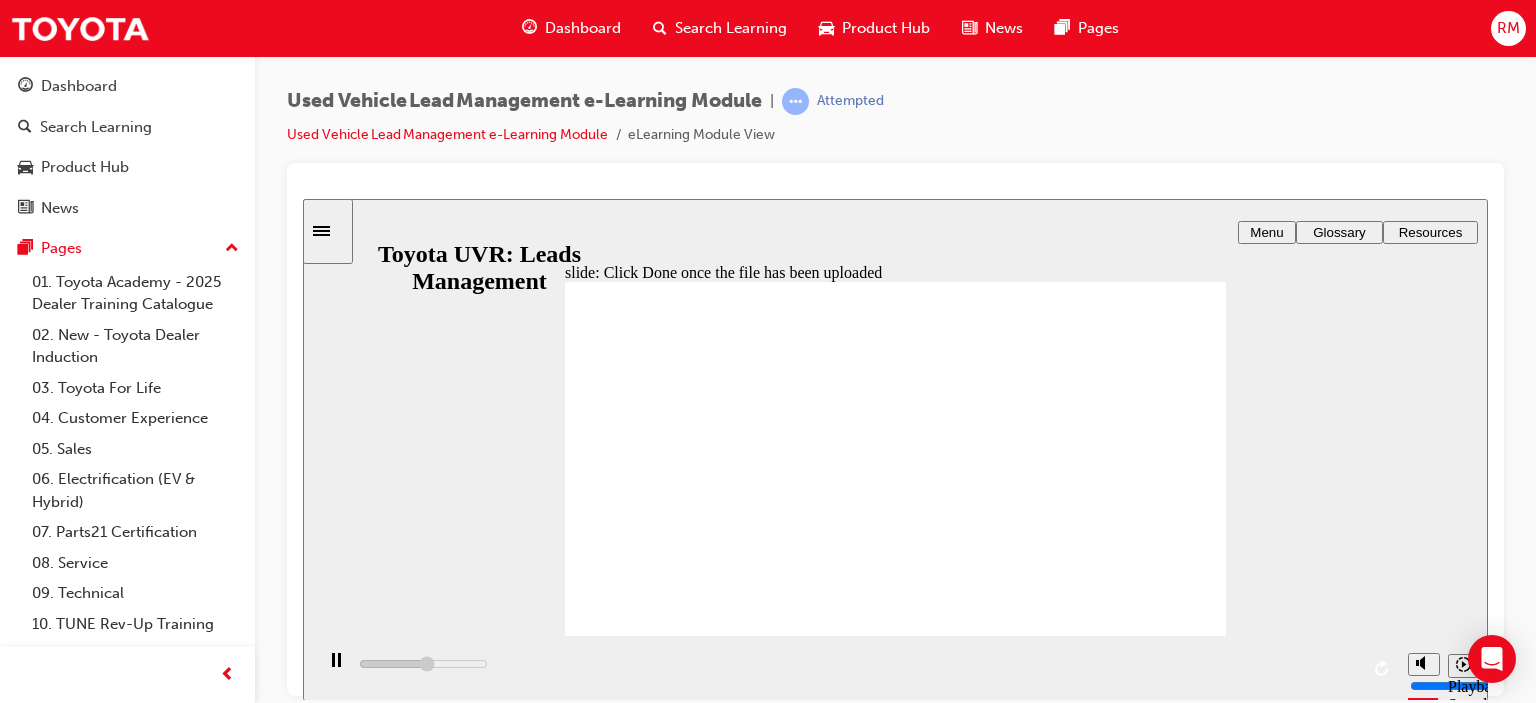 click 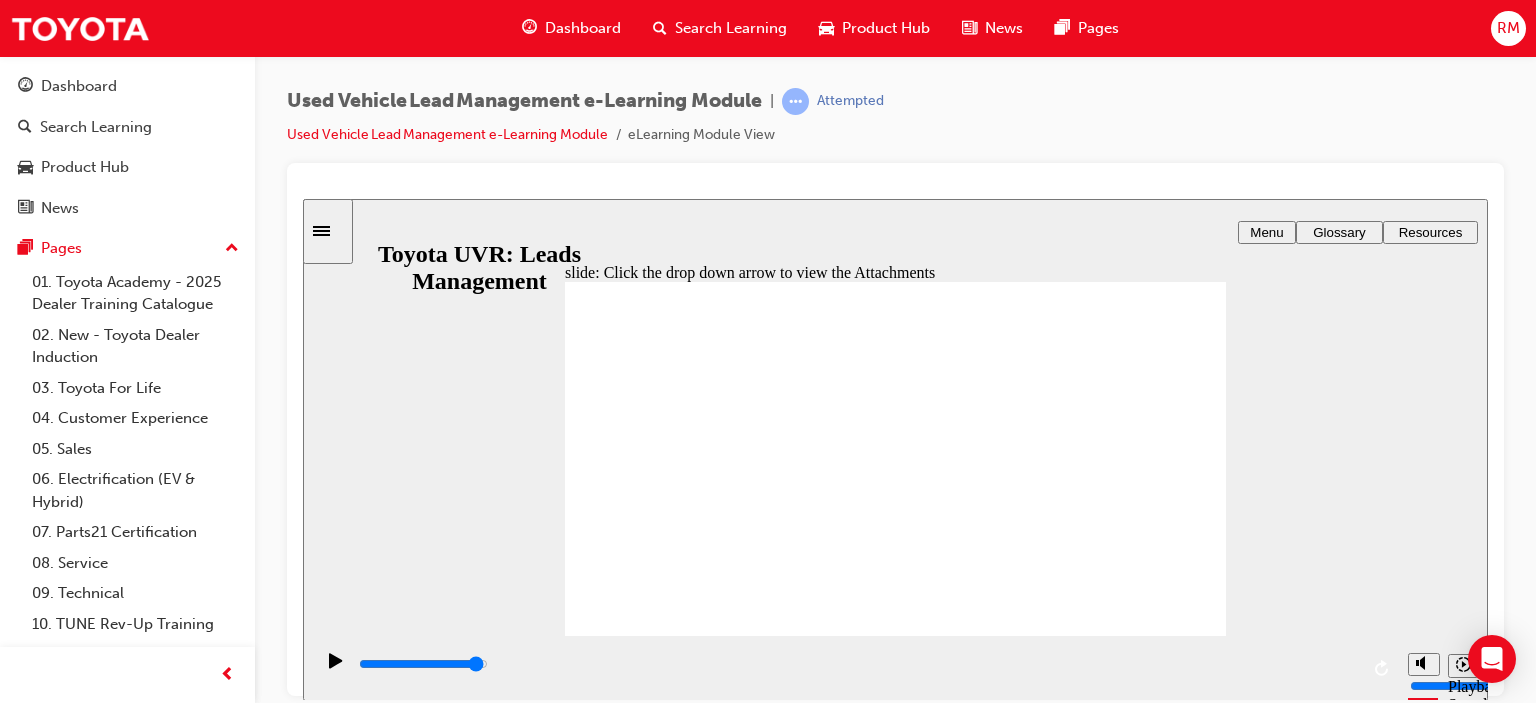 click 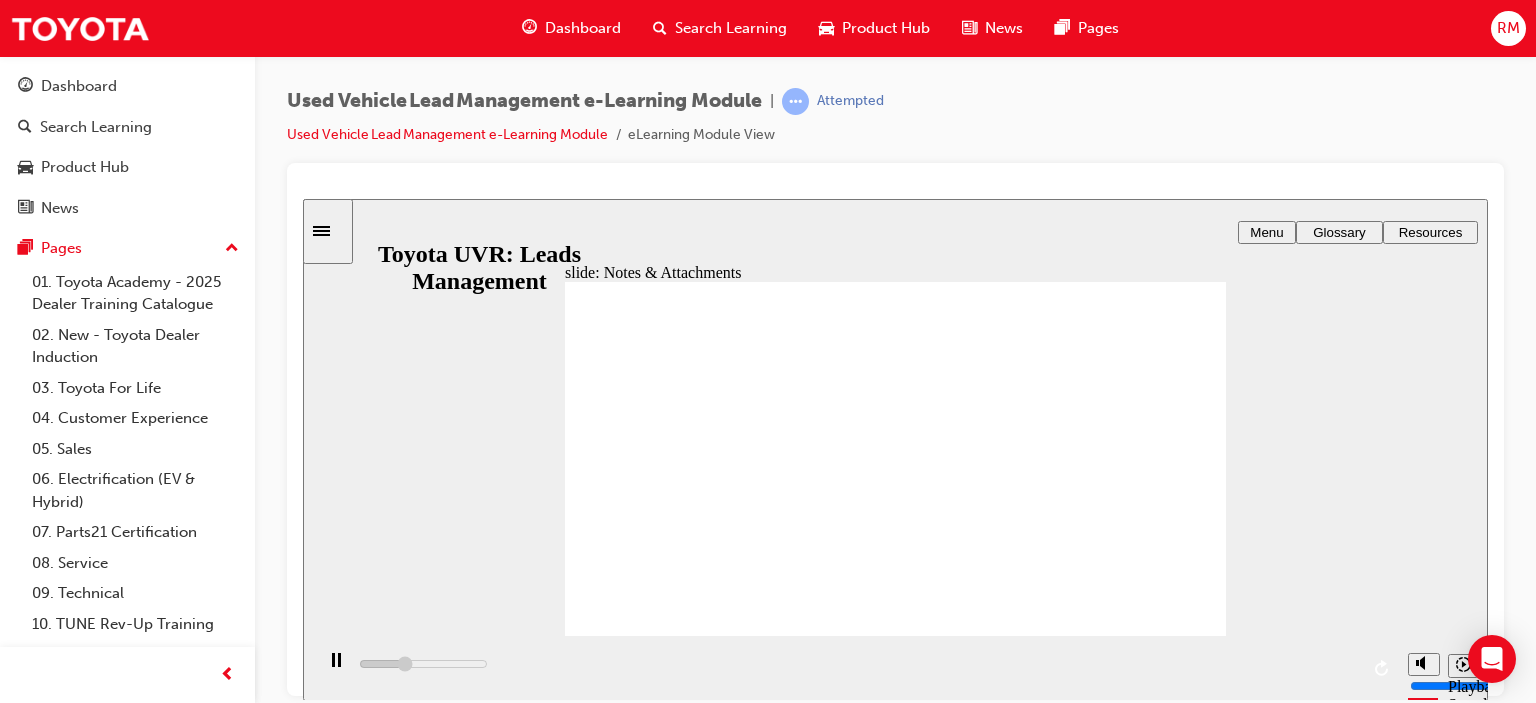 click 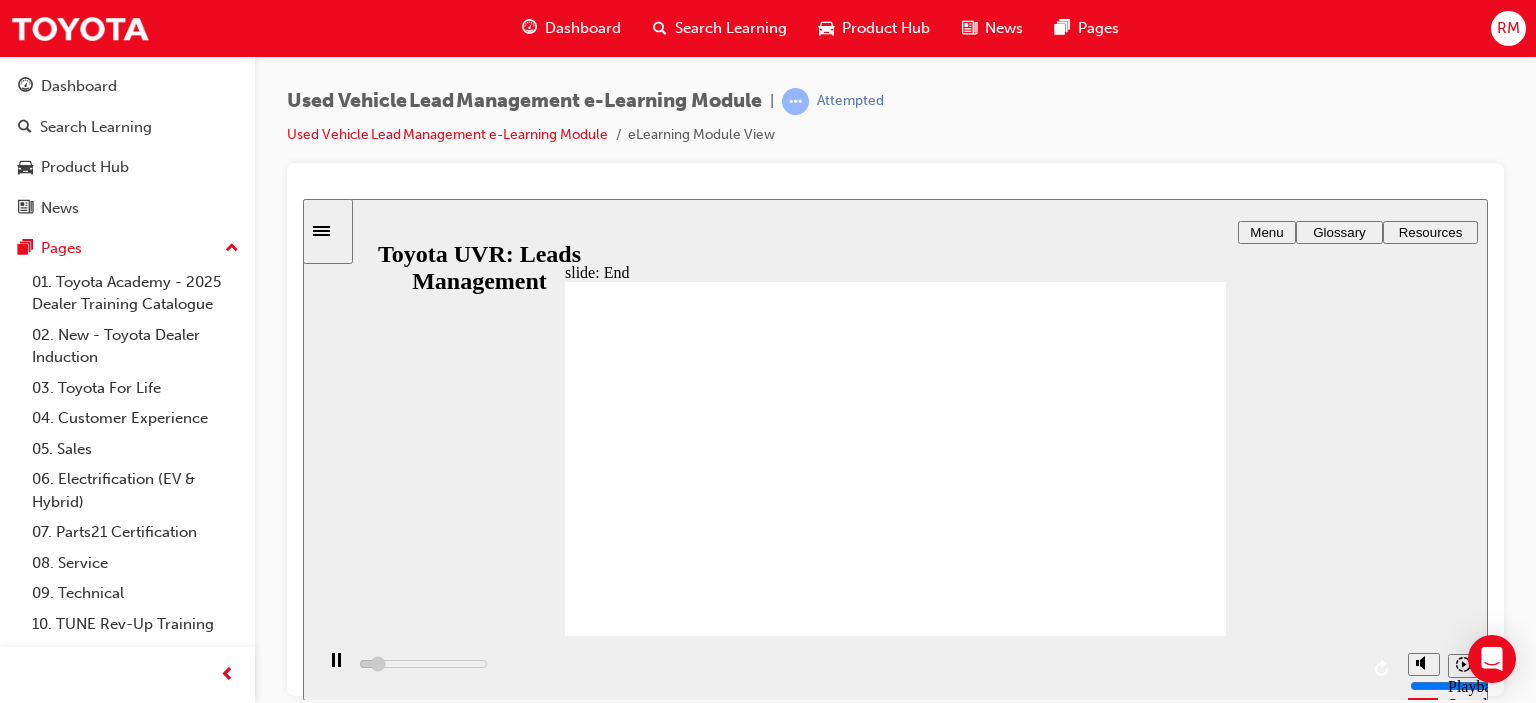 click on "CONTINUE CONTINUE" at bounding box center (1068, 3041) 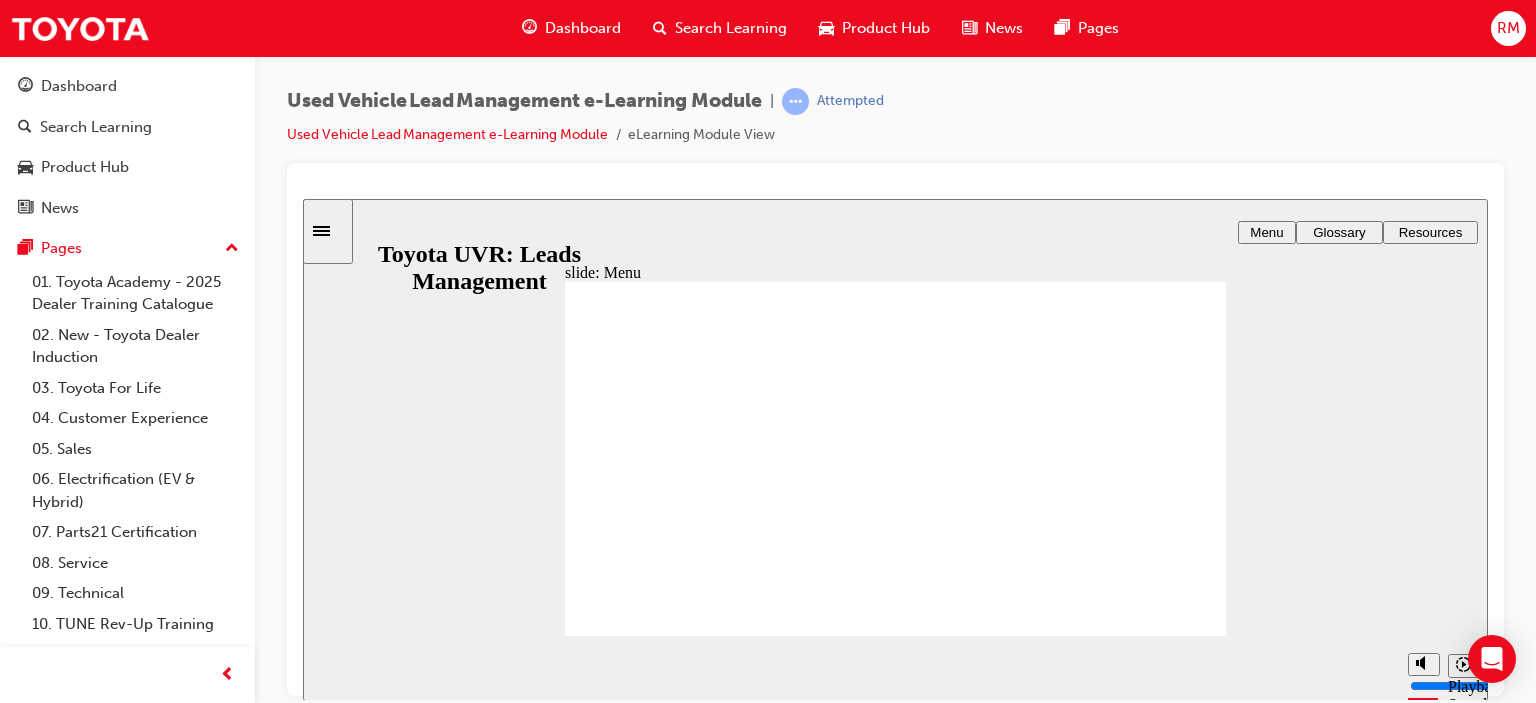 click 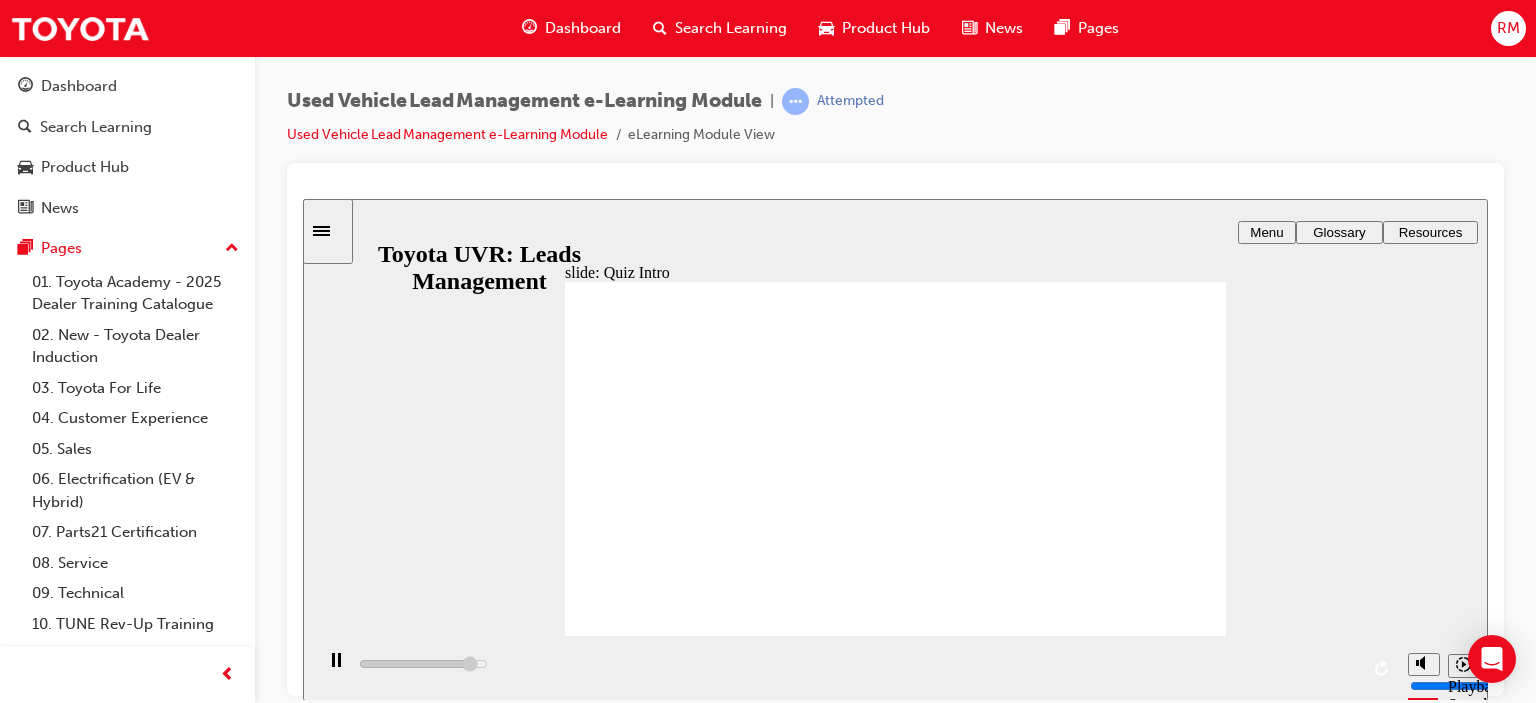 click on "START START" at bounding box center [895, 2797] 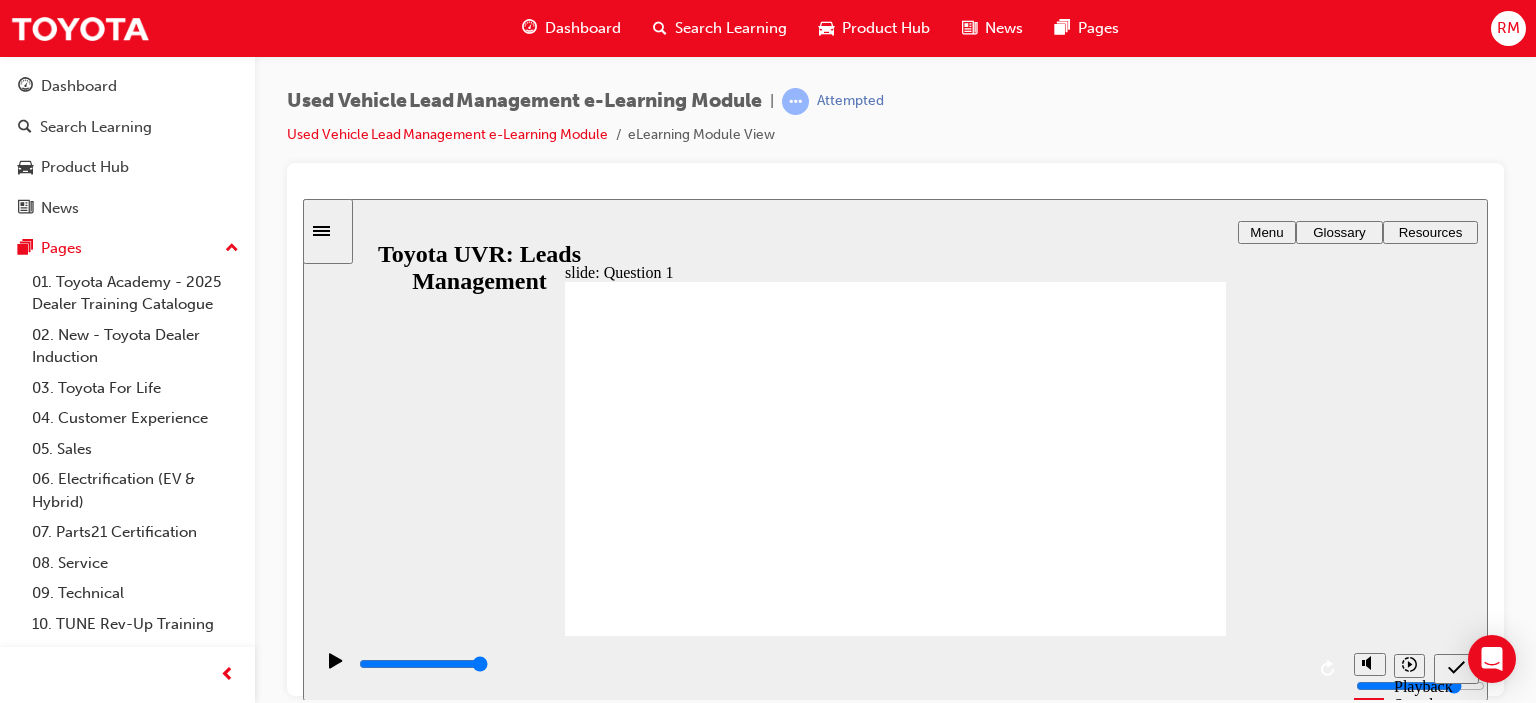 click 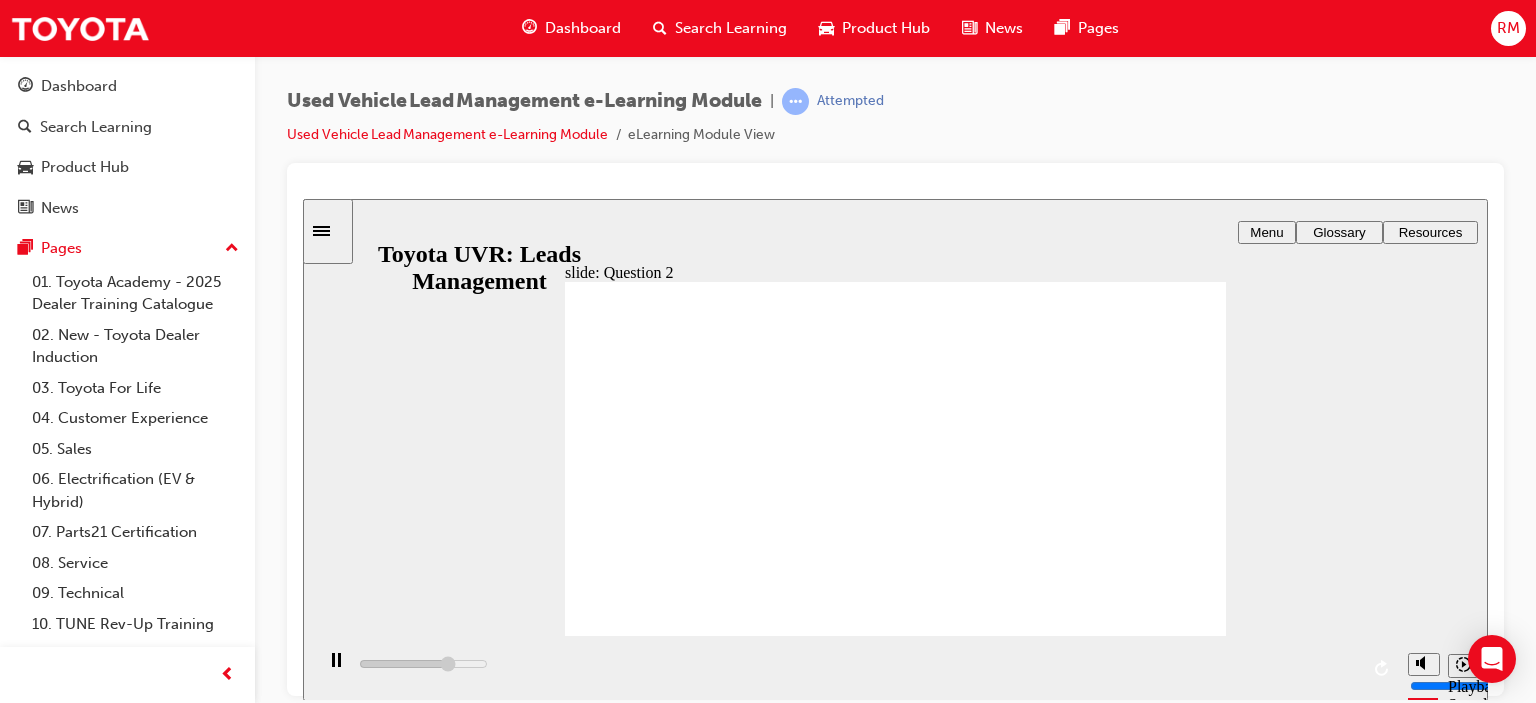 click 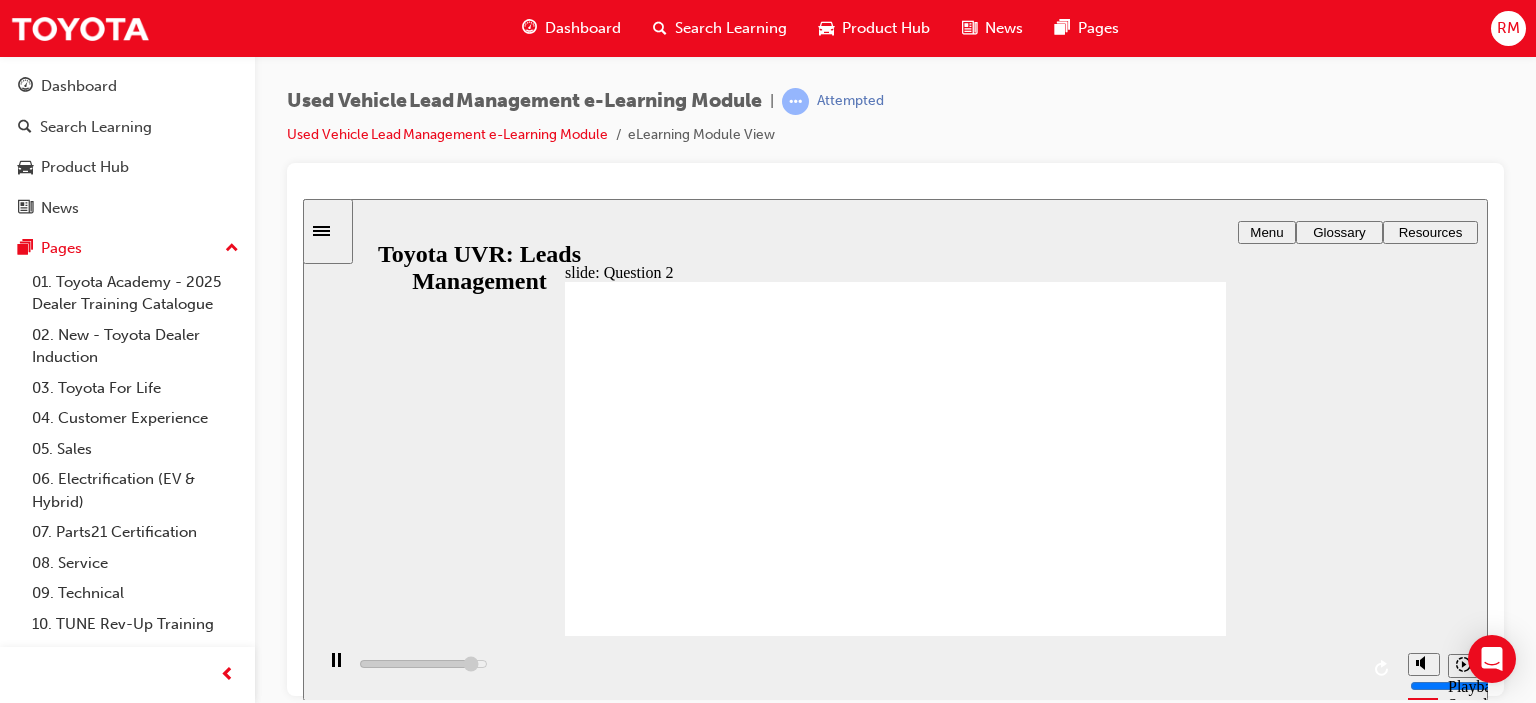 click 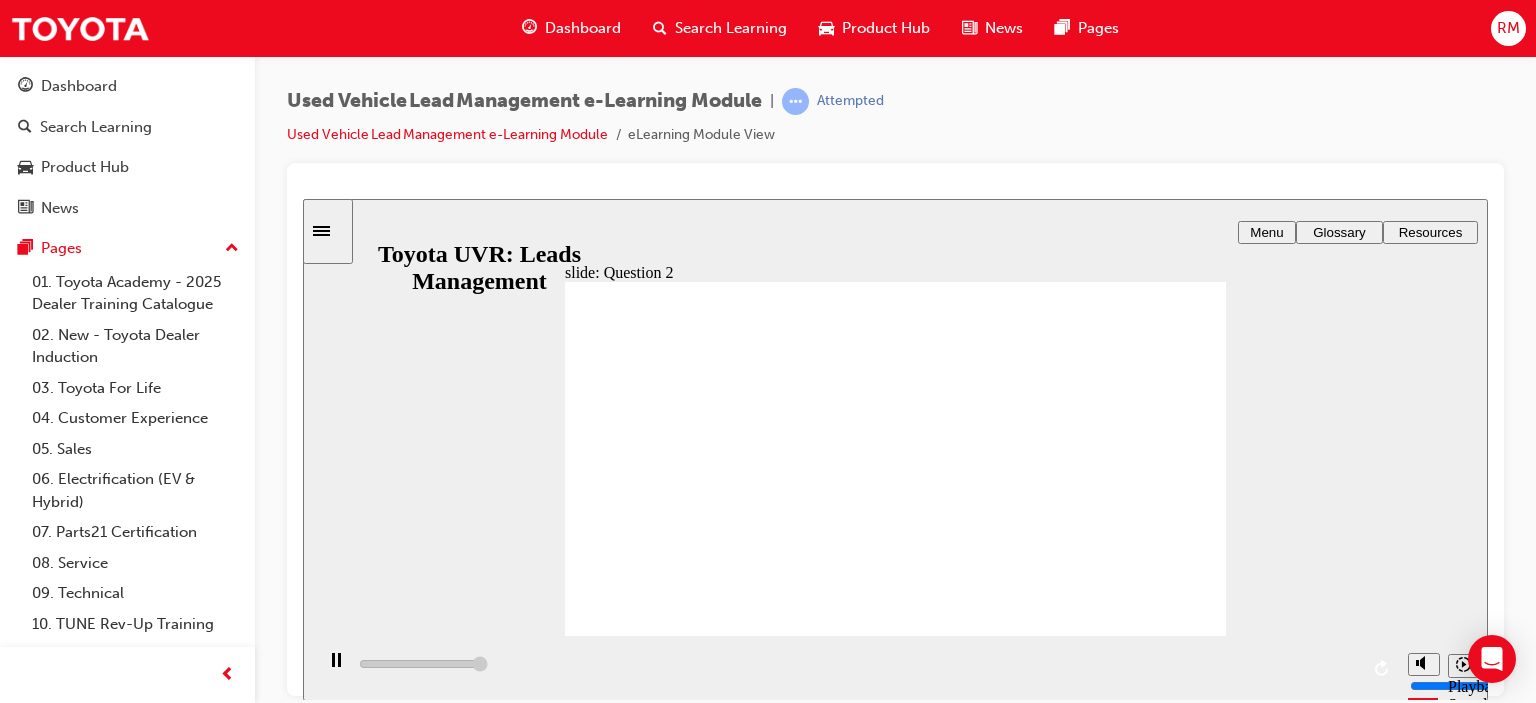 type on "5000" 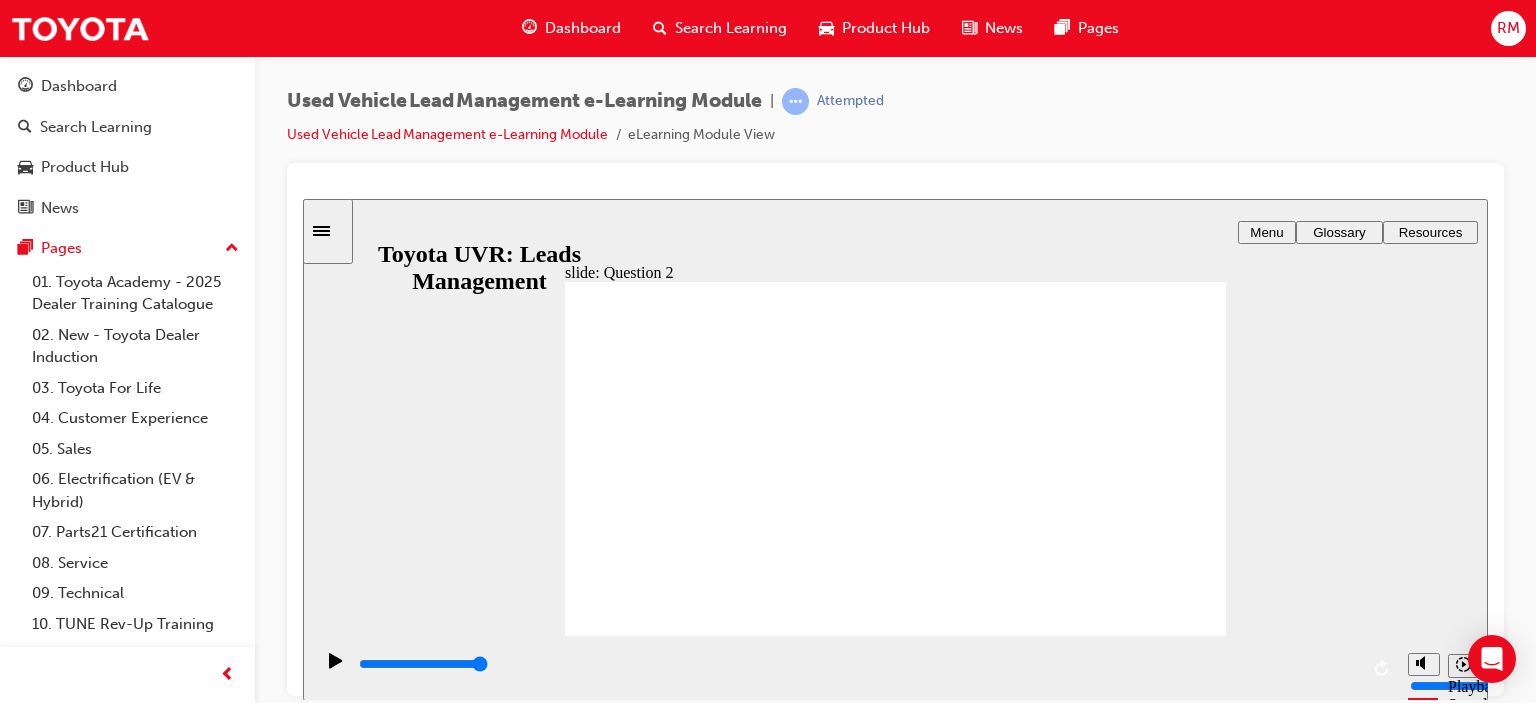 click 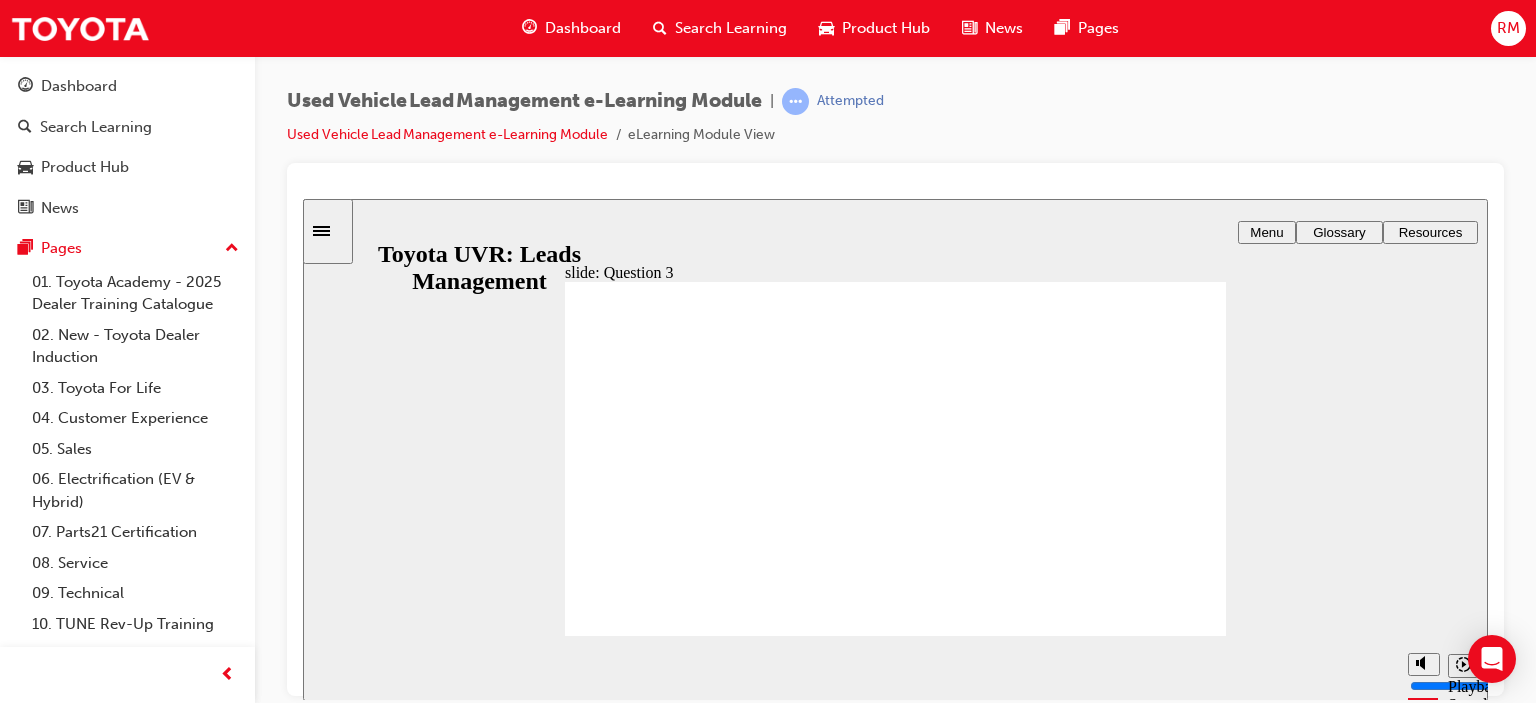 click 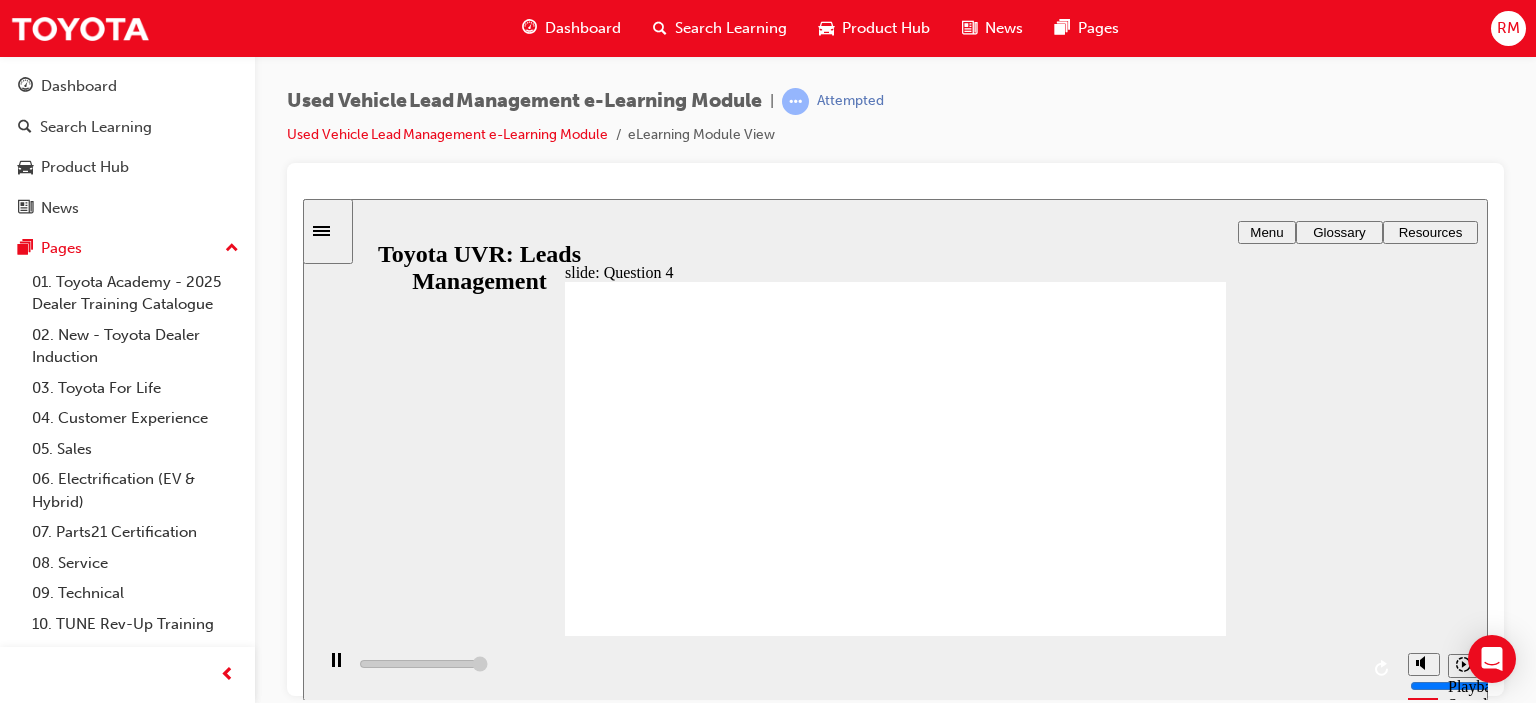 type on "5000" 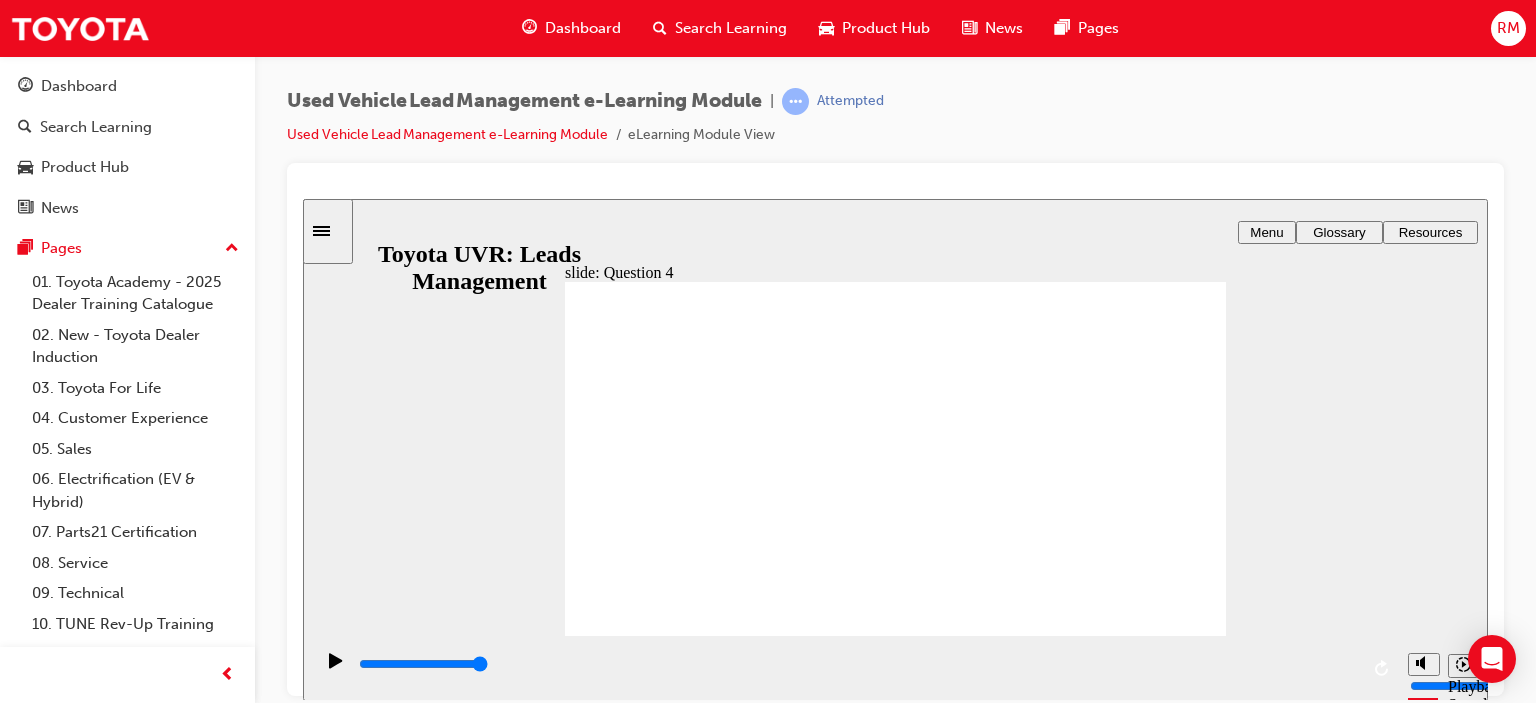 click 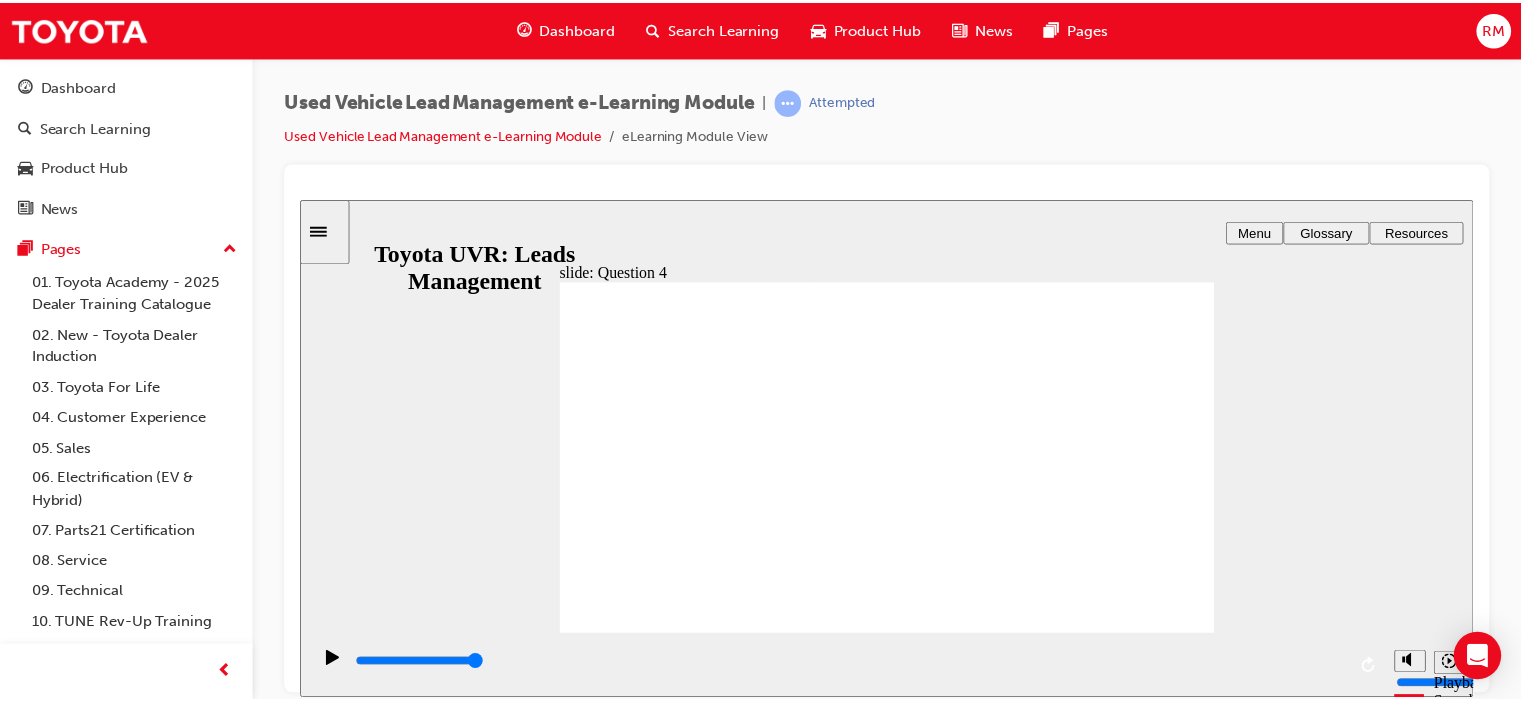 scroll, scrollTop: 1, scrollLeft: 0, axis: vertical 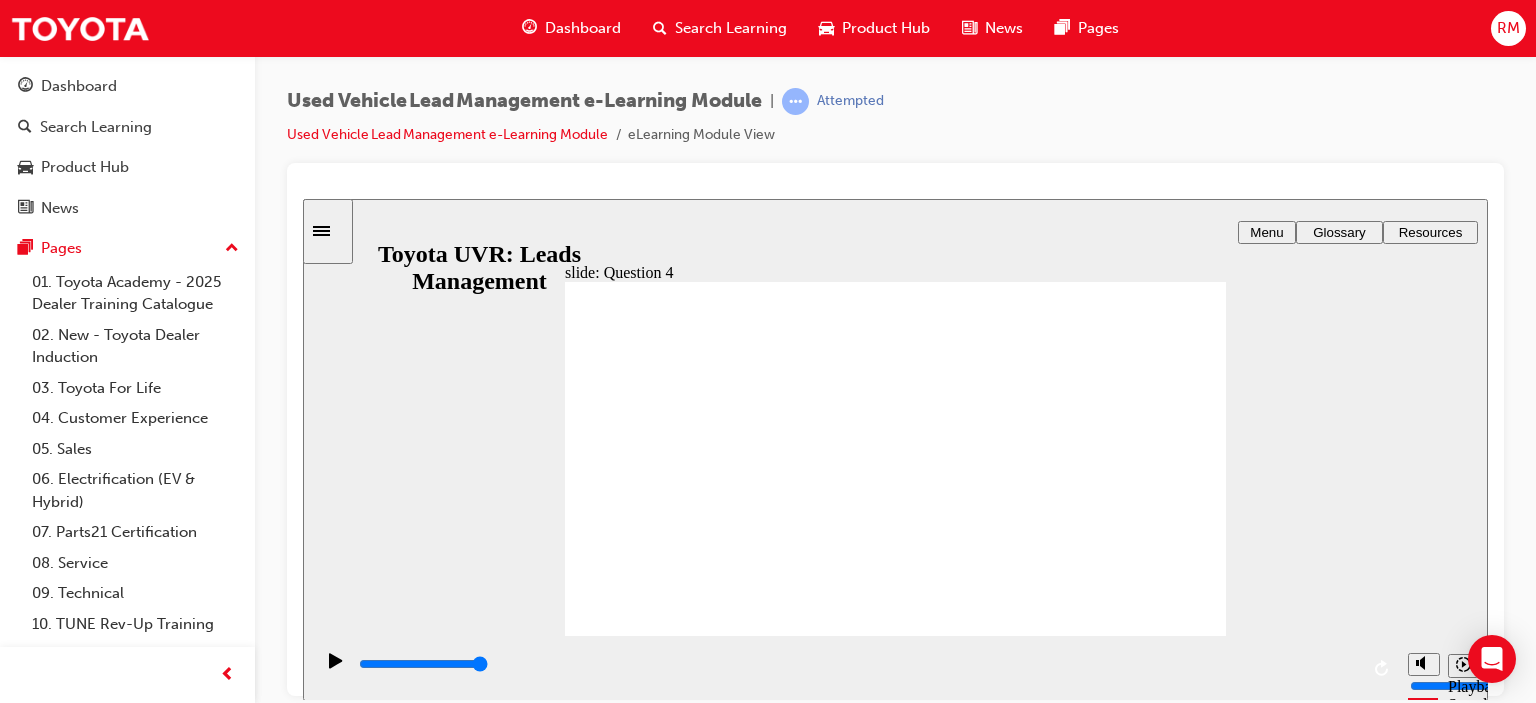 click 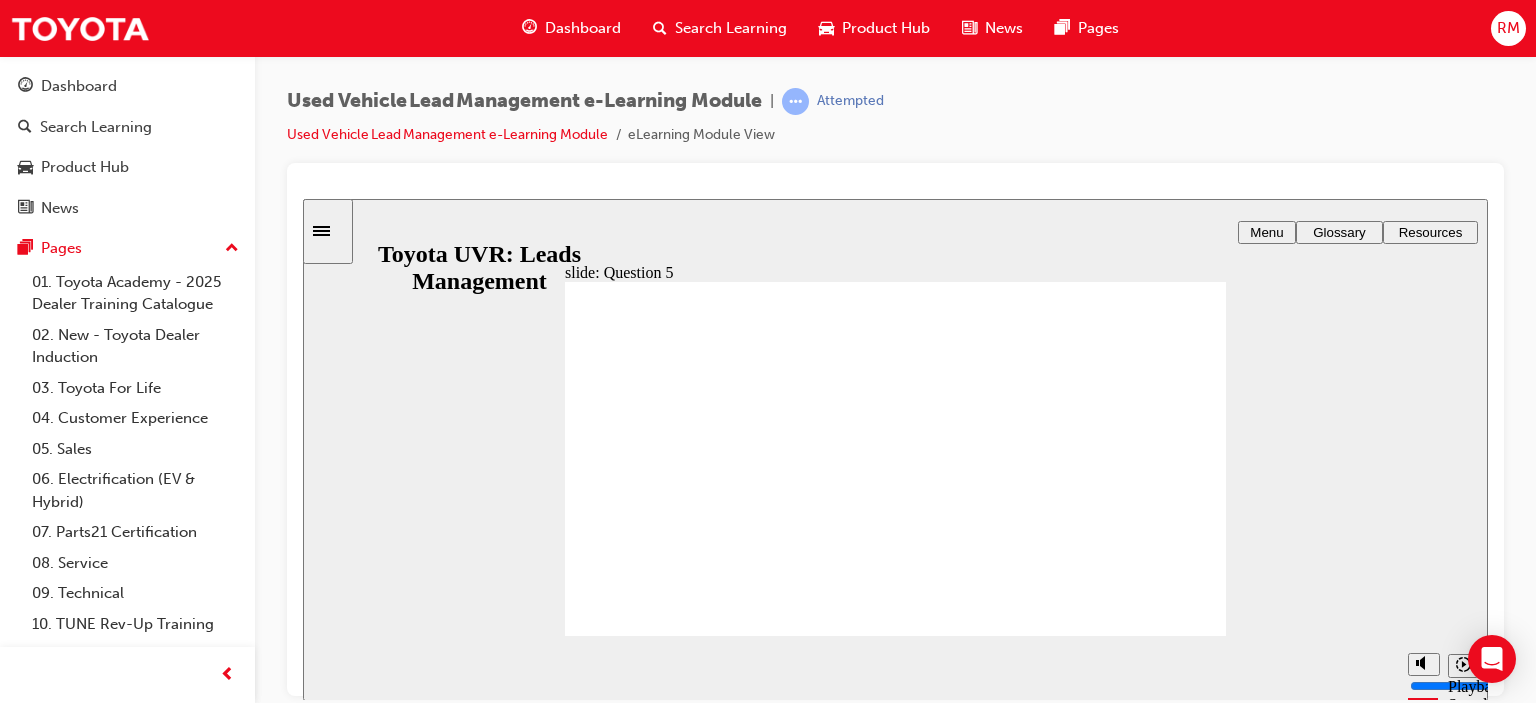 click 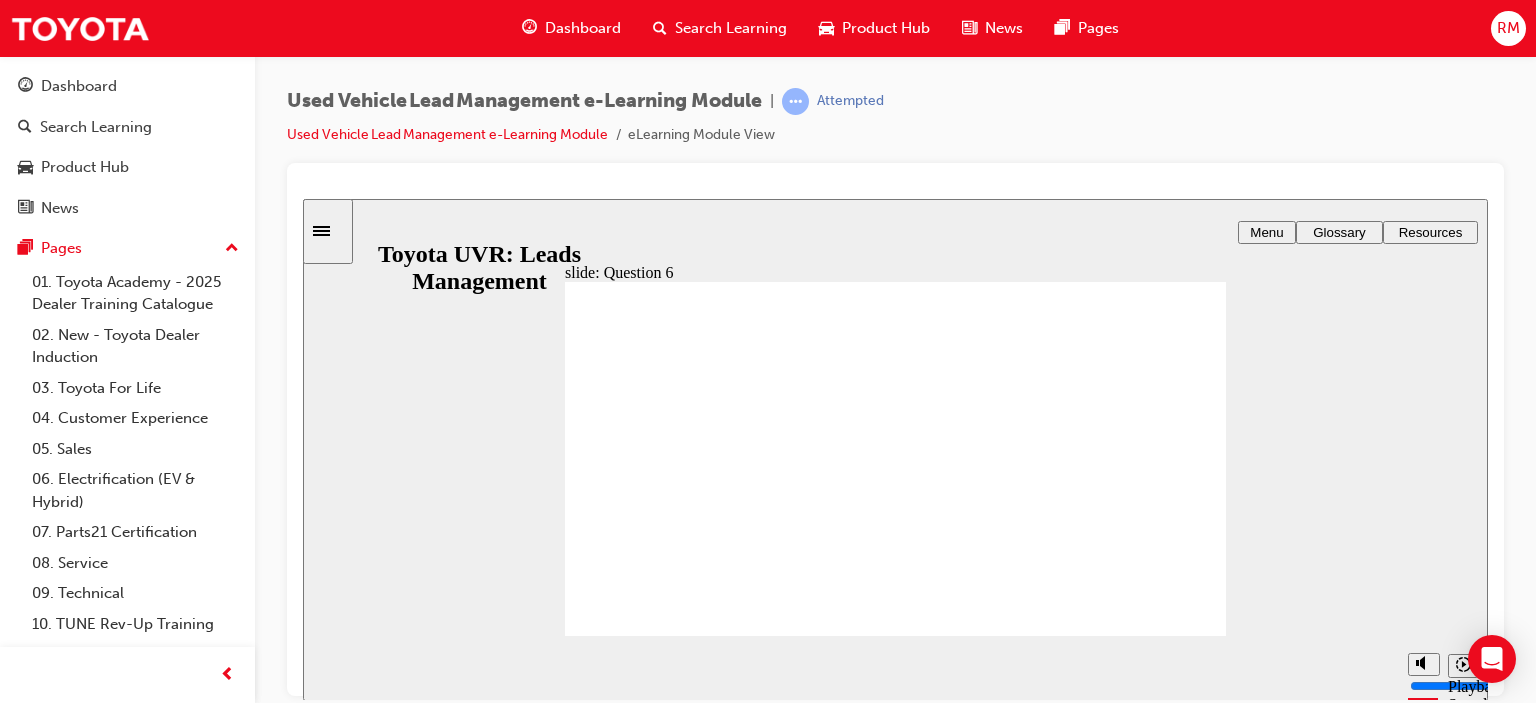 click on "UV Lead Progress" 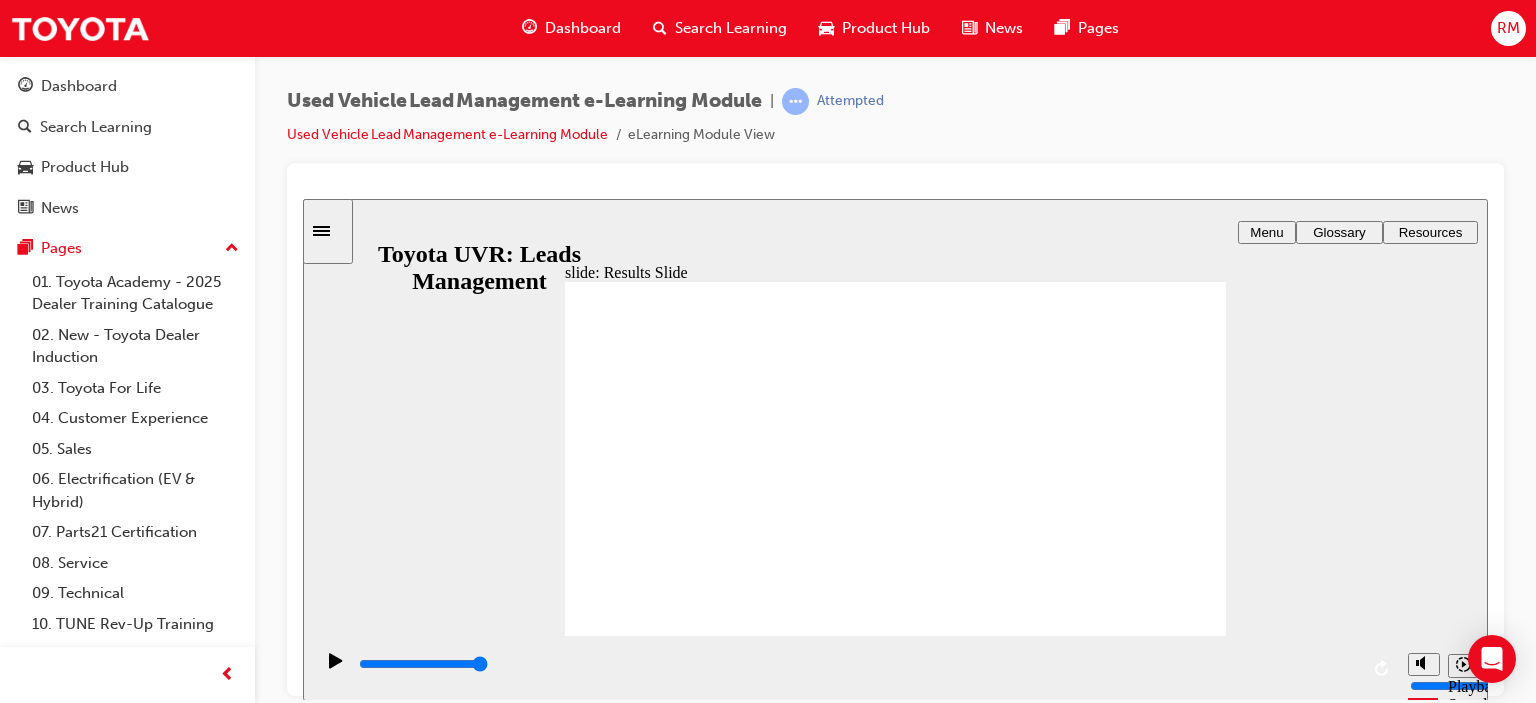 click 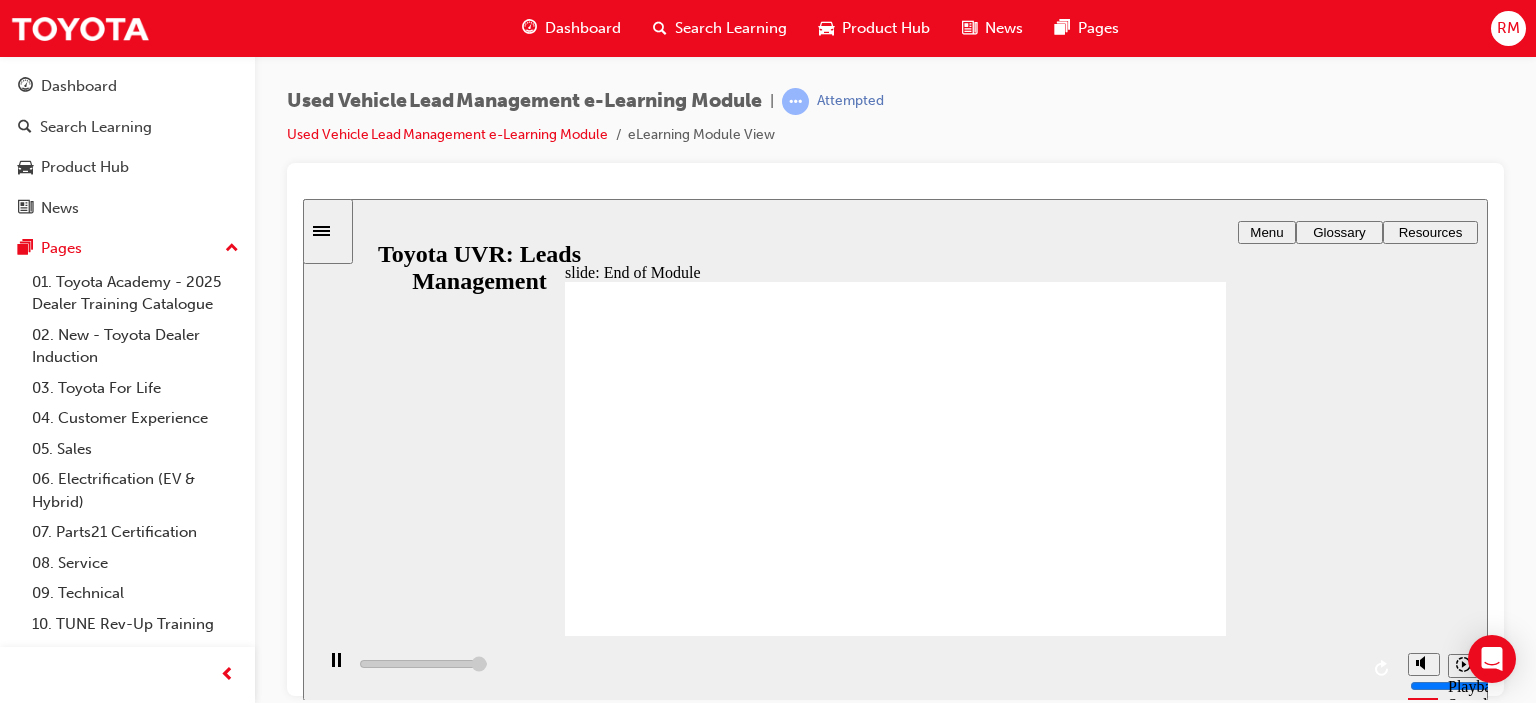 type on "10100" 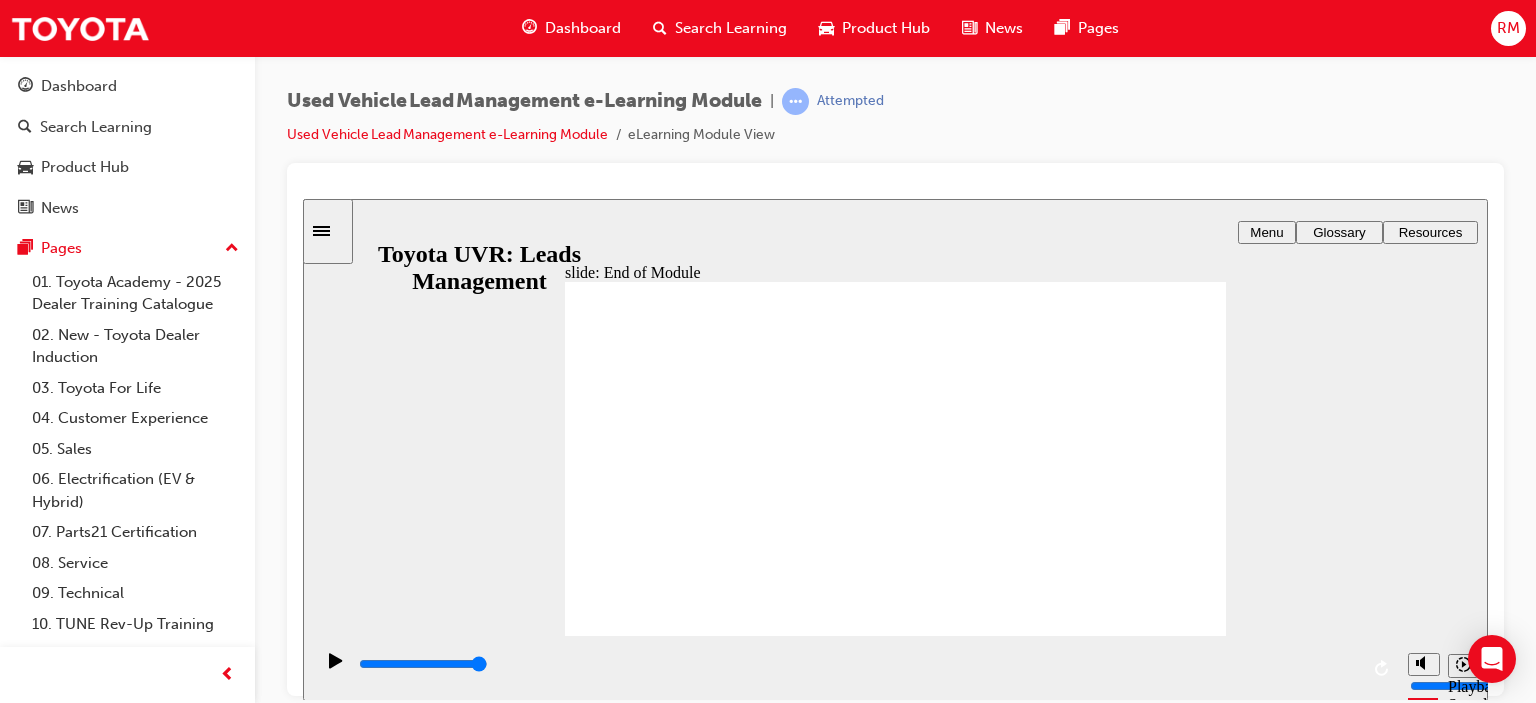 click 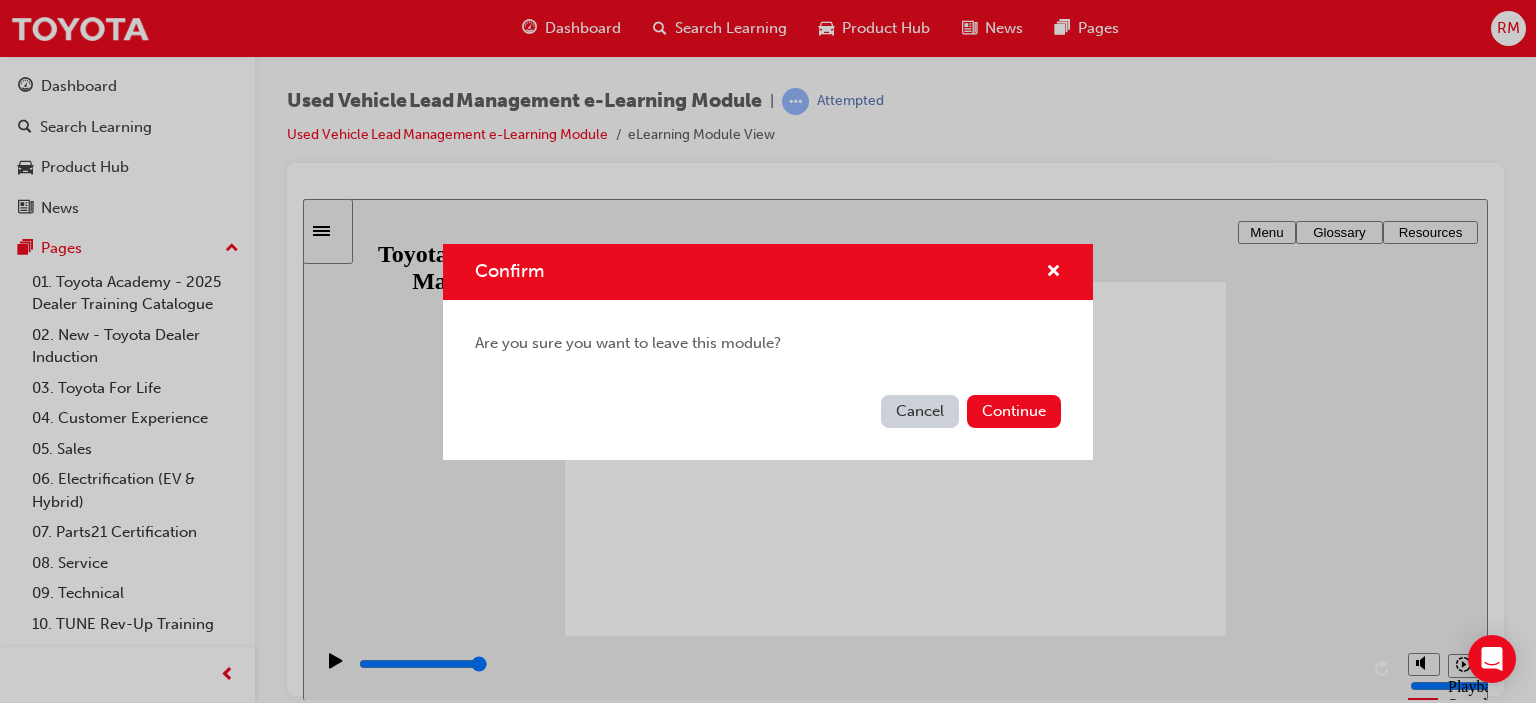 click on "Cancel Continue" at bounding box center [768, 423] 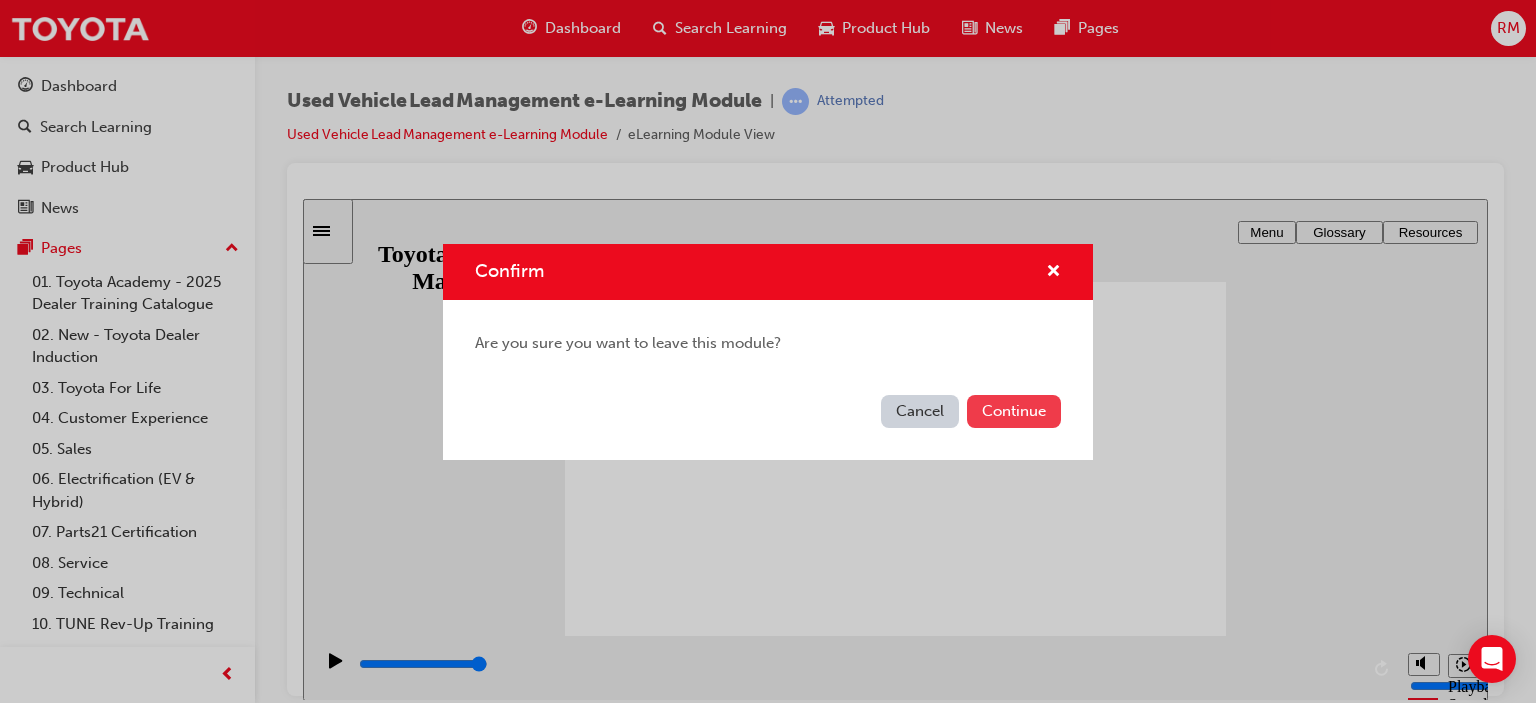 click on "Continue" at bounding box center [1014, 411] 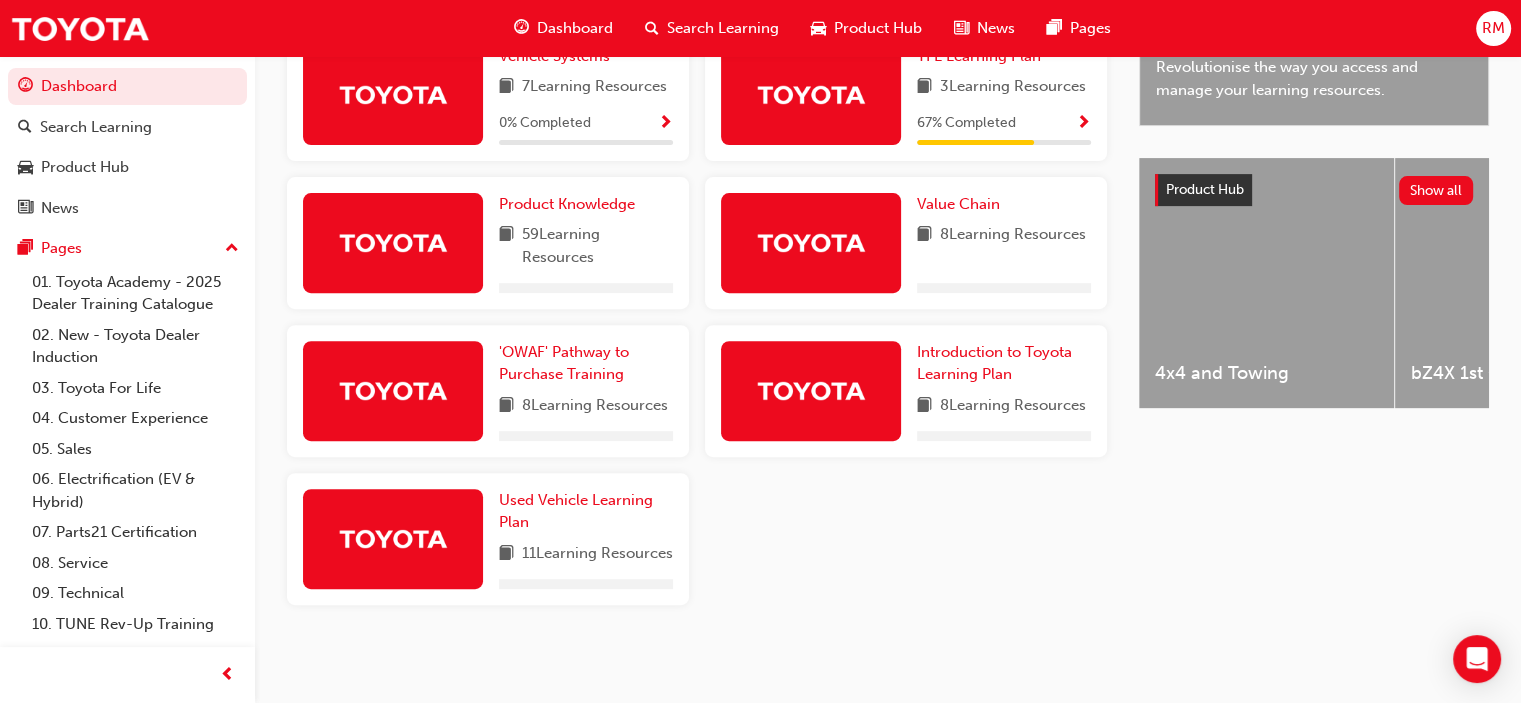 scroll, scrollTop: 707, scrollLeft: 0, axis: vertical 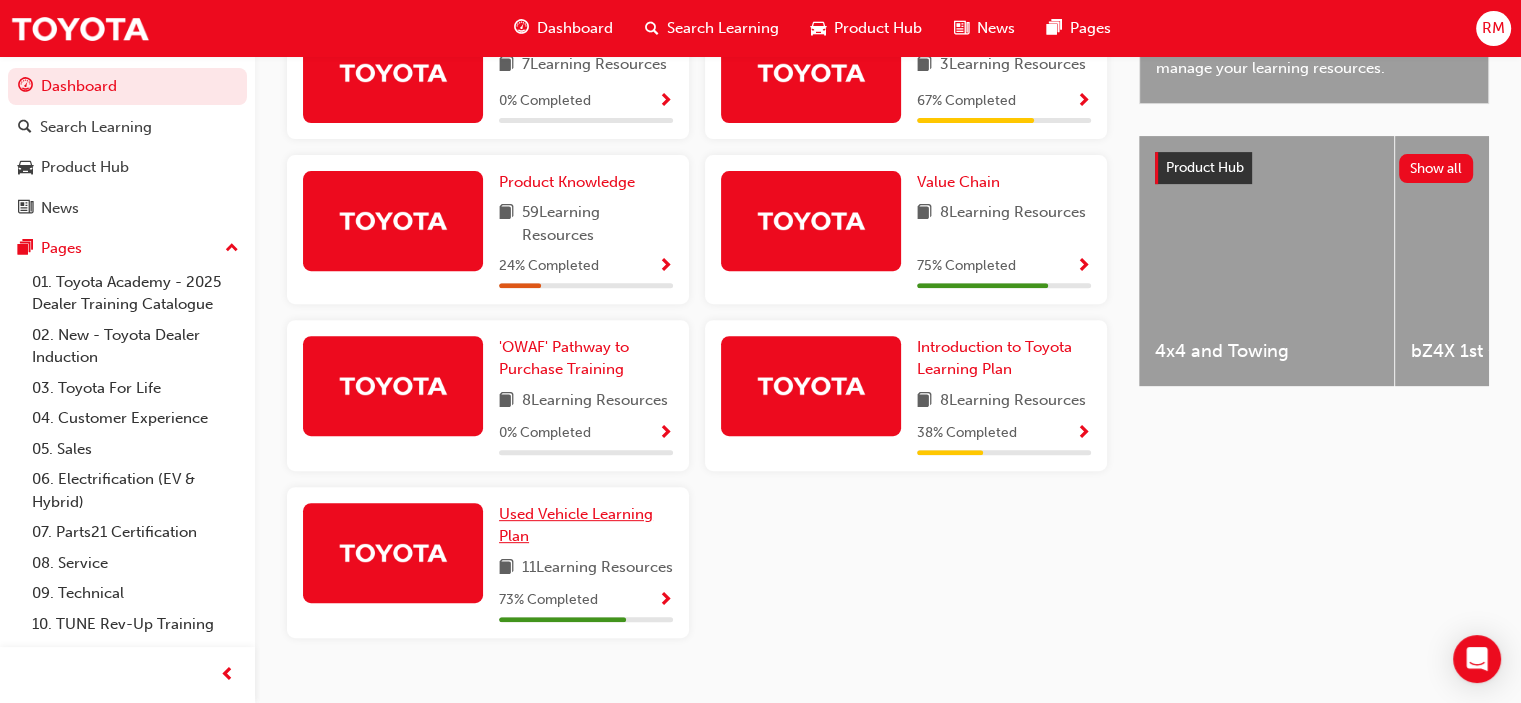click on "Used Vehicle Learning Plan" at bounding box center (576, 525) 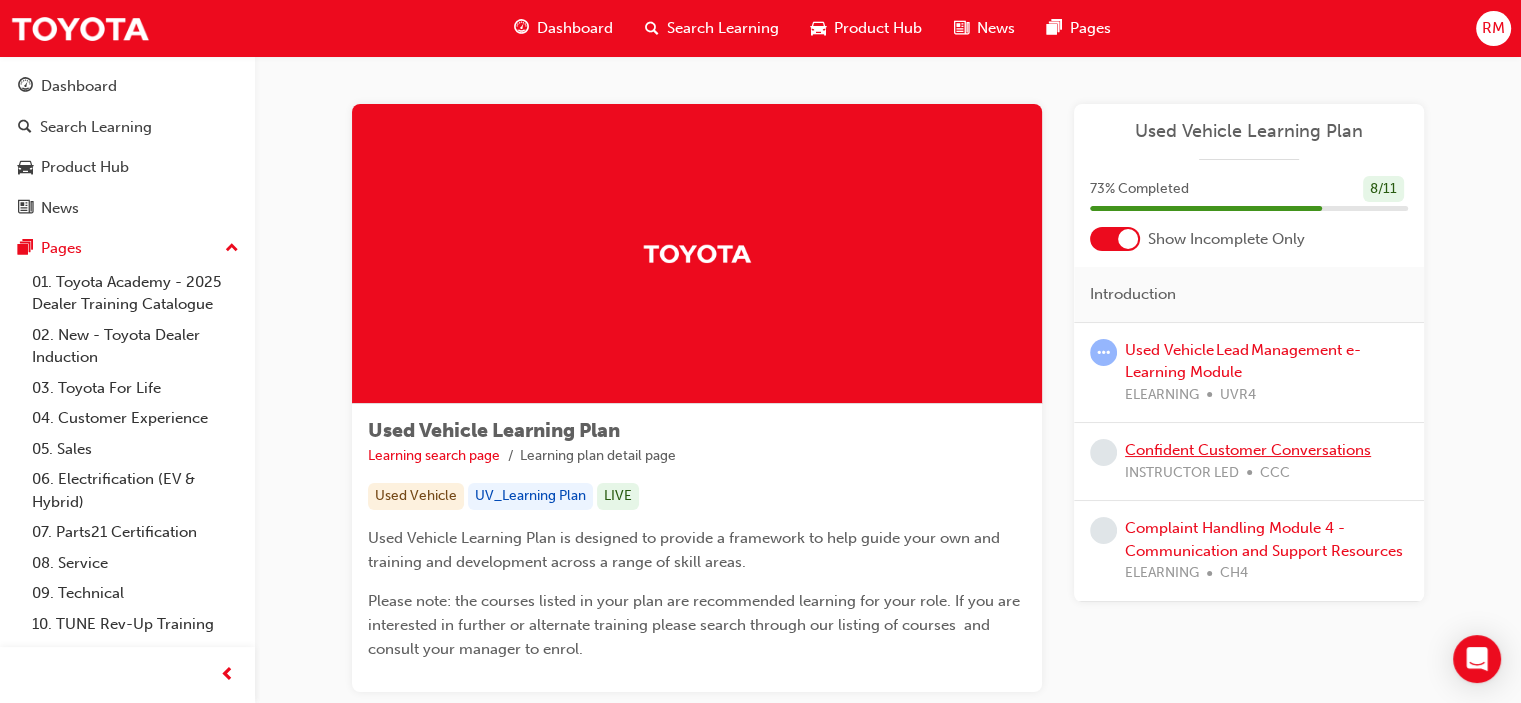 click on "Confident Customer Conversations" at bounding box center (1248, 450) 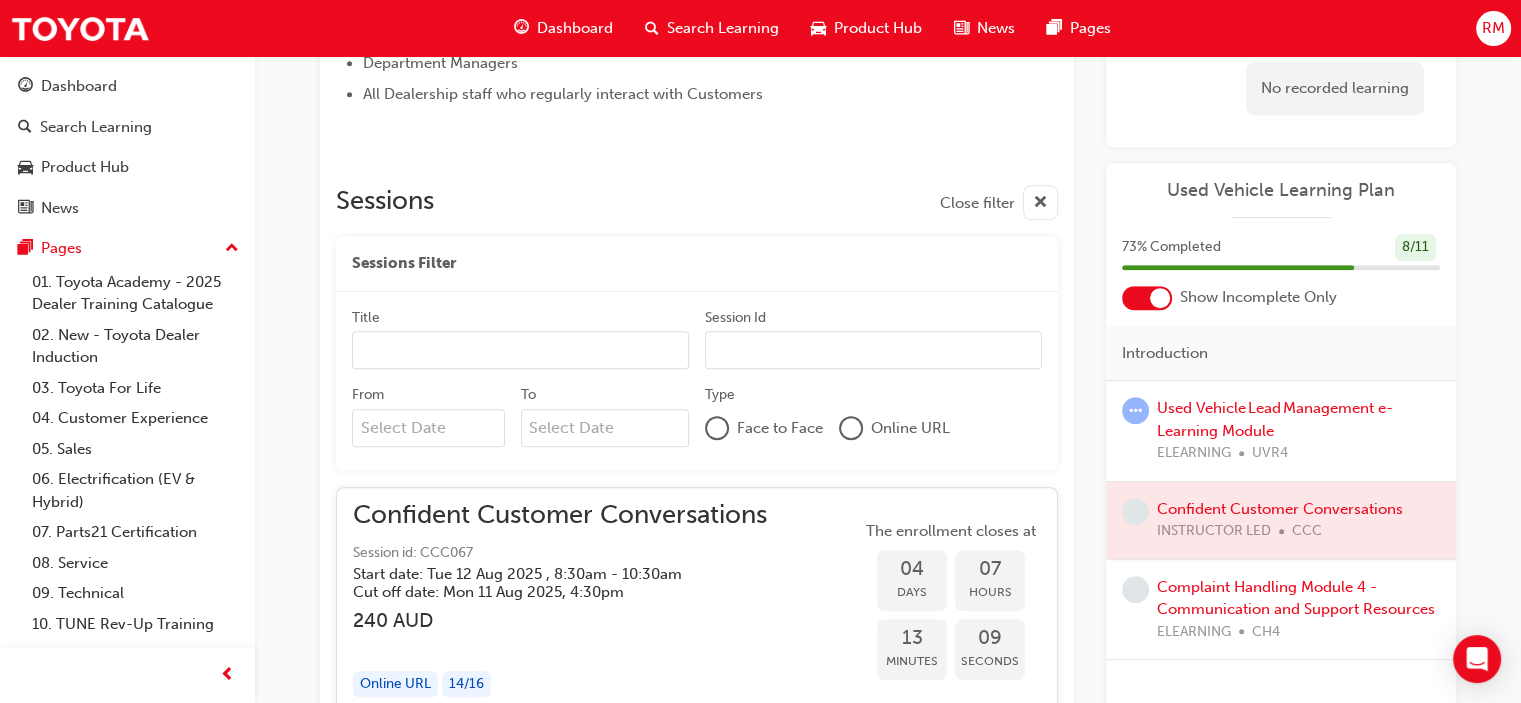 scroll, scrollTop: 1132, scrollLeft: 0, axis: vertical 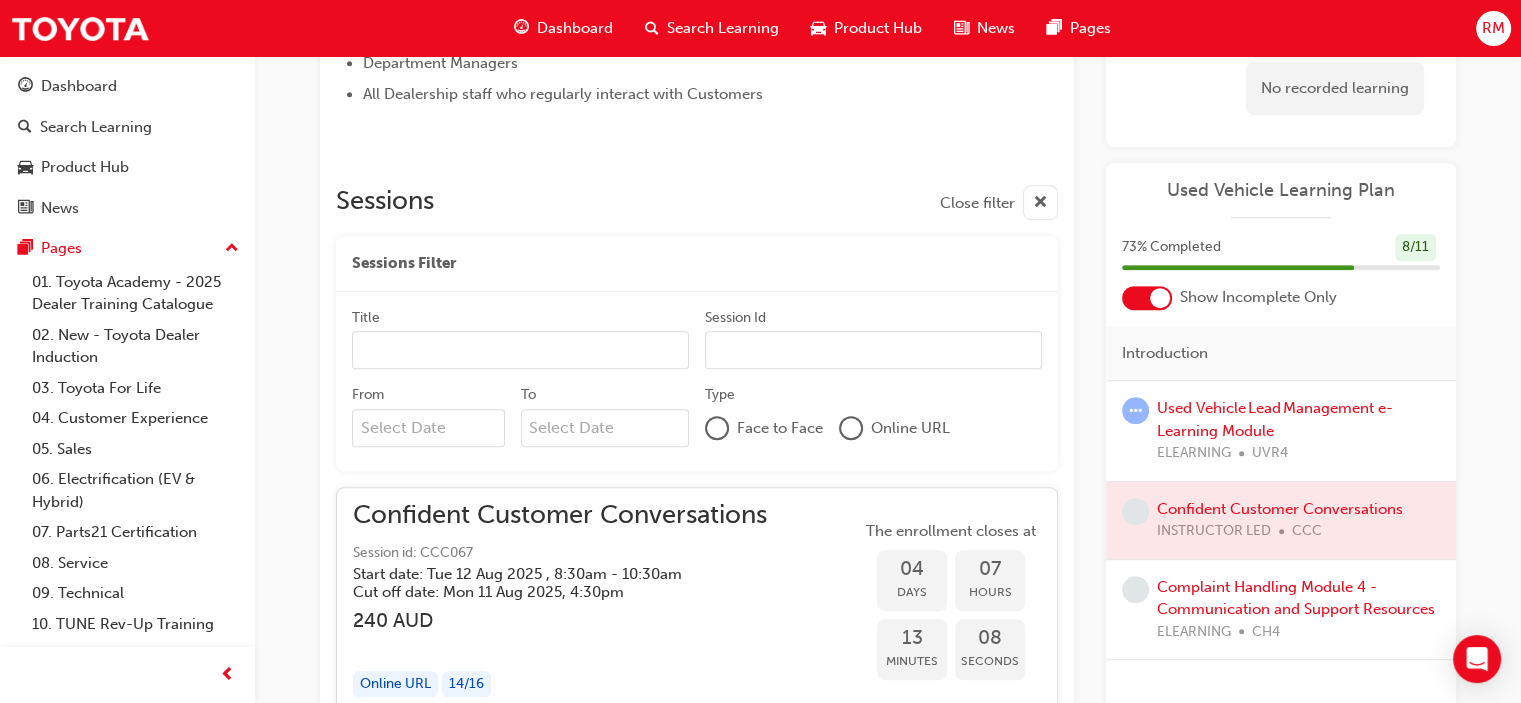 click at bounding box center [1281, 520] 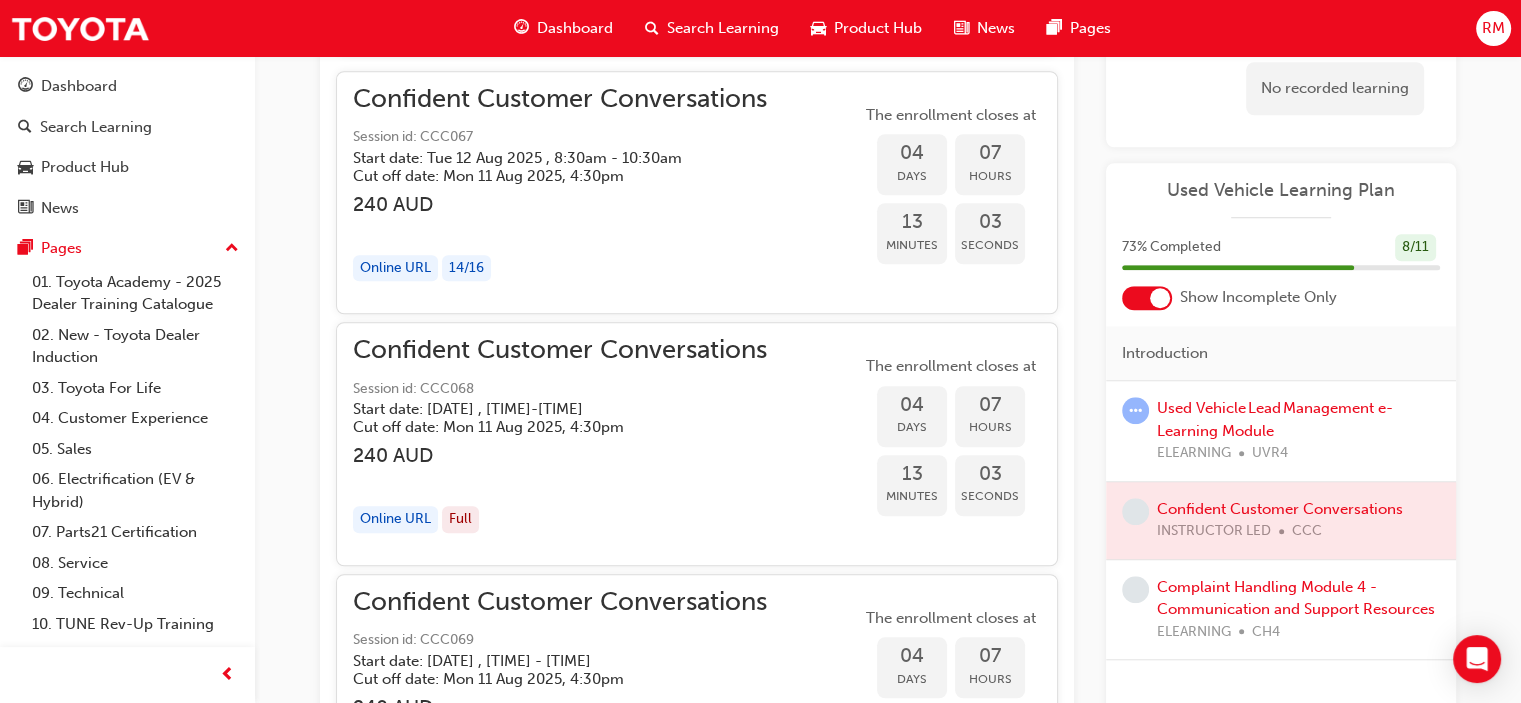 scroll, scrollTop: 1562, scrollLeft: 0, axis: vertical 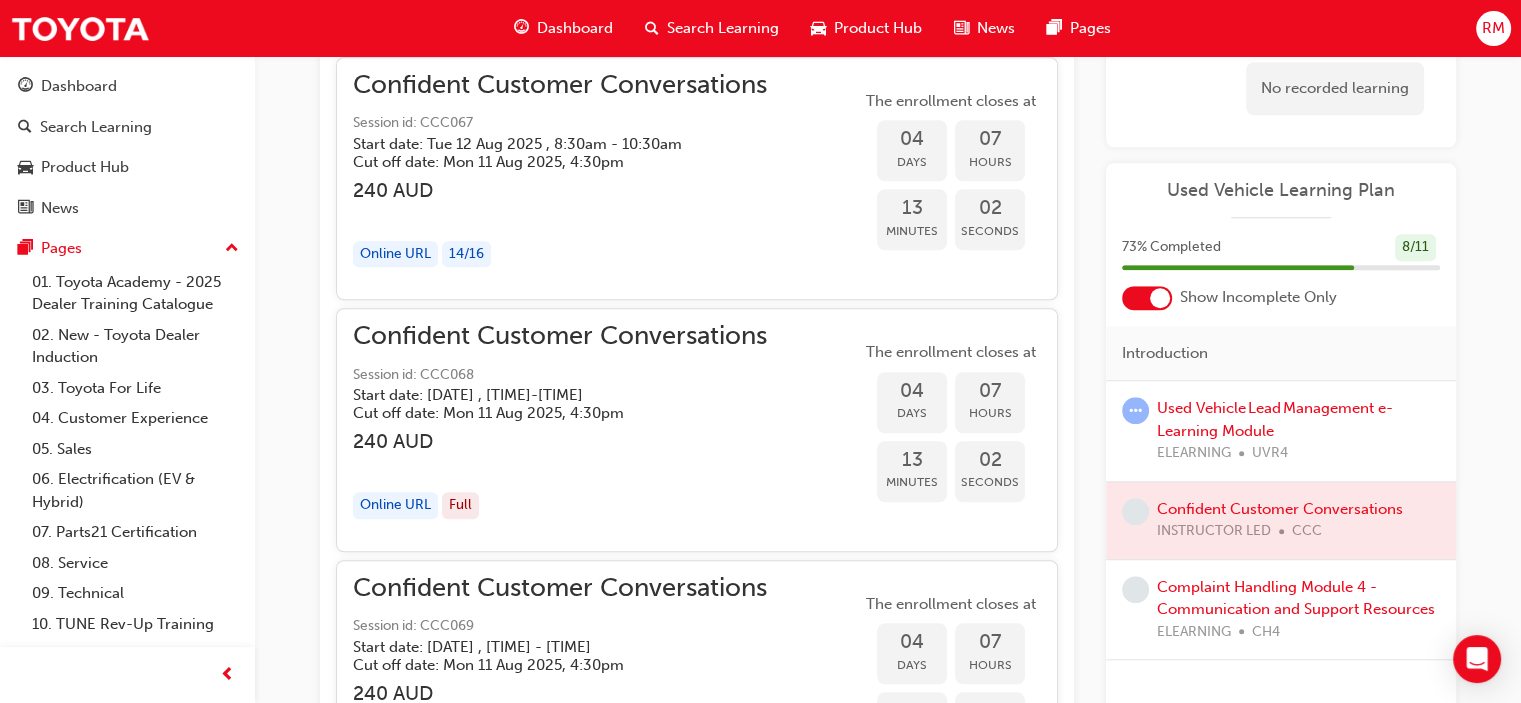 click on "Complaint Handling Module 4 - Communication and Support Resources ELEARNING CH4" at bounding box center [1298, 610] 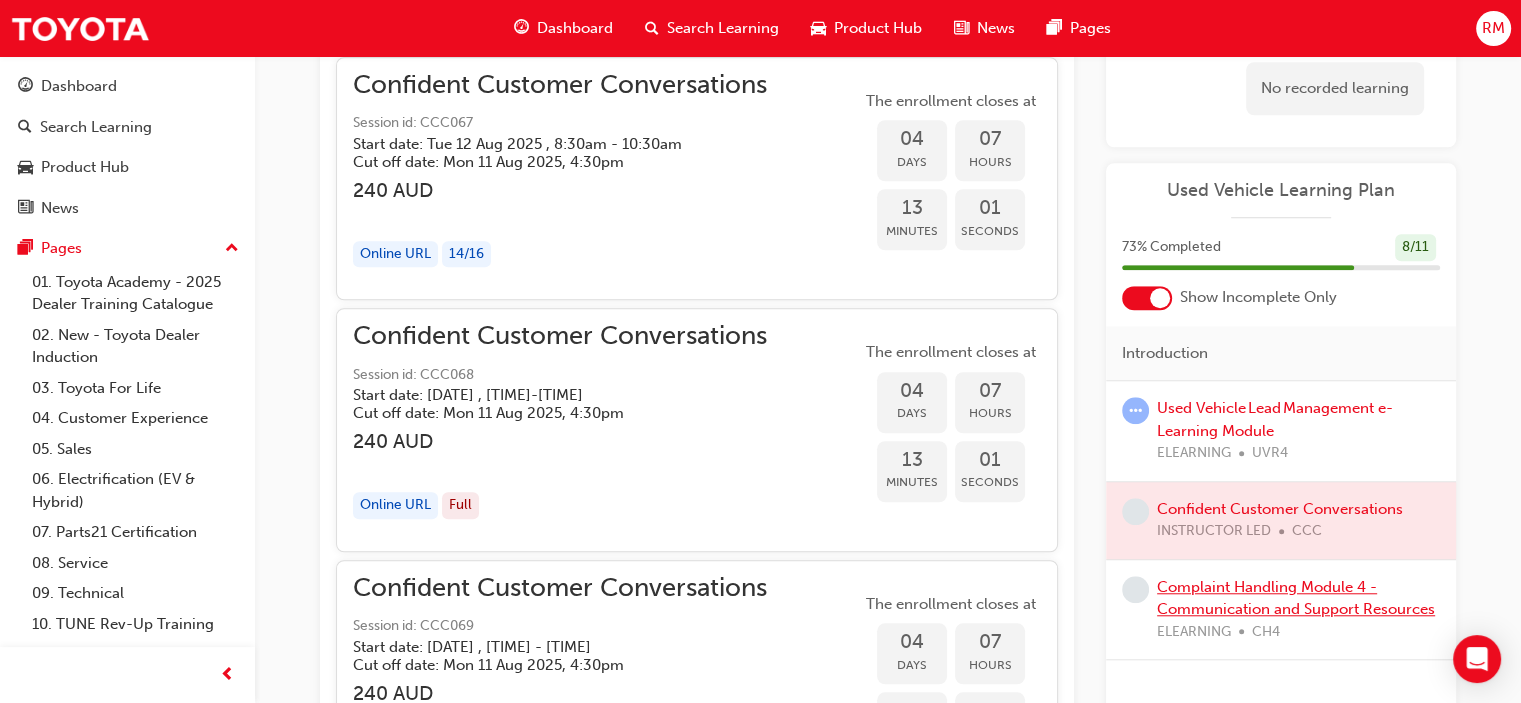 click on "Complaint Handling Module 4 - Communication and Support Resources" at bounding box center [1296, 598] 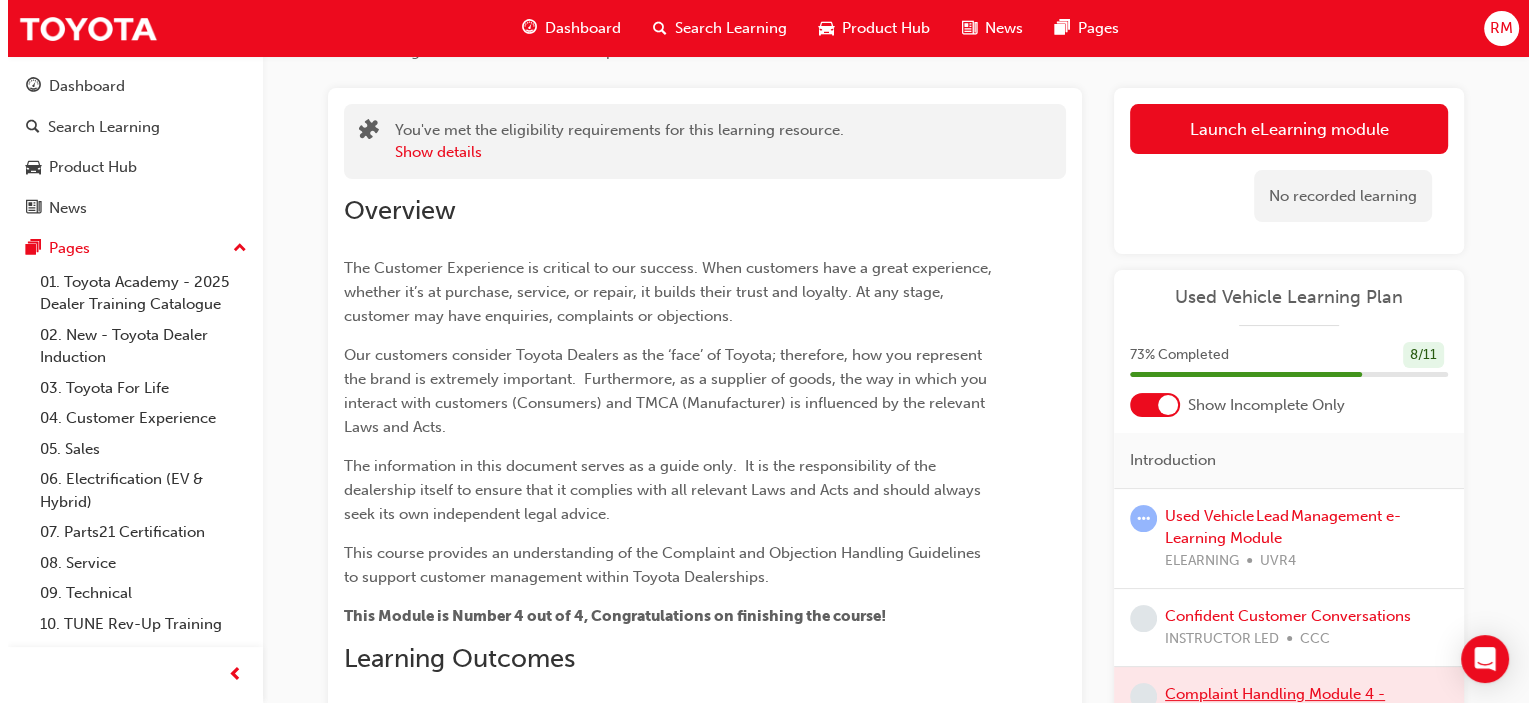 scroll, scrollTop: 0, scrollLeft: 0, axis: both 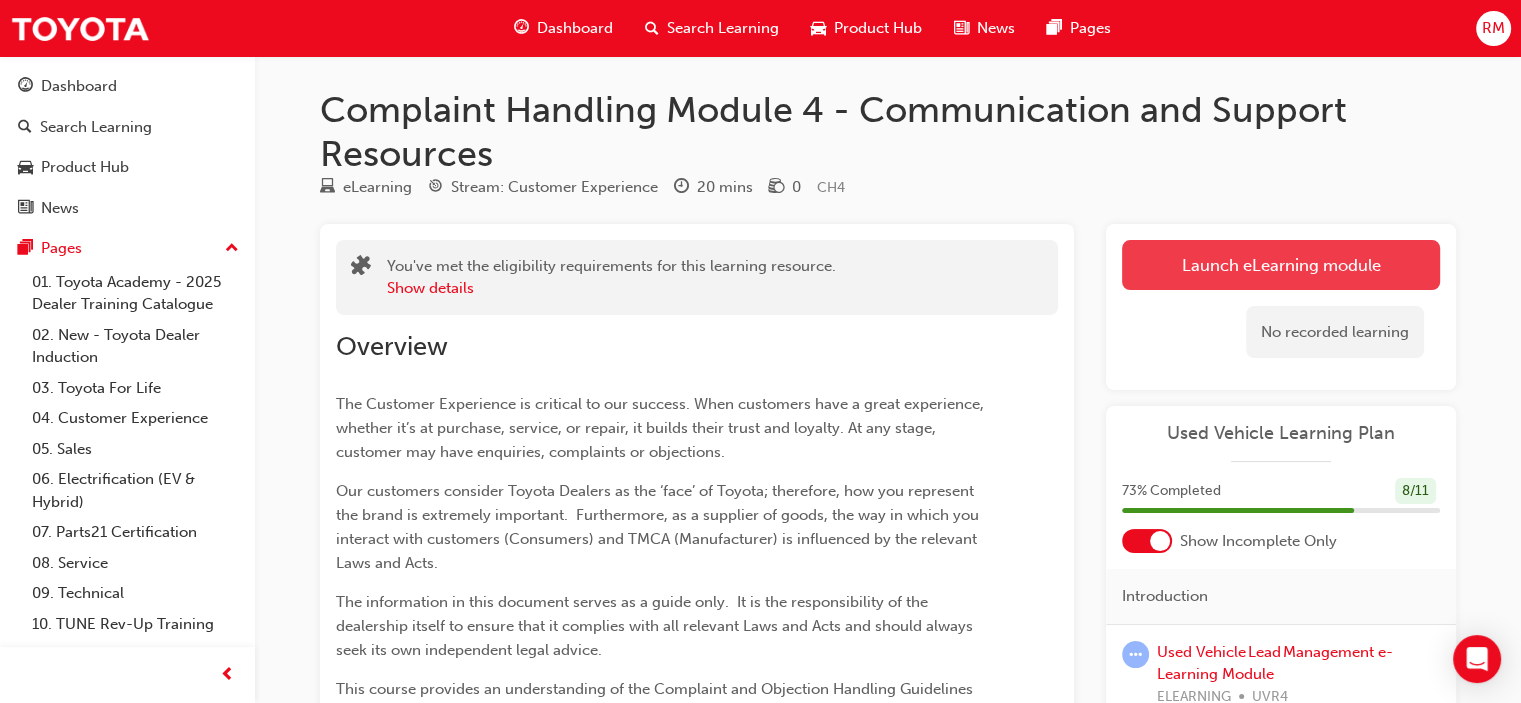 click on "Launch eLearning module" at bounding box center (1281, 265) 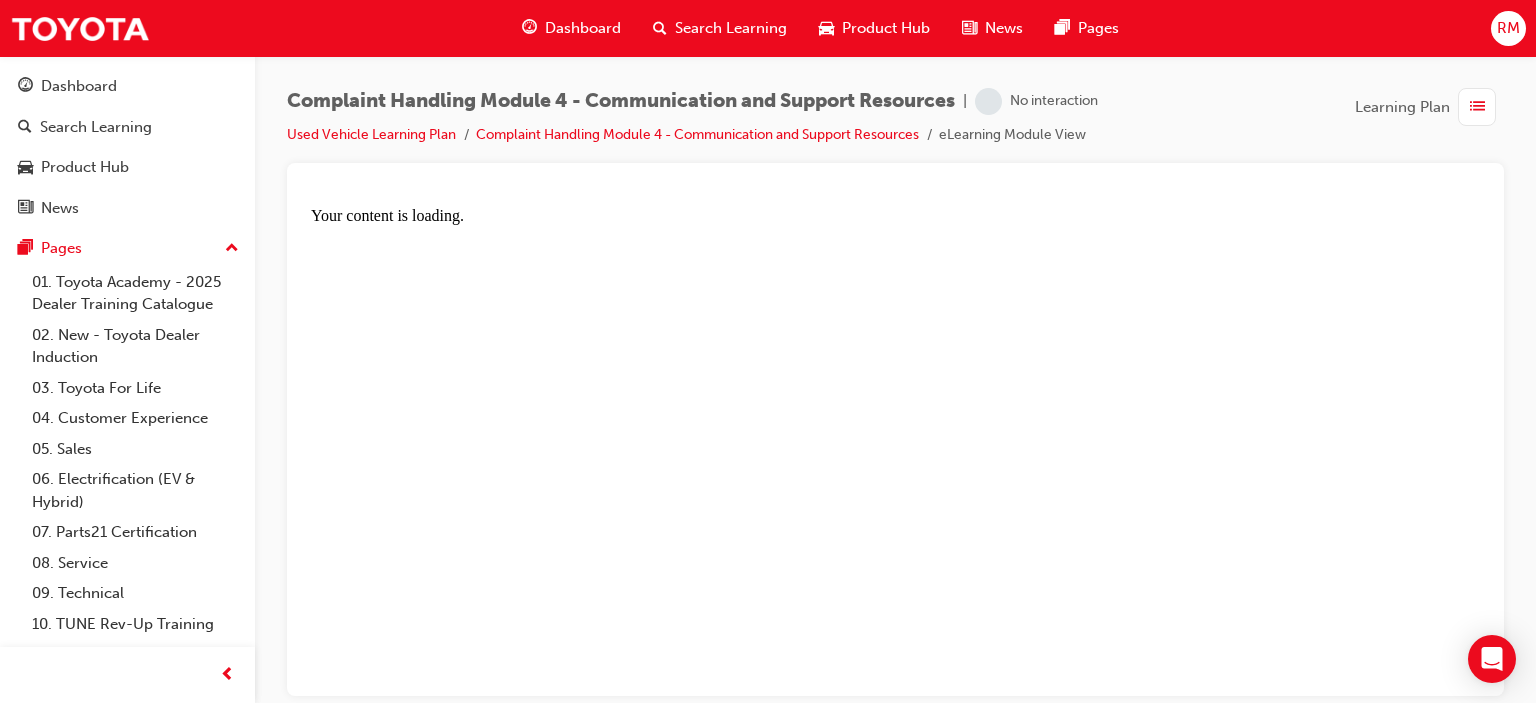 scroll, scrollTop: 0, scrollLeft: 0, axis: both 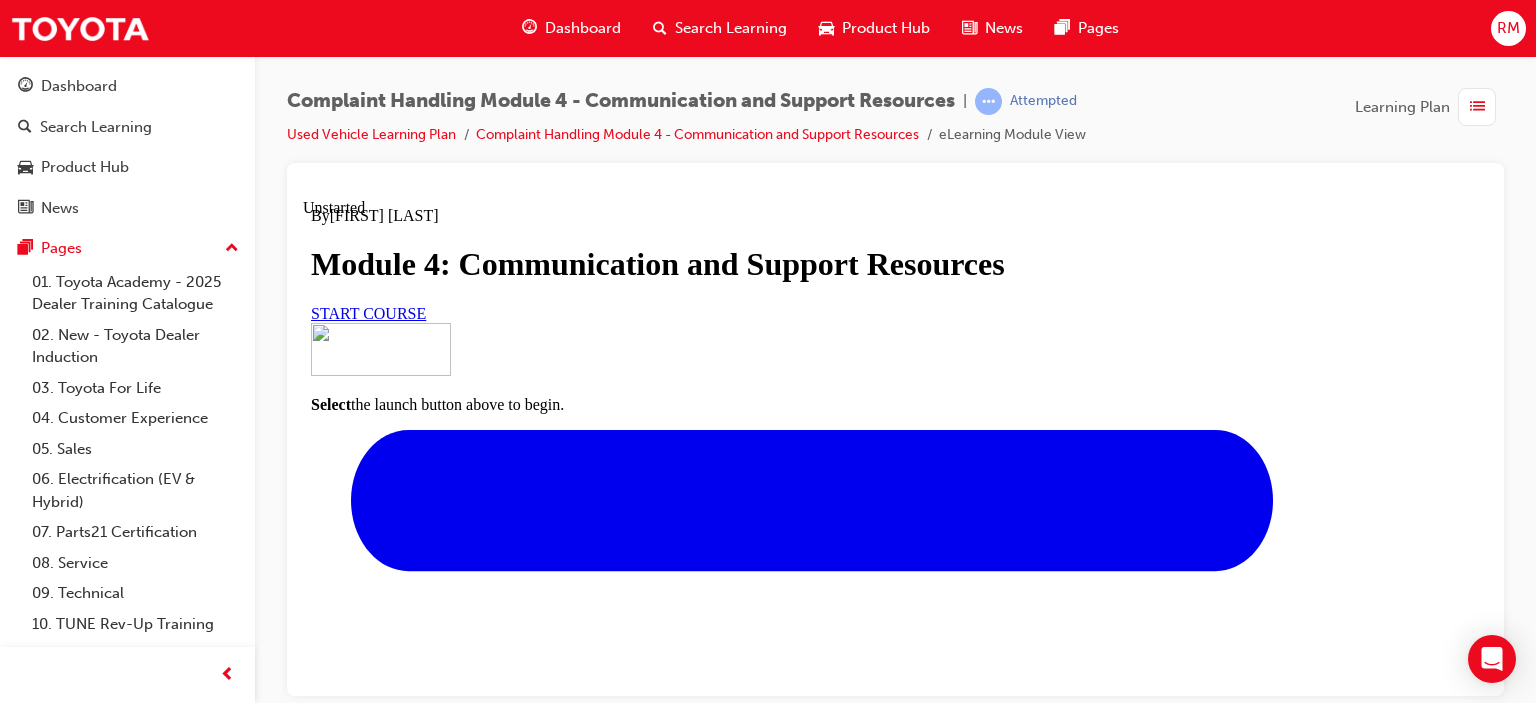 click on "START COURSE" at bounding box center (368, 312) 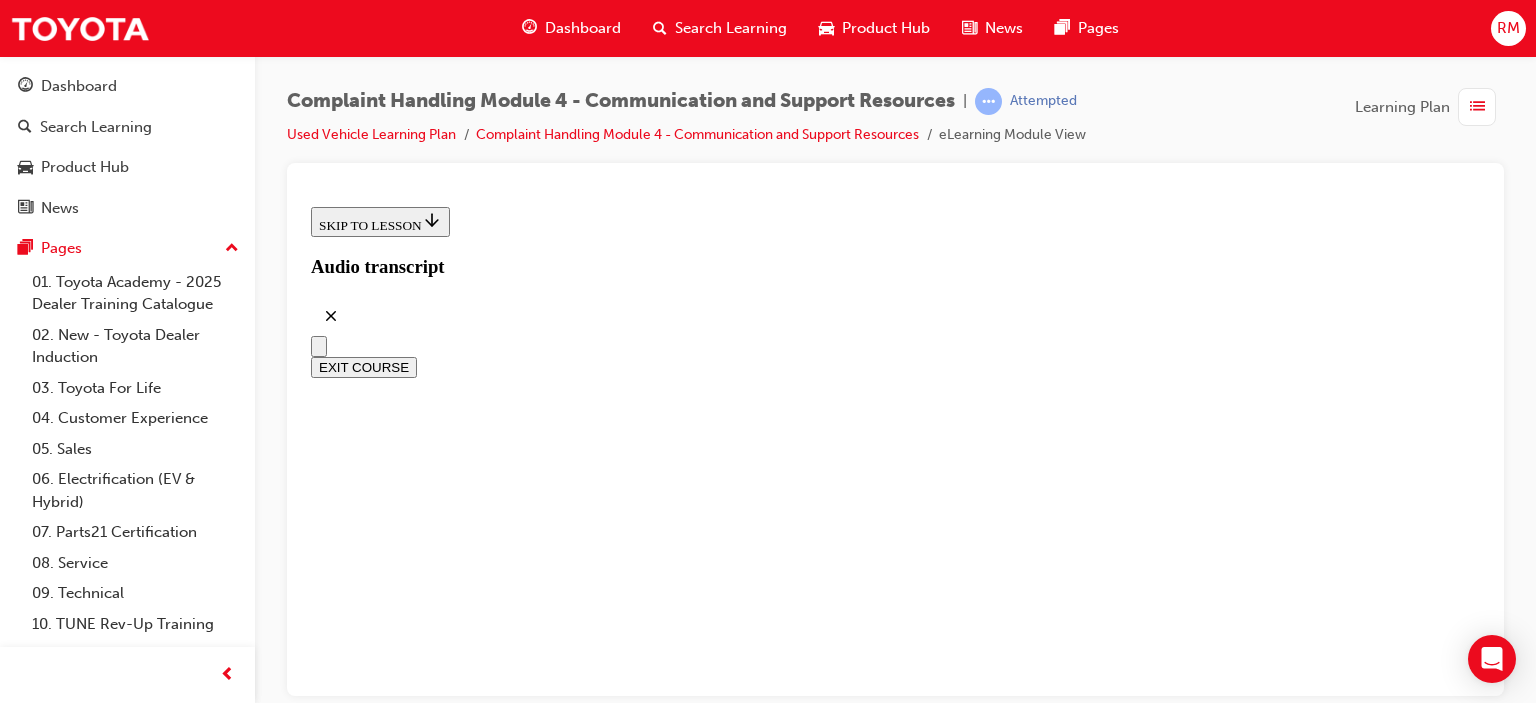 scroll, scrollTop: 734, scrollLeft: 0, axis: vertical 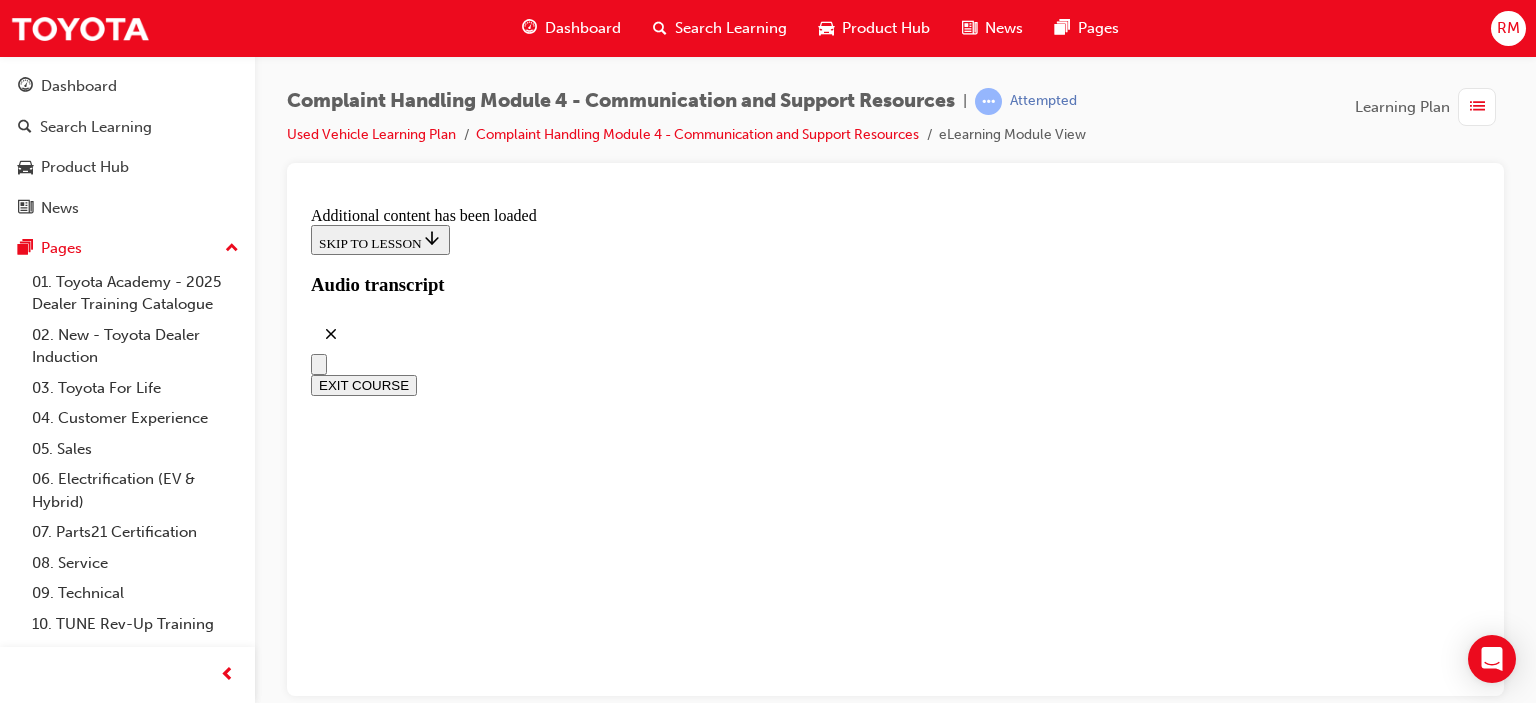 click on "CONTINUE" at bounding box center (353, 7743) 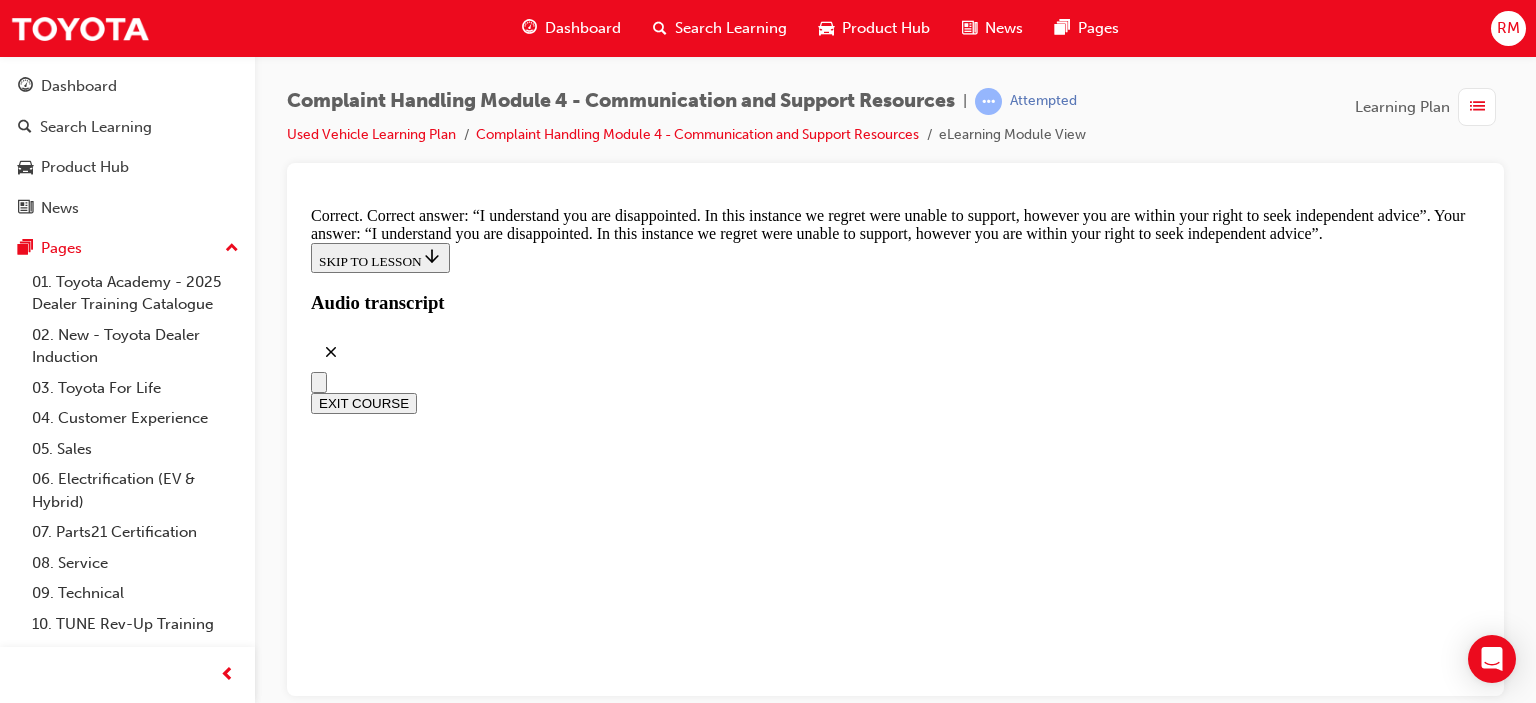 scroll, scrollTop: 13261, scrollLeft: 0, axis: vertical 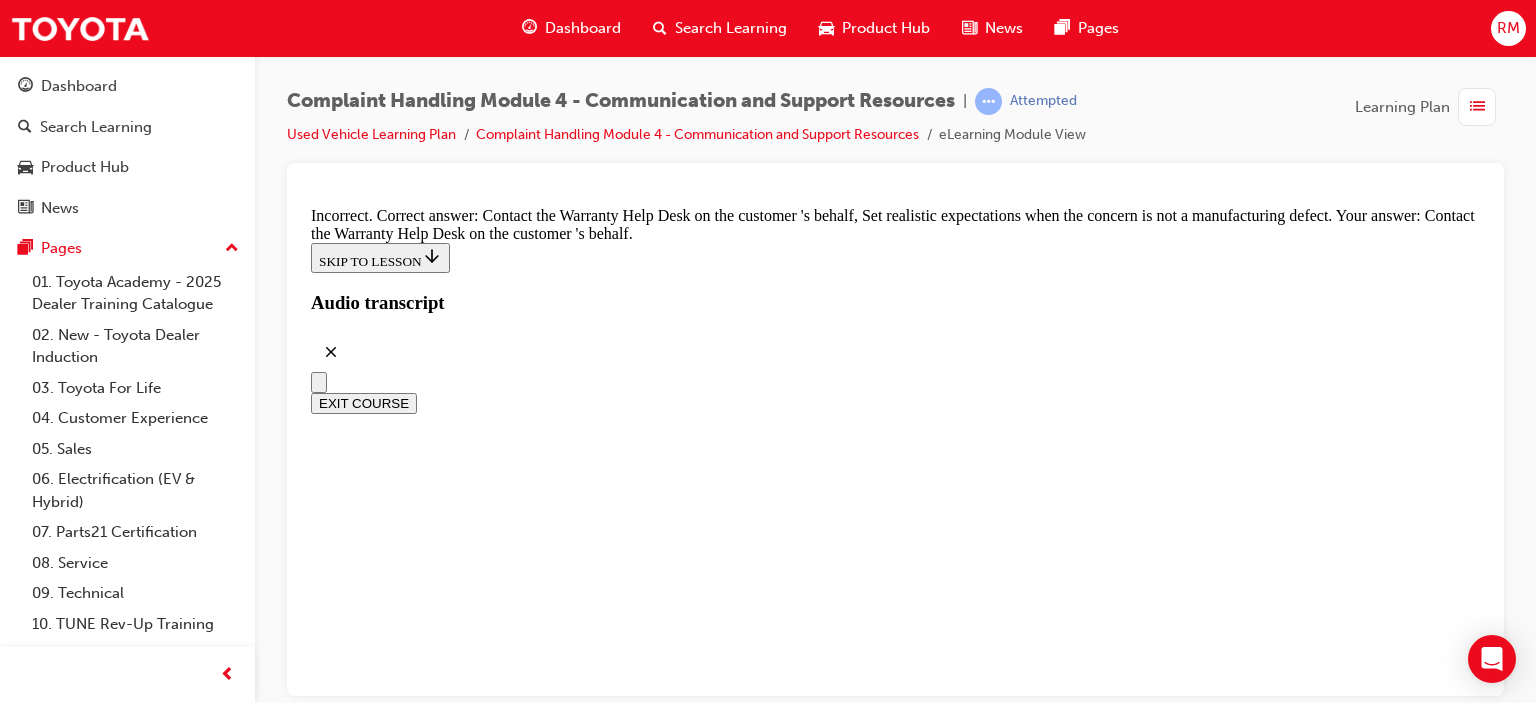 click on "TAKE AGAIN" at bounding box center [359, 28398] 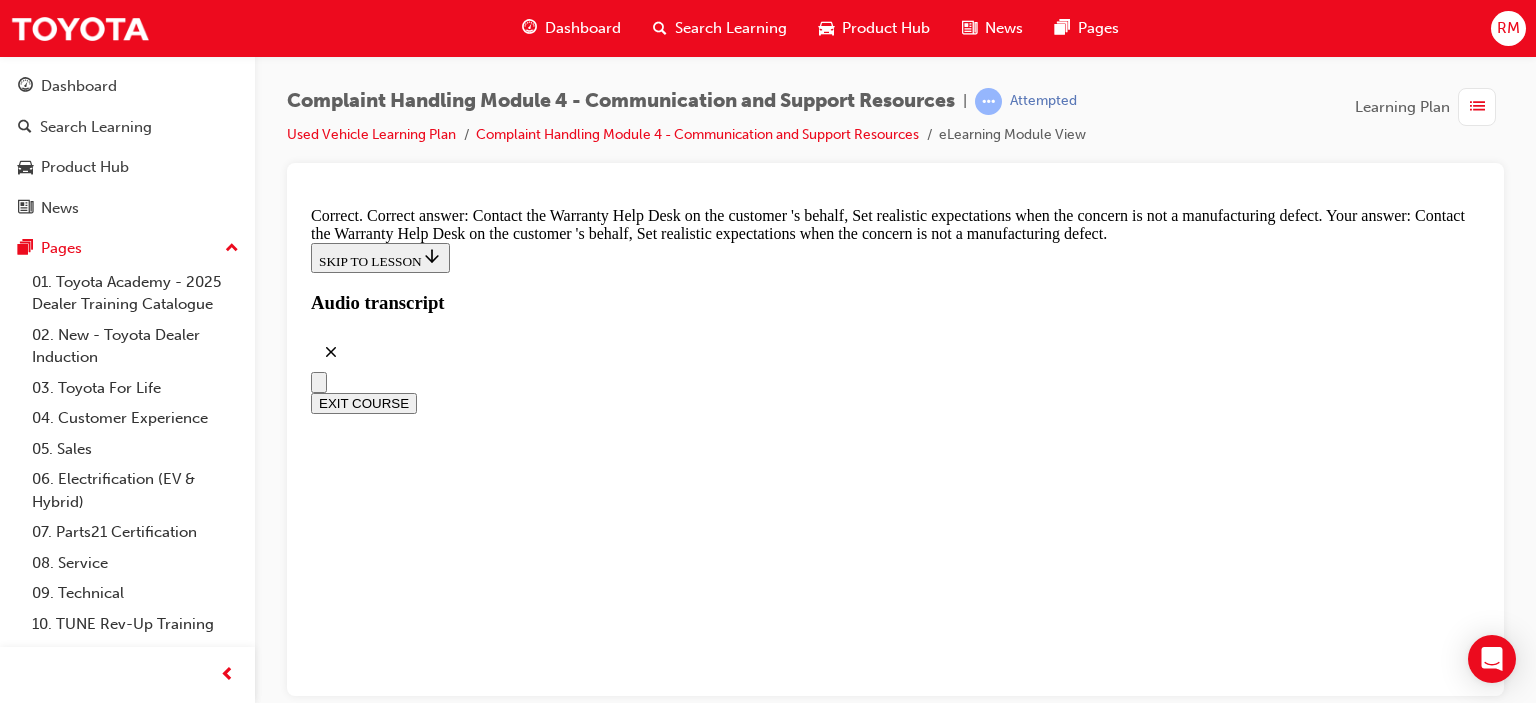 scroll, scrollTop: 13903, scrollLeft: 0, axis: vertical 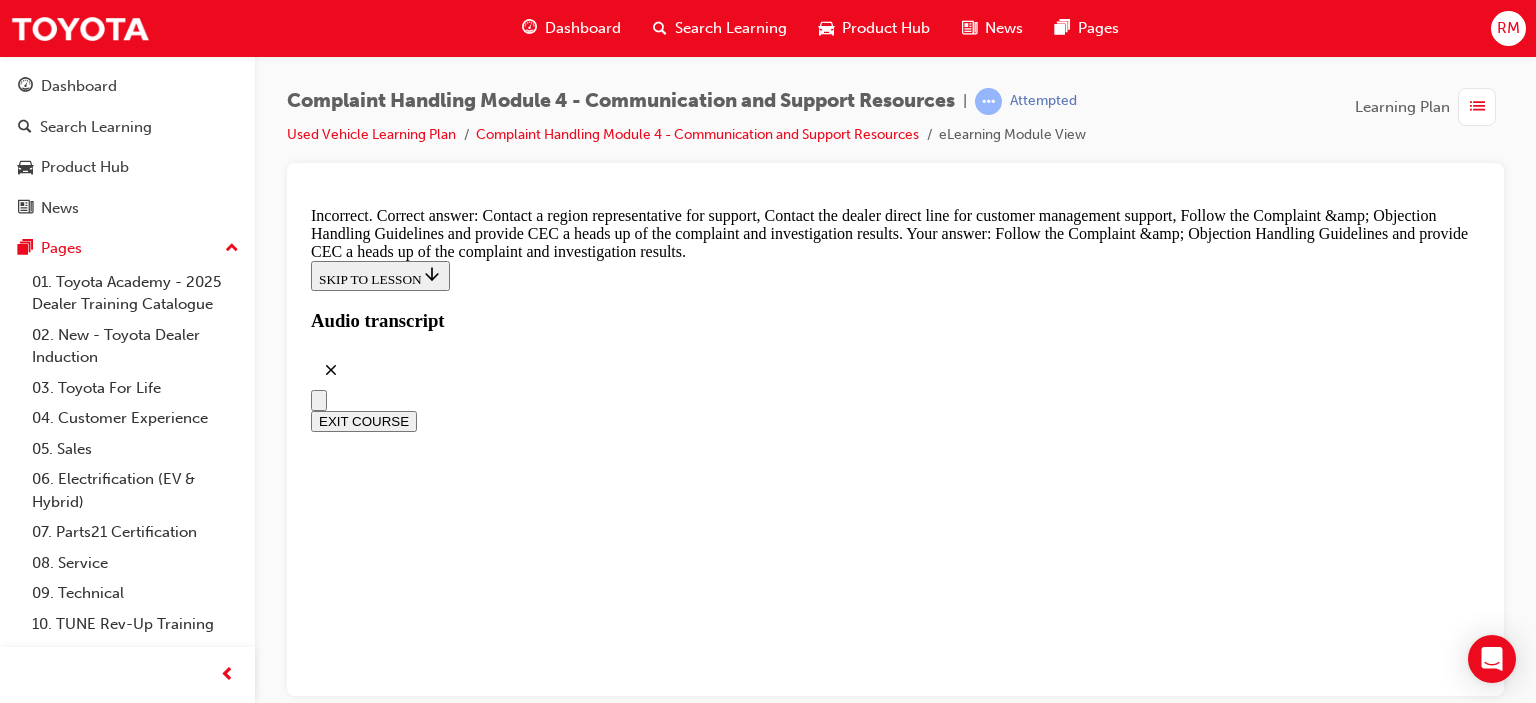 click on "TAKE AGAIN" at bounding box center [359, 31430] 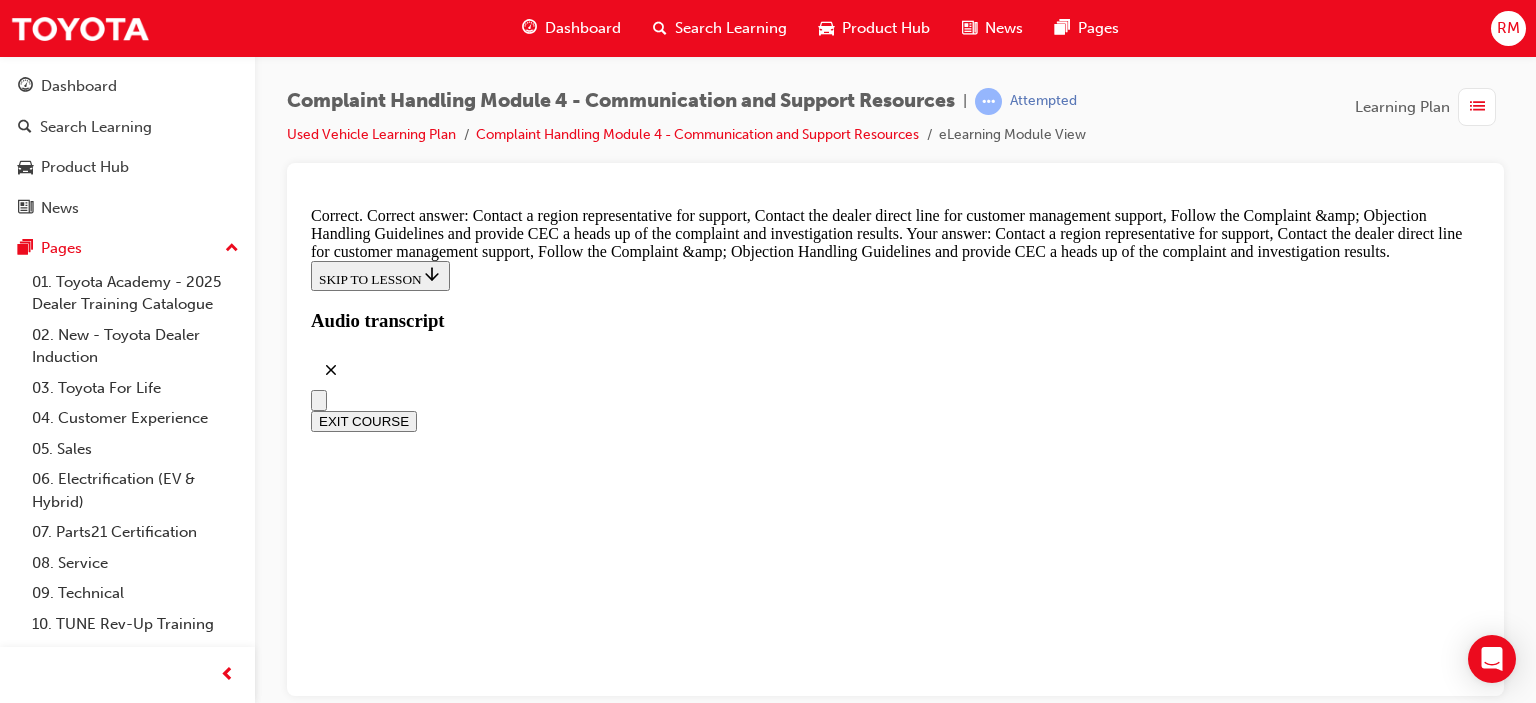 scroll, scrollTop: 14667, scrollLeft: 0, axis: vertical 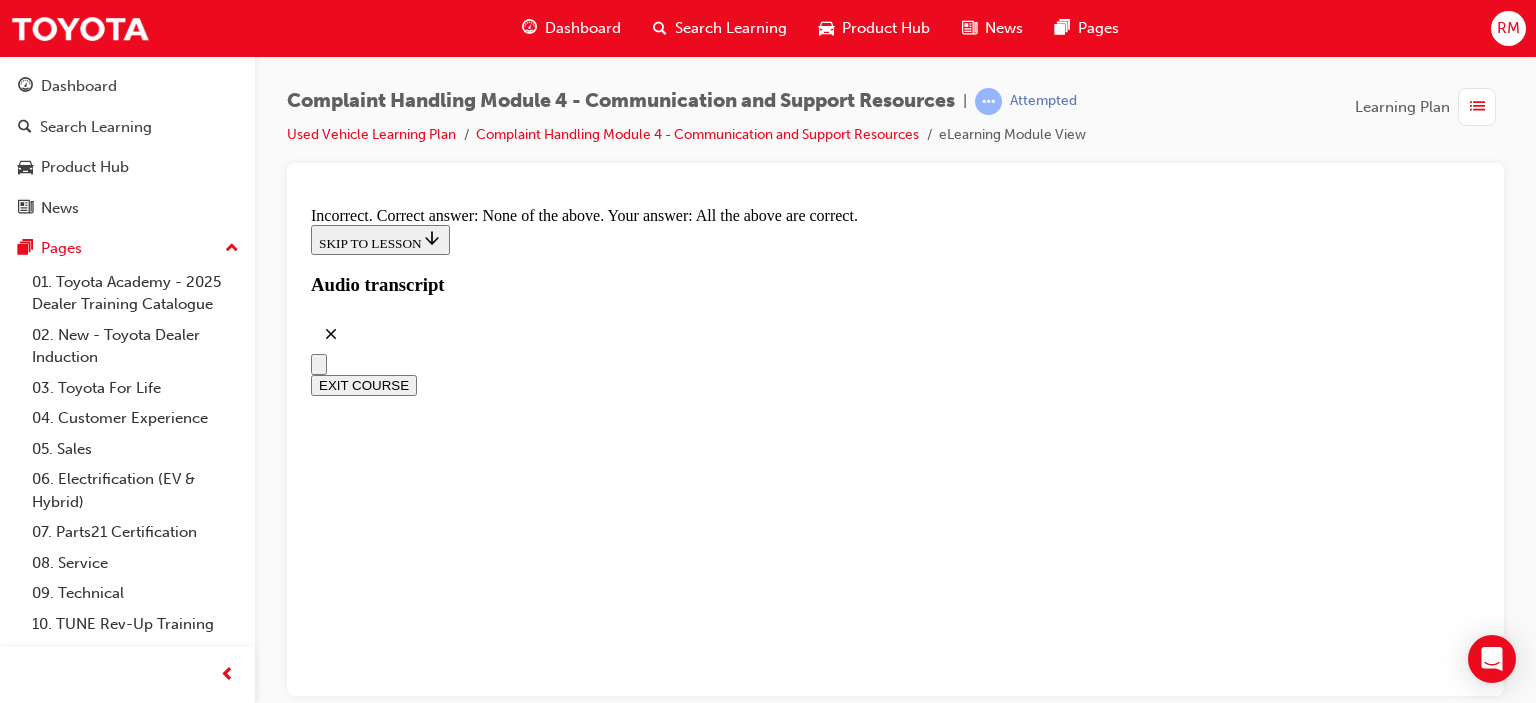 drag, startPoint x: 889, startPoint y: 618, endPoint x: 877, endPoint y: 599, distance: 22.472204 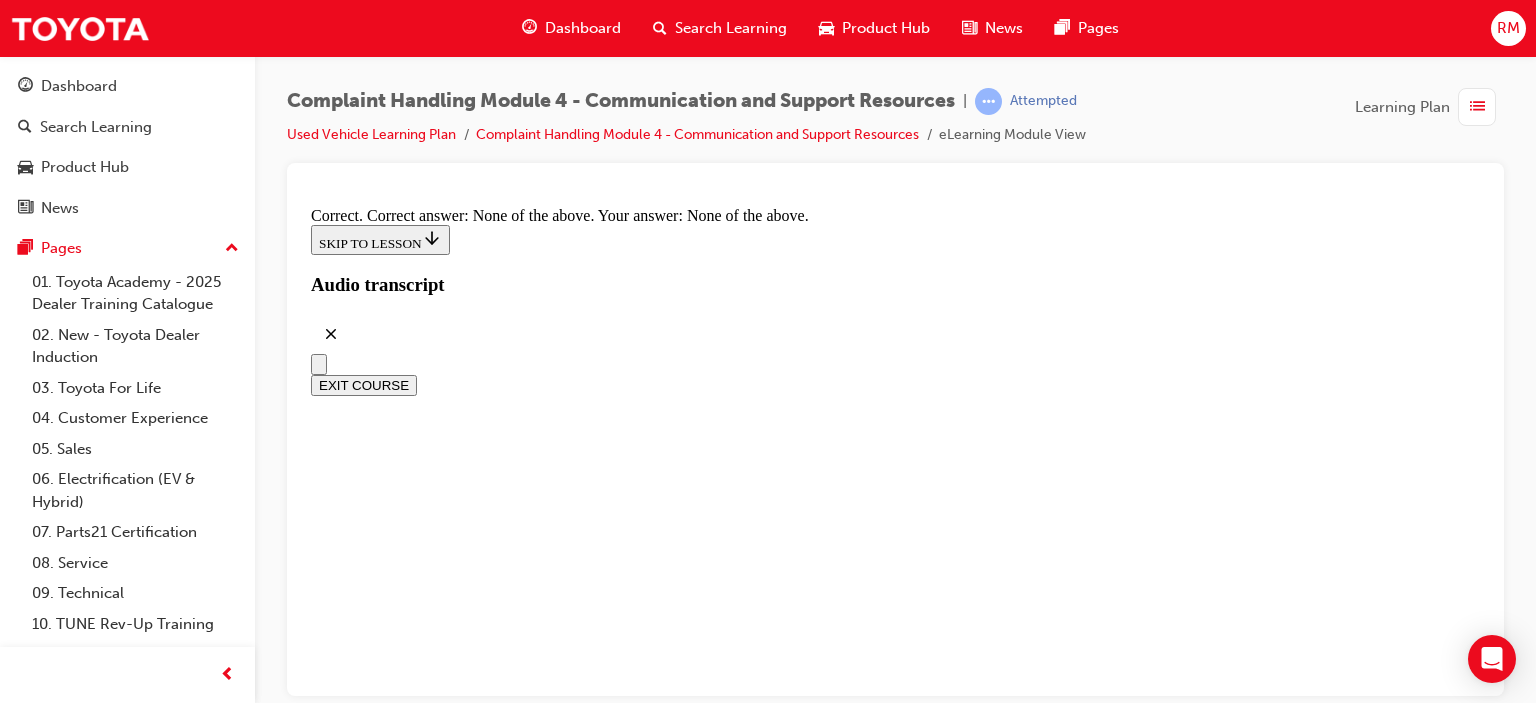 click on "CONTINUE" at bounding box center (353, 42377) 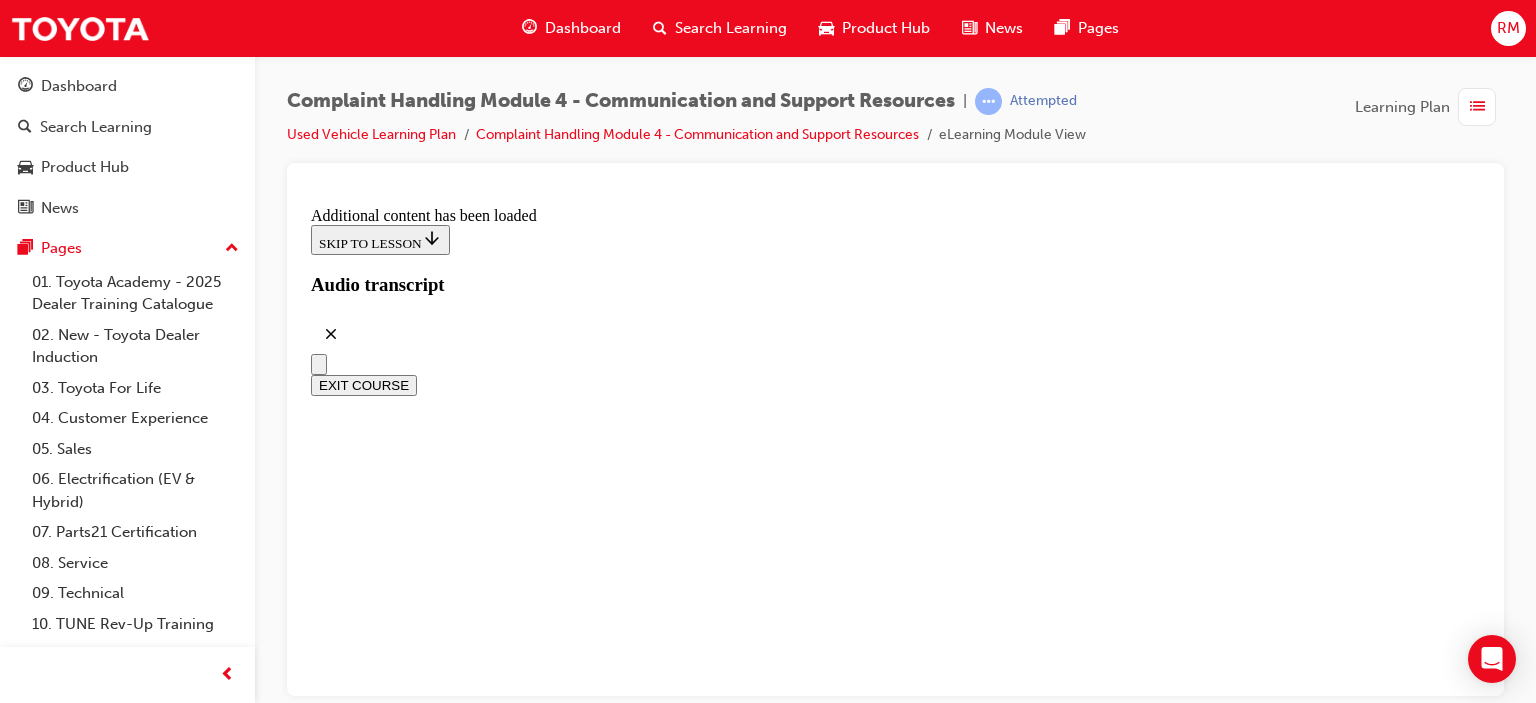 scroll, scrollTop: 16611, scrollLeft: 0, axis: vertical 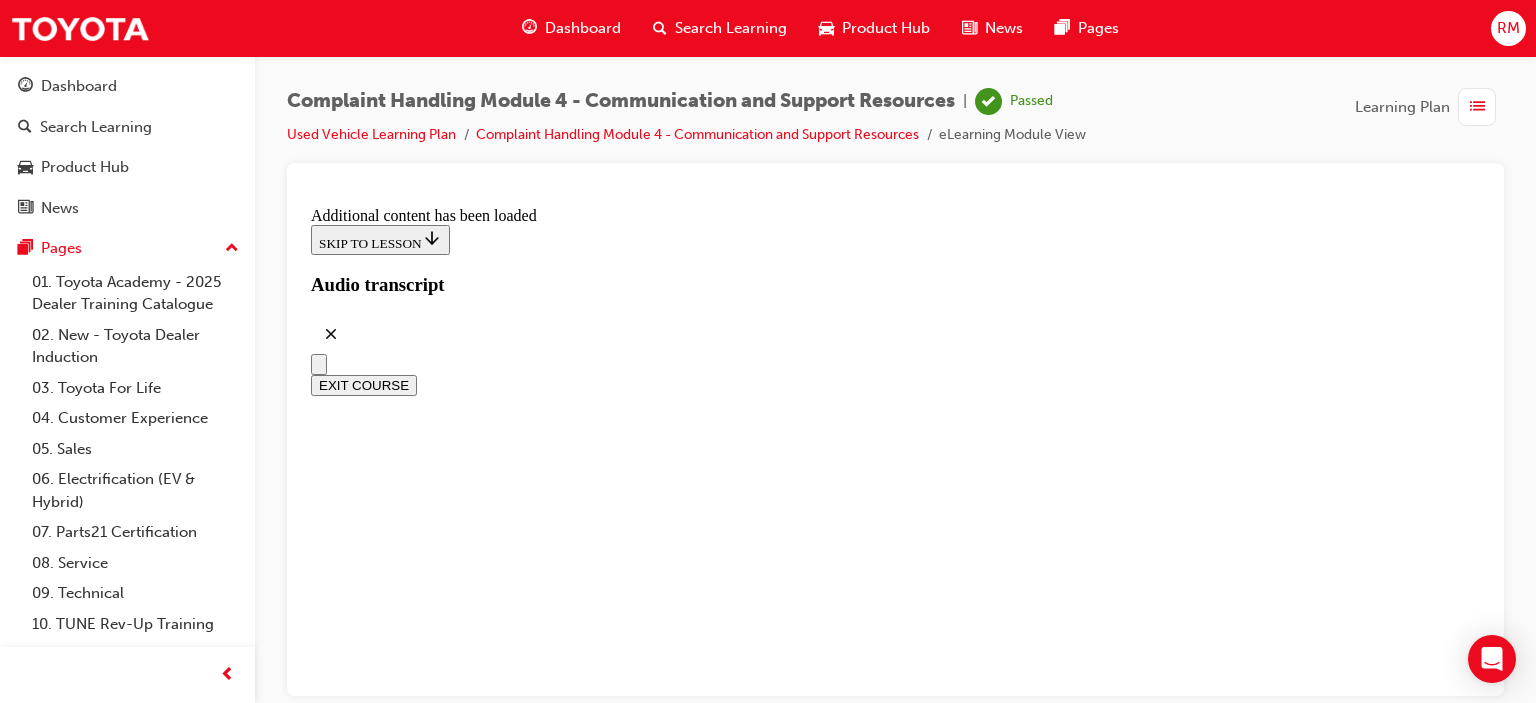 click on "Dashboard" at bounding box center [583, 28] 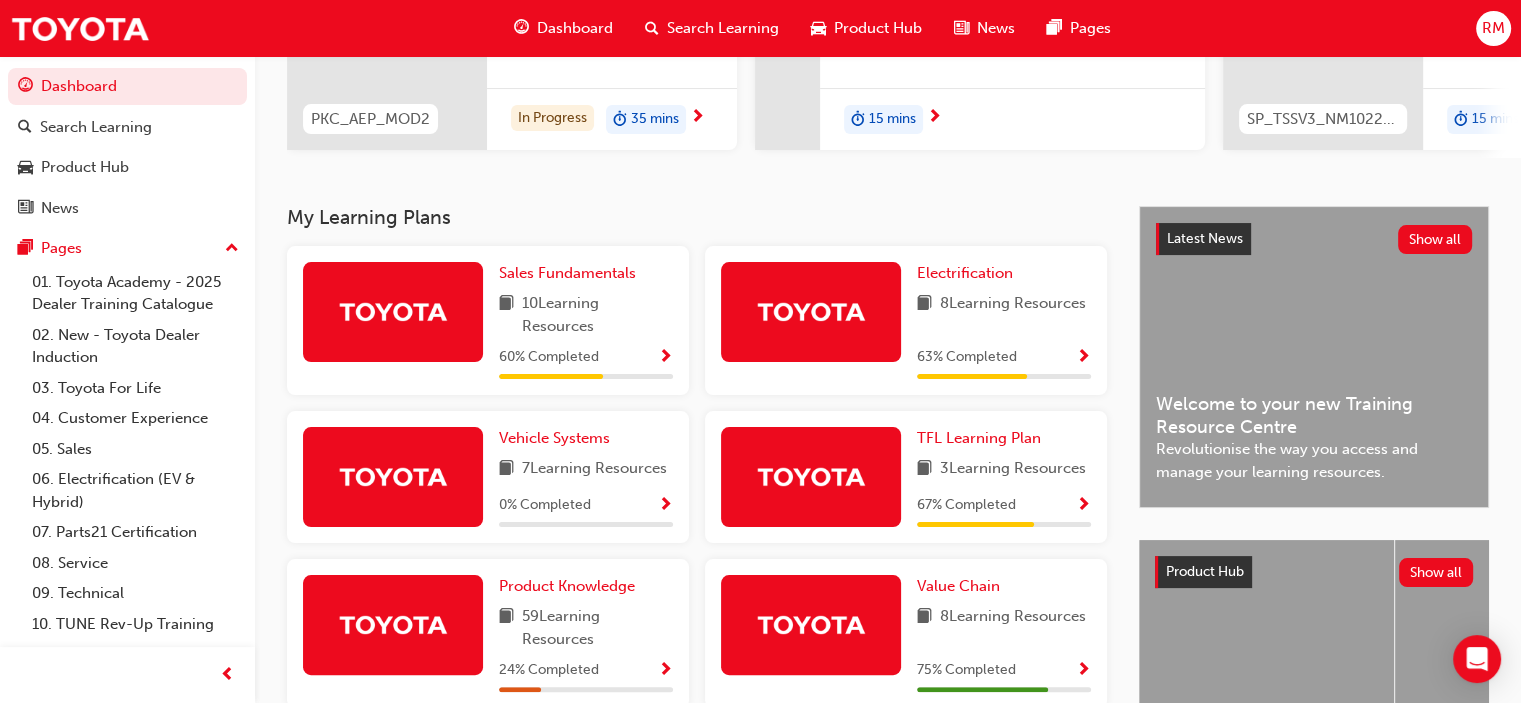 scroll, scrollTop: 304, scrollLeft: 0, axis: vertical 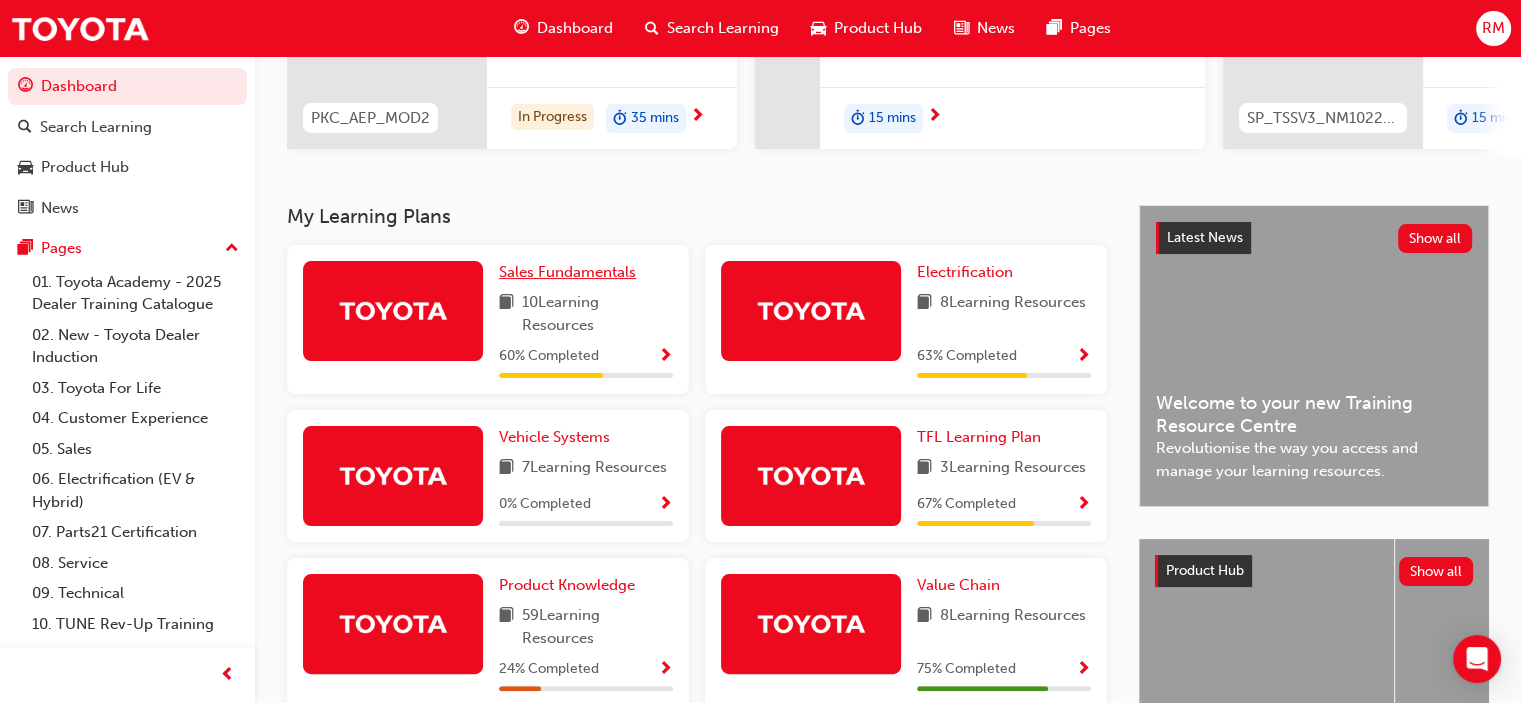 click on "Sales Fundamentals" at bounding box center (567, 272) 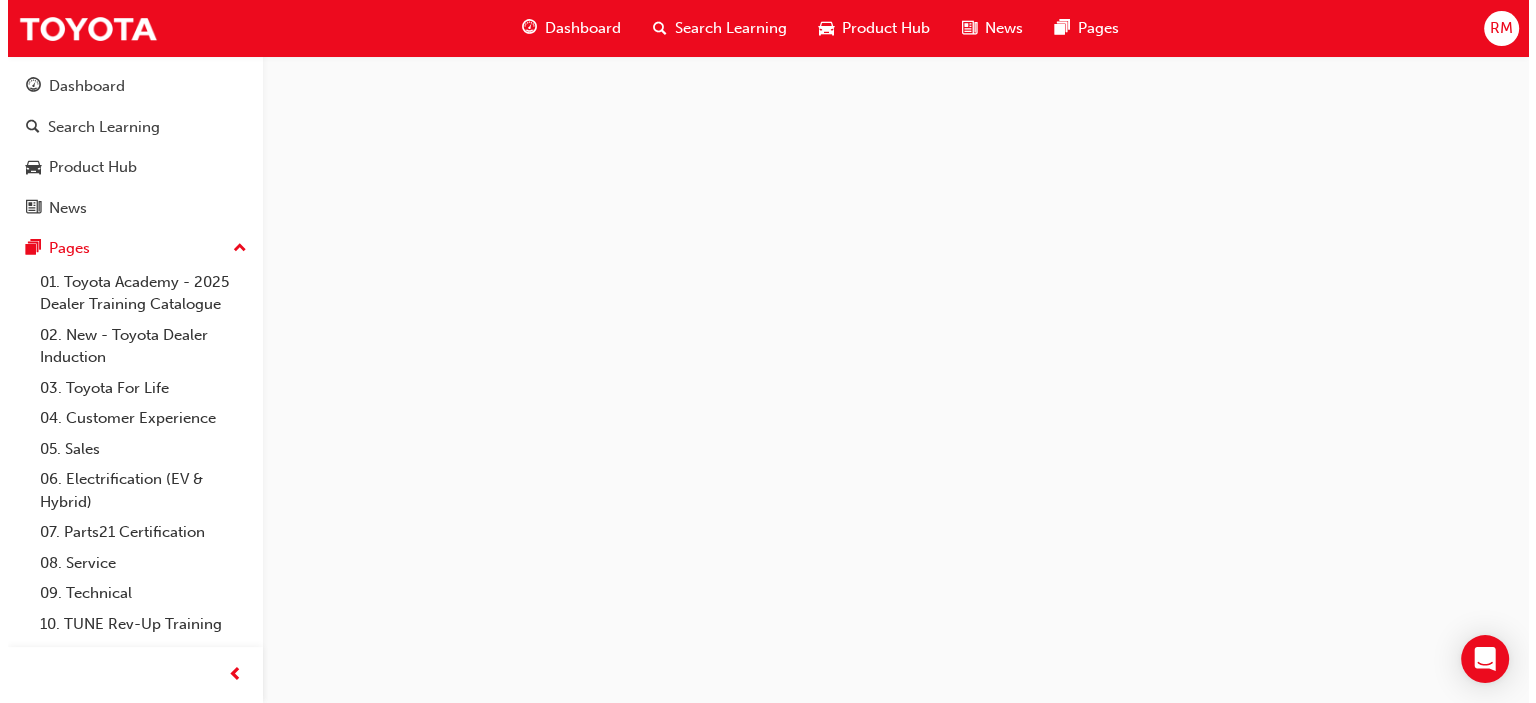scroll, scrollTop: 0, scrollLeft: 0, axis: both 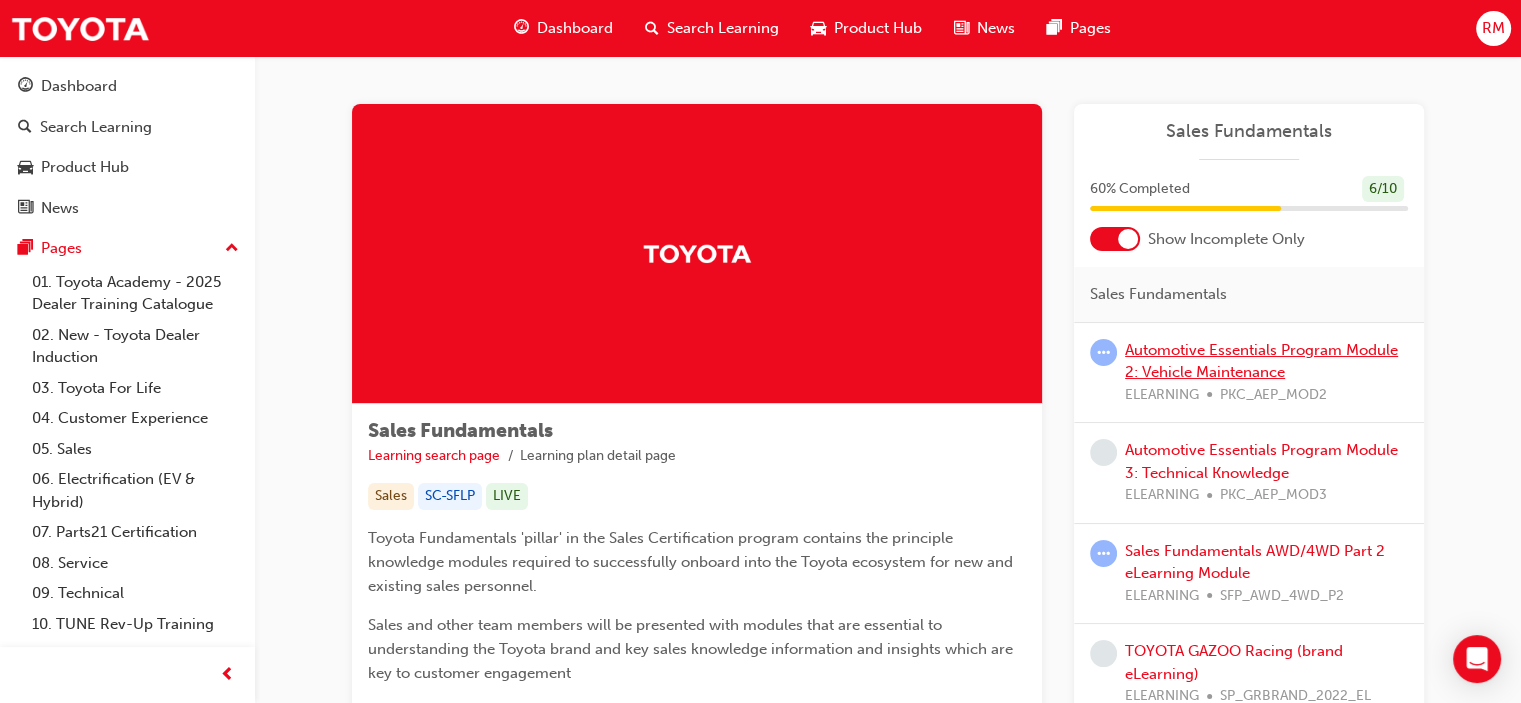 click on "Automotive Essentials Program Module 2: Vehicle Maintenance" at bounding box center (1261, 361) 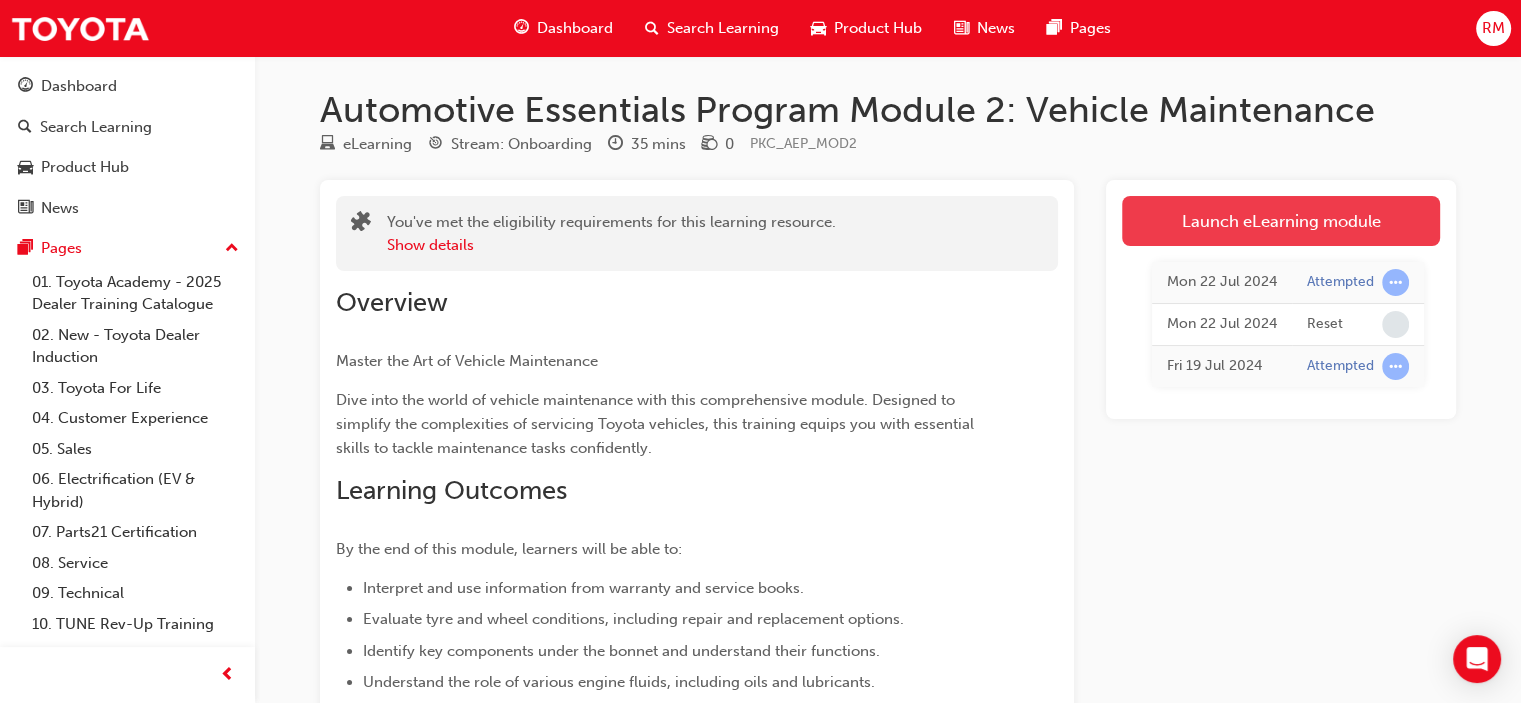 click on "Launch eLearning module" at bounding box center (1281, 221) 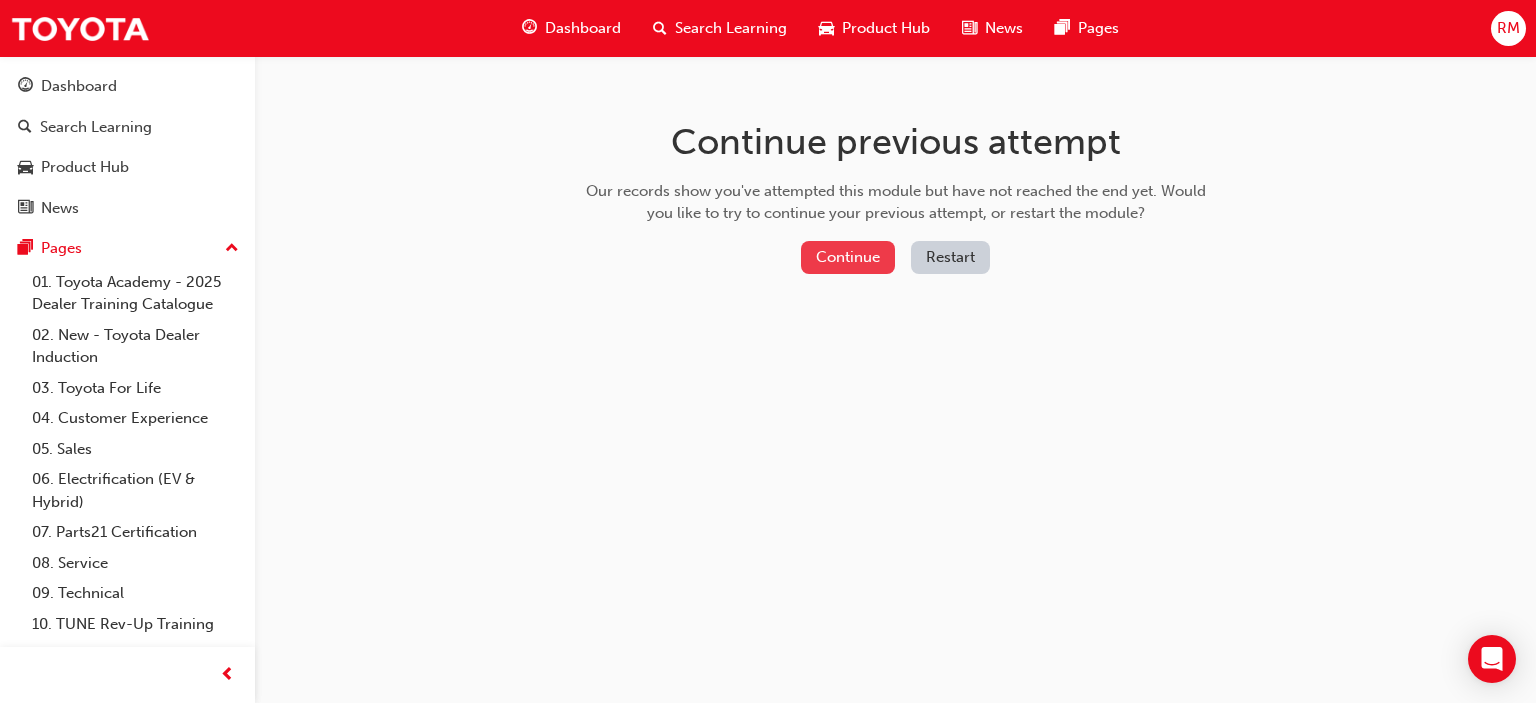 click on "Continue" at bounding box center (848, 257) 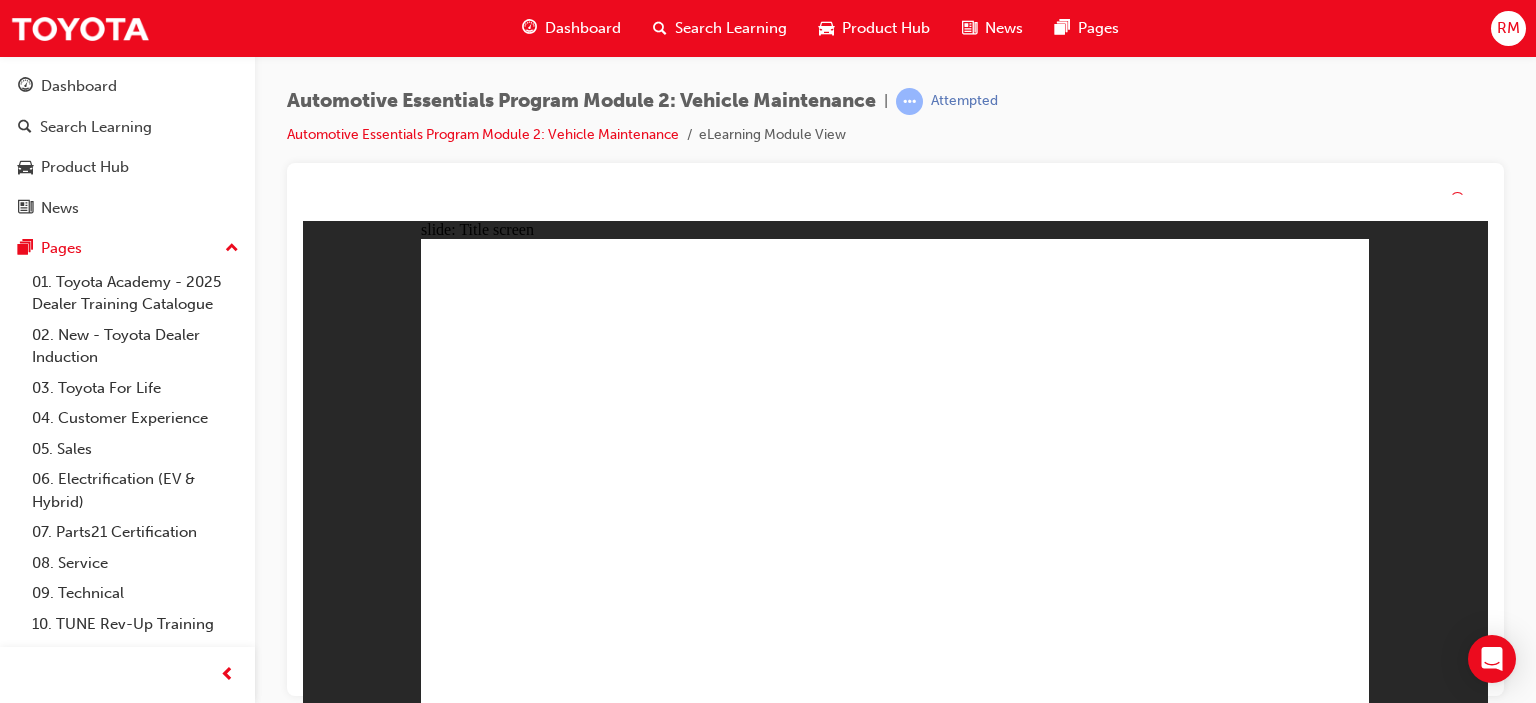 scroll, scrollTop: 0, scrollLeft: 0, axis: both 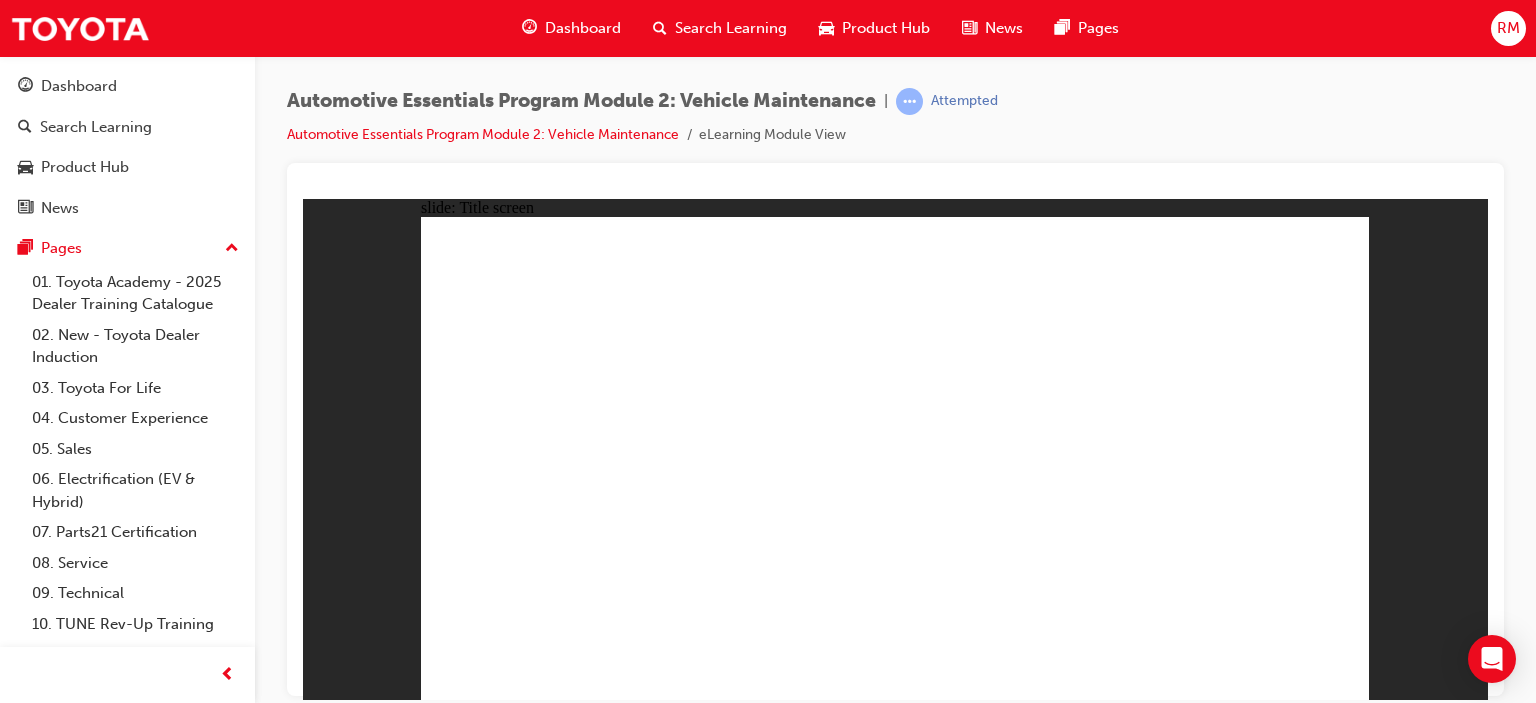 click 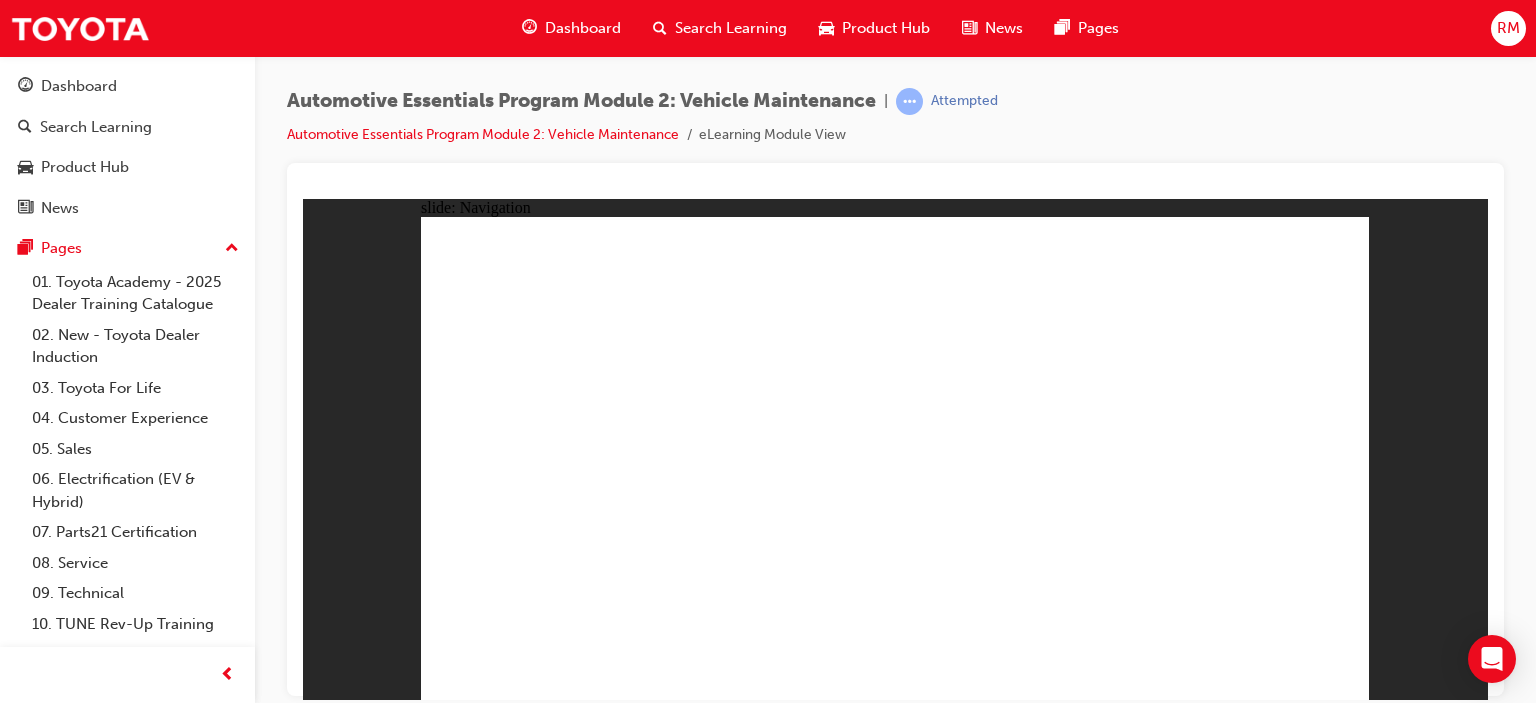click 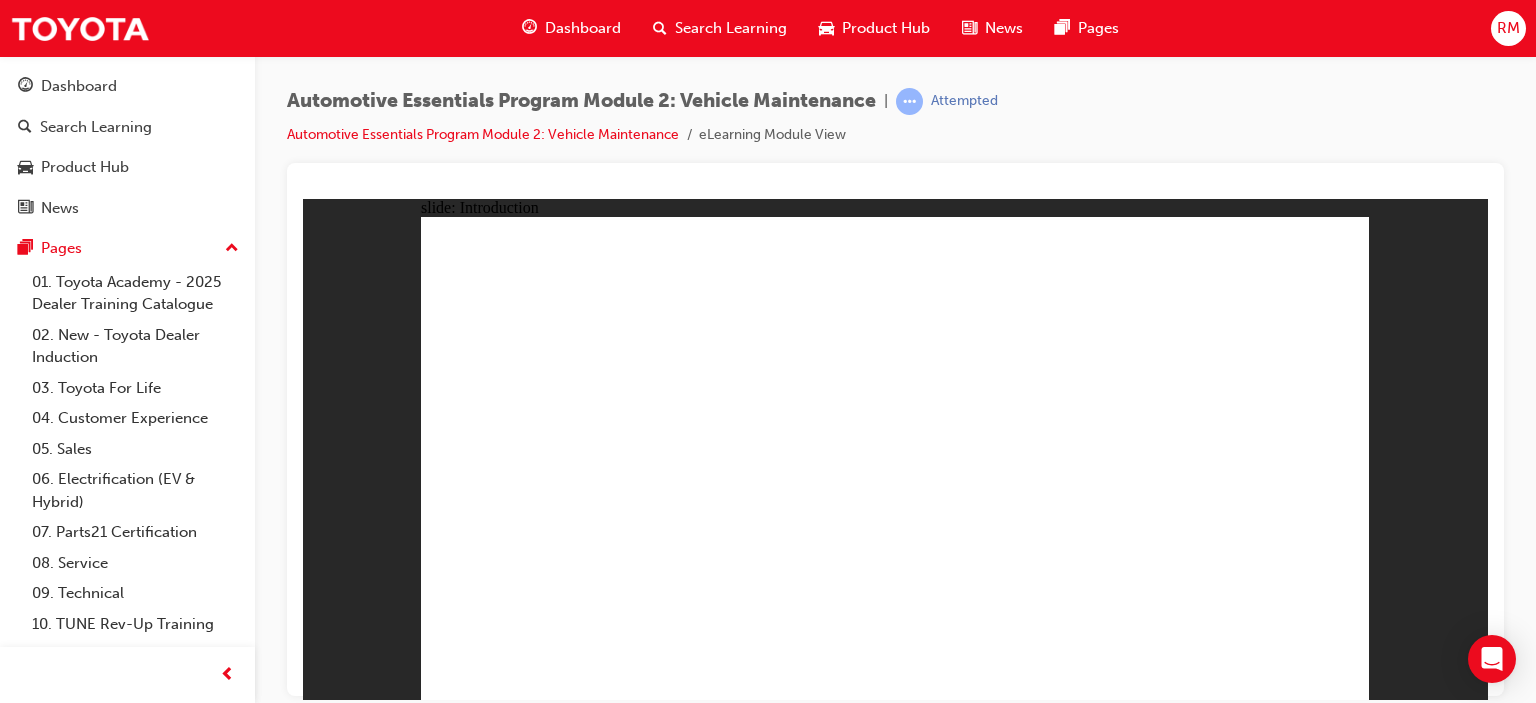 click 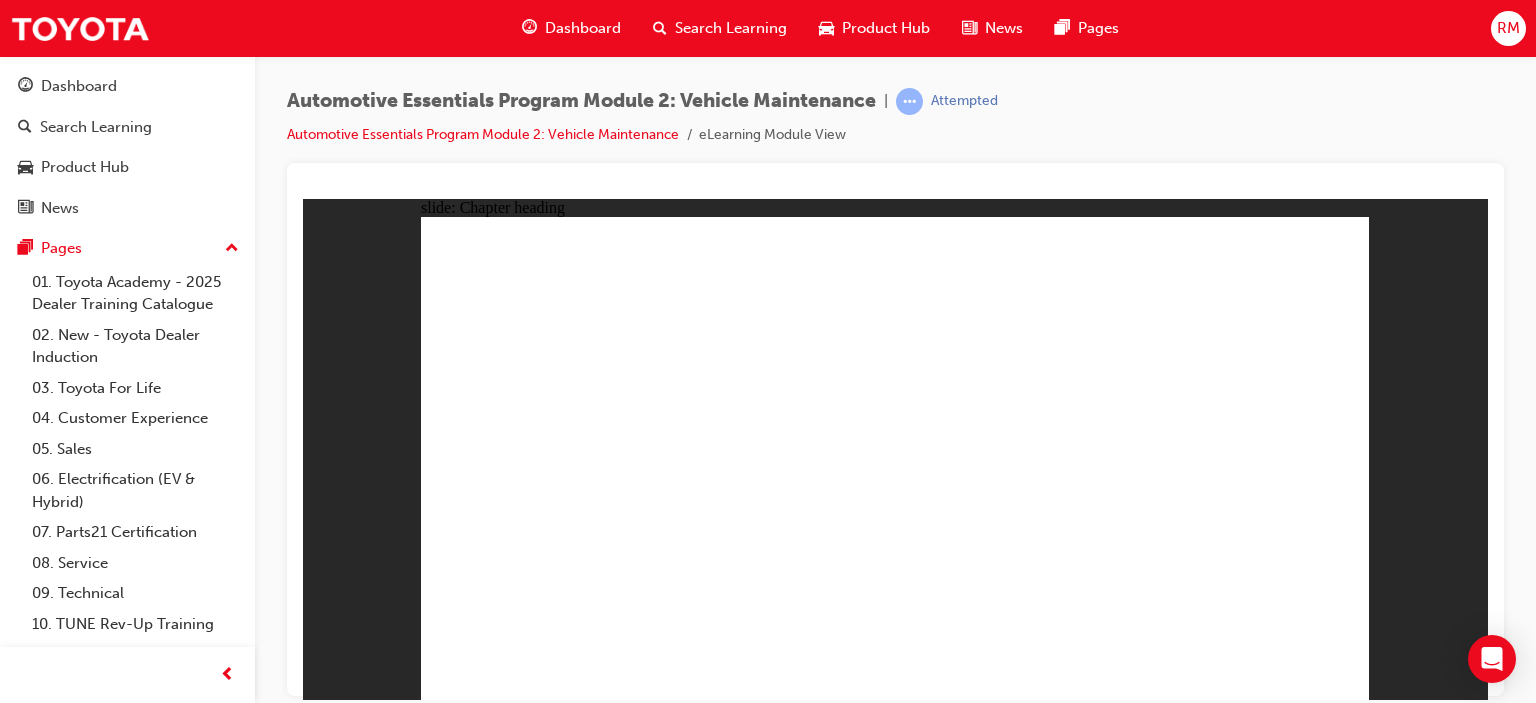 click 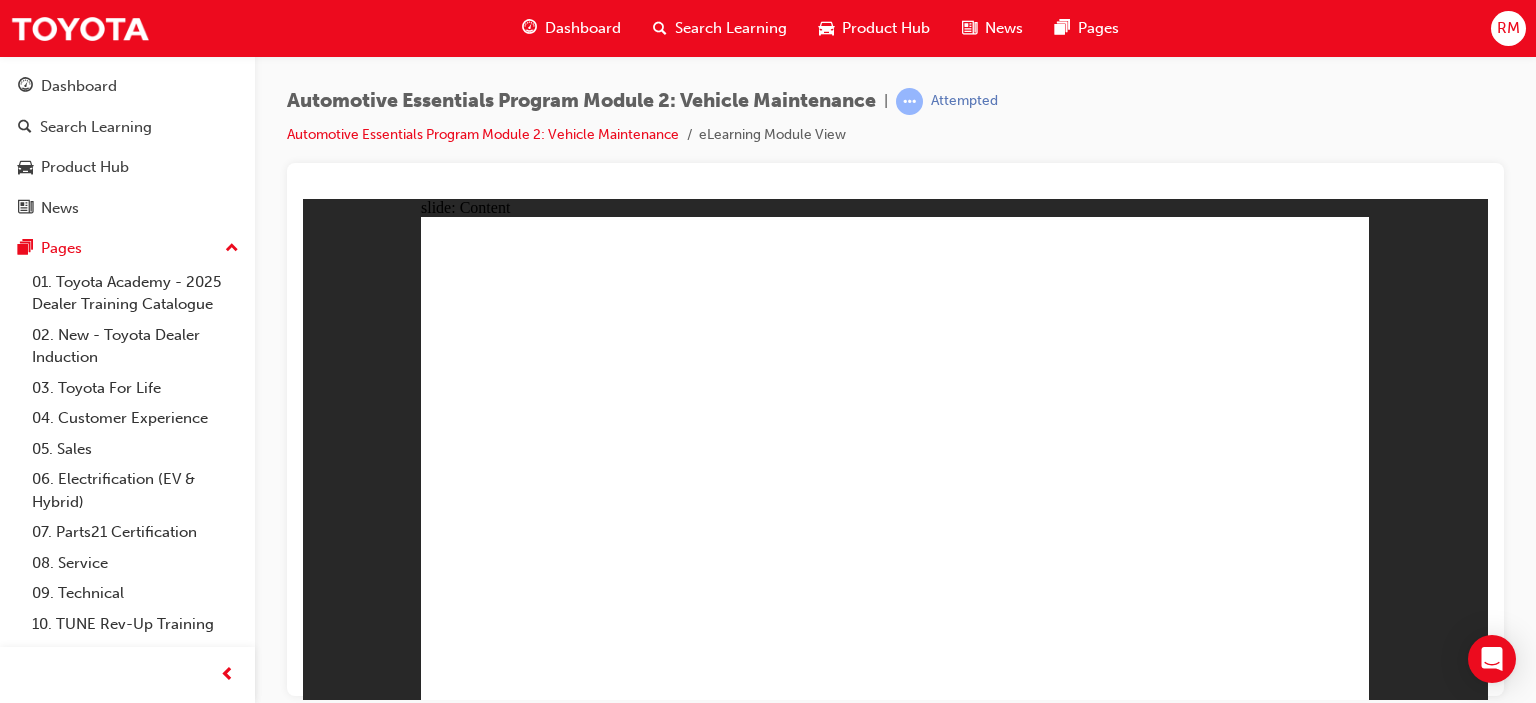 click 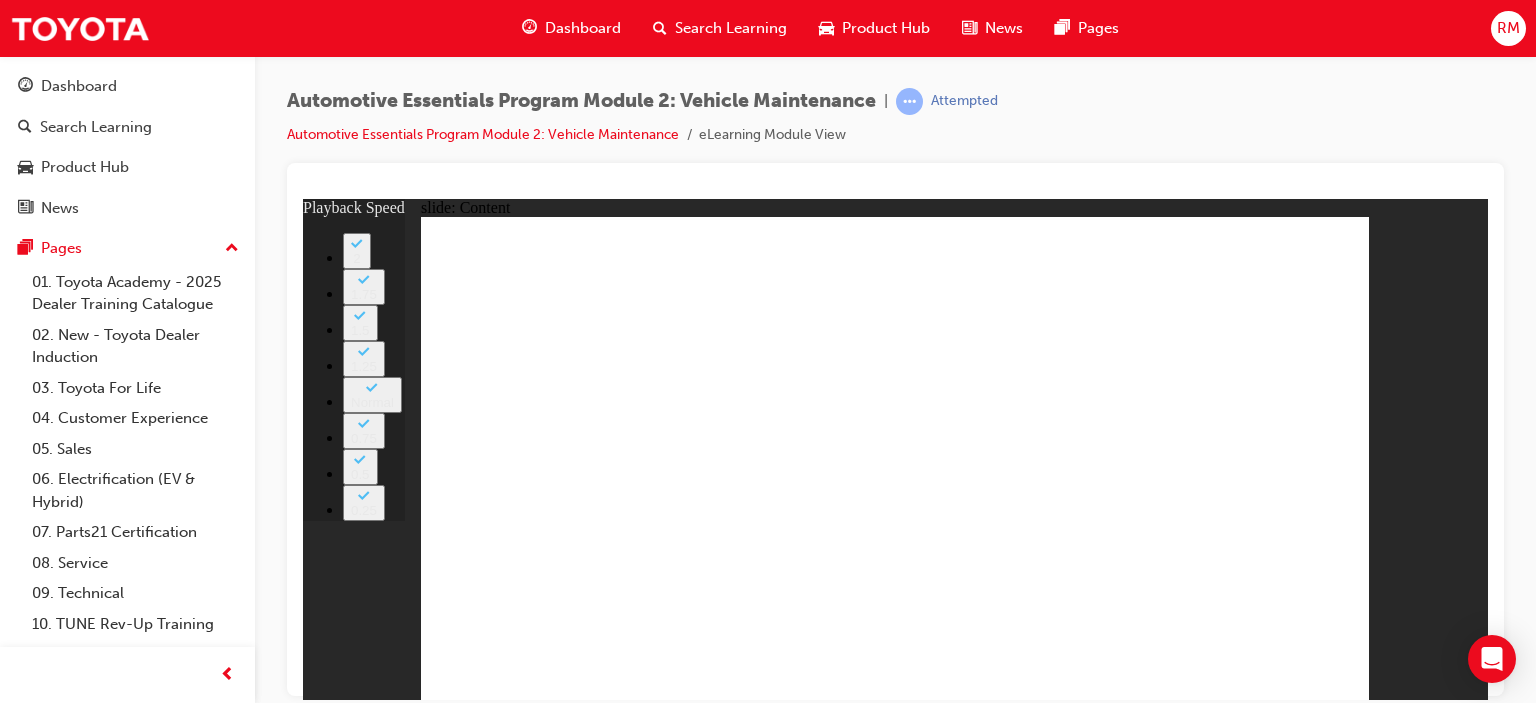 click 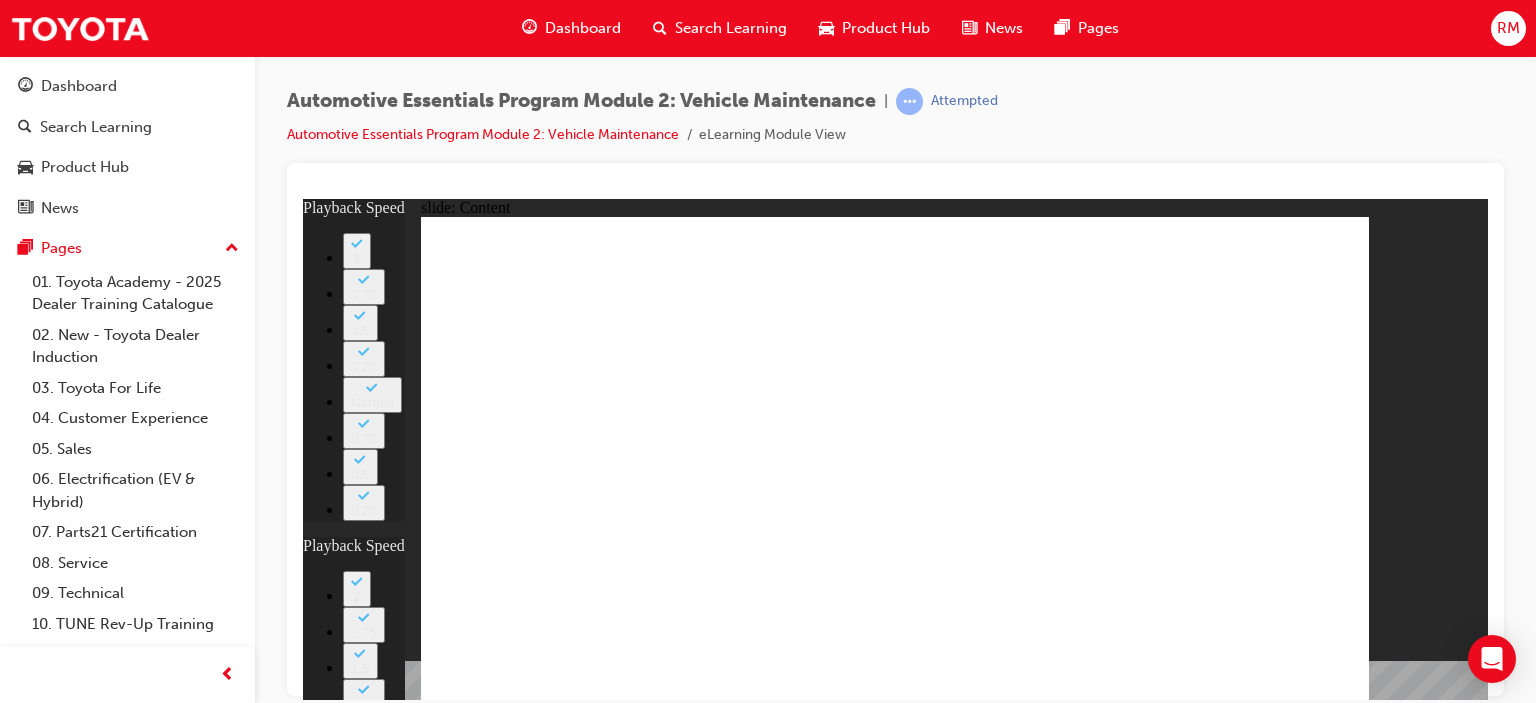 click at bounding box center [893, 4594] 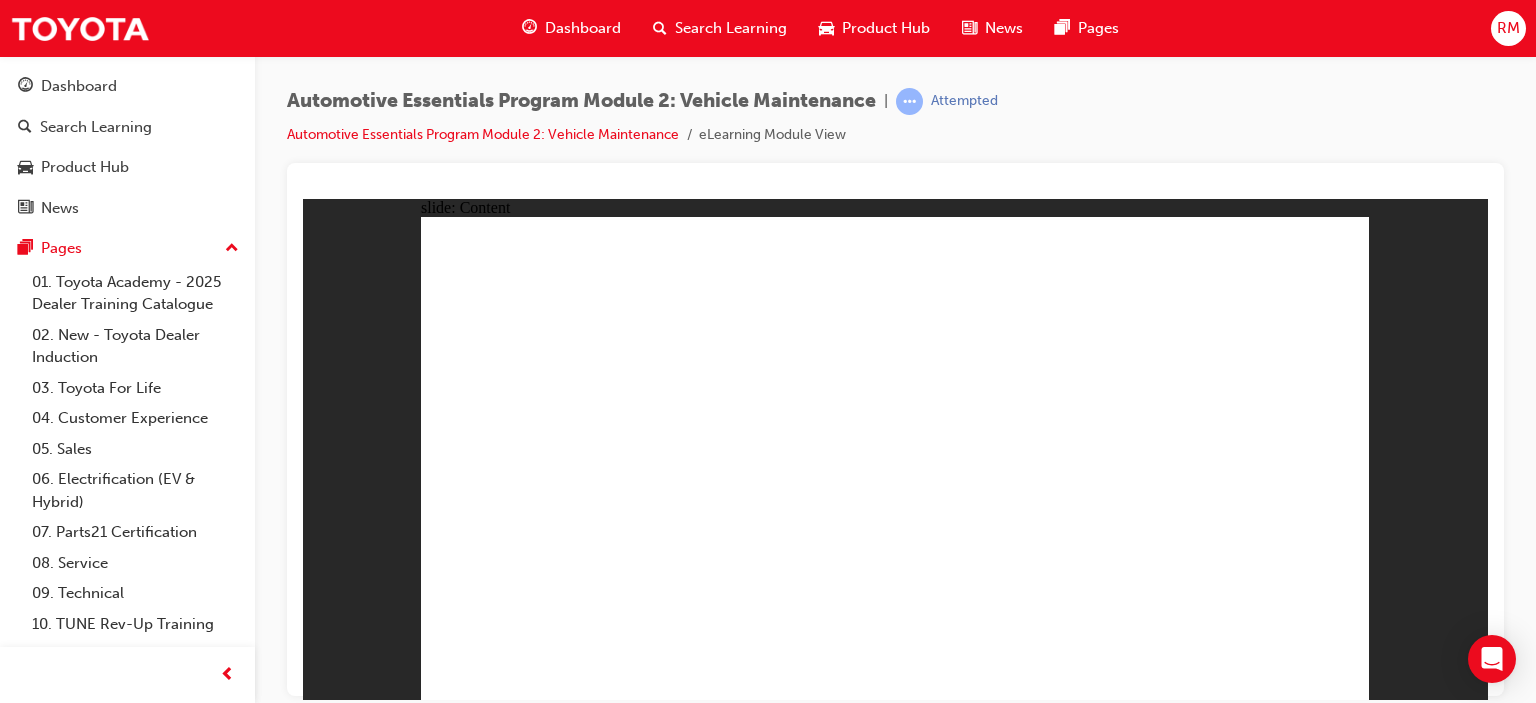 click 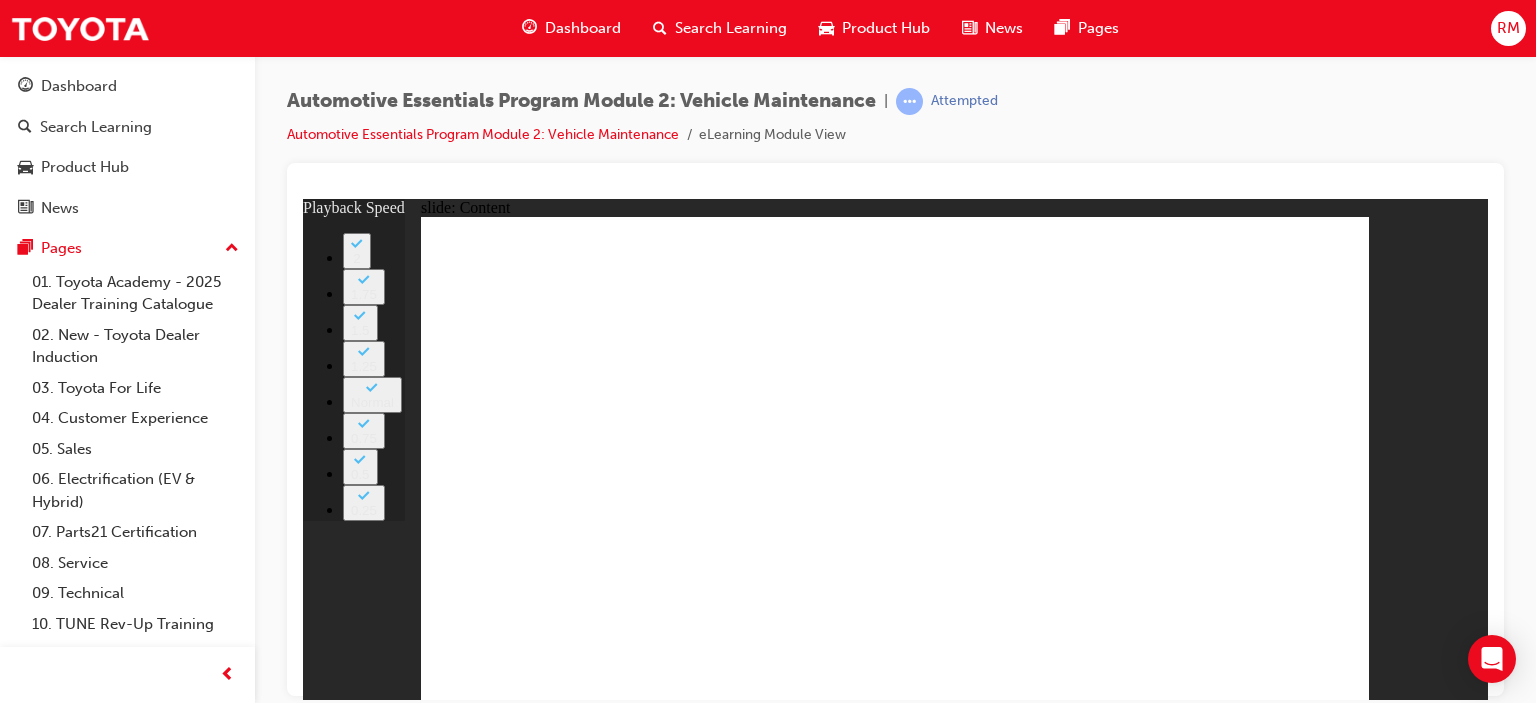 click 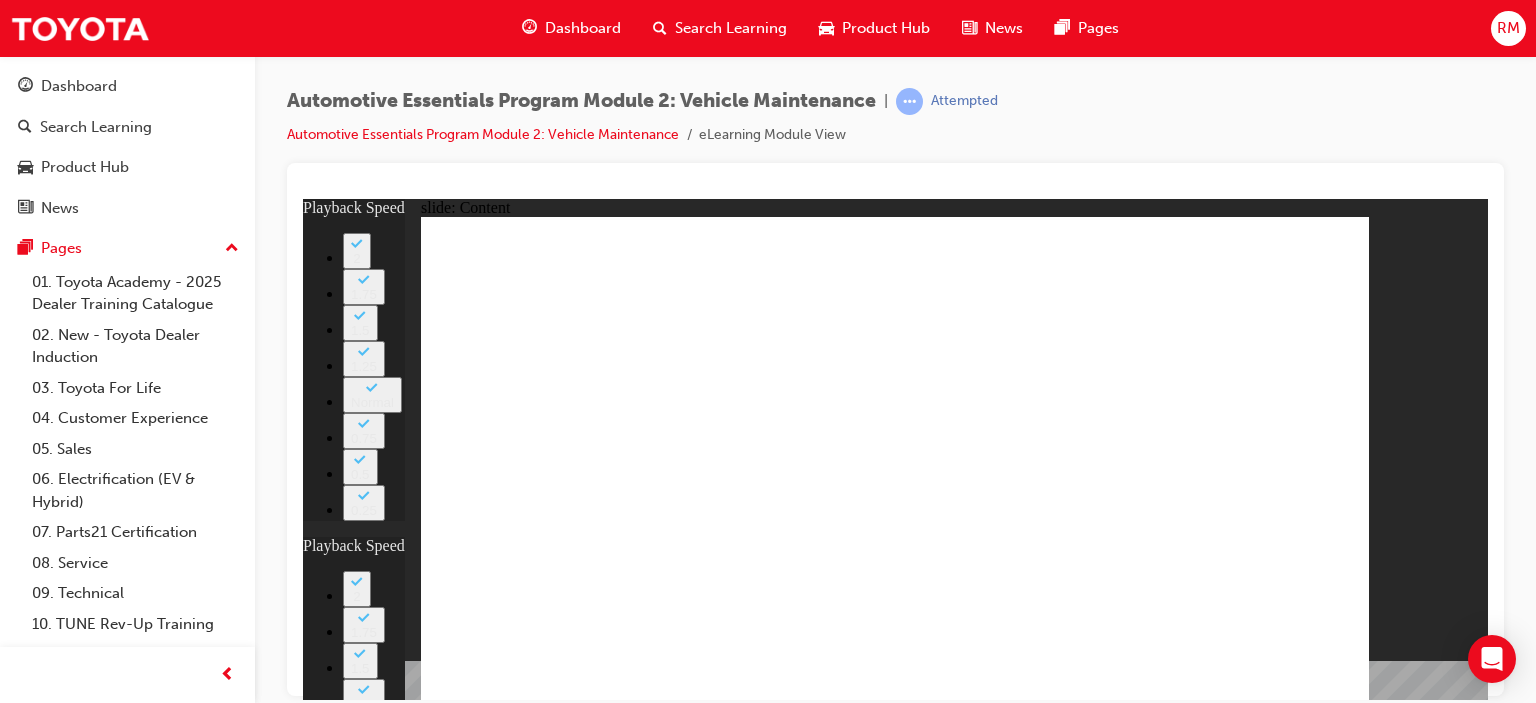click 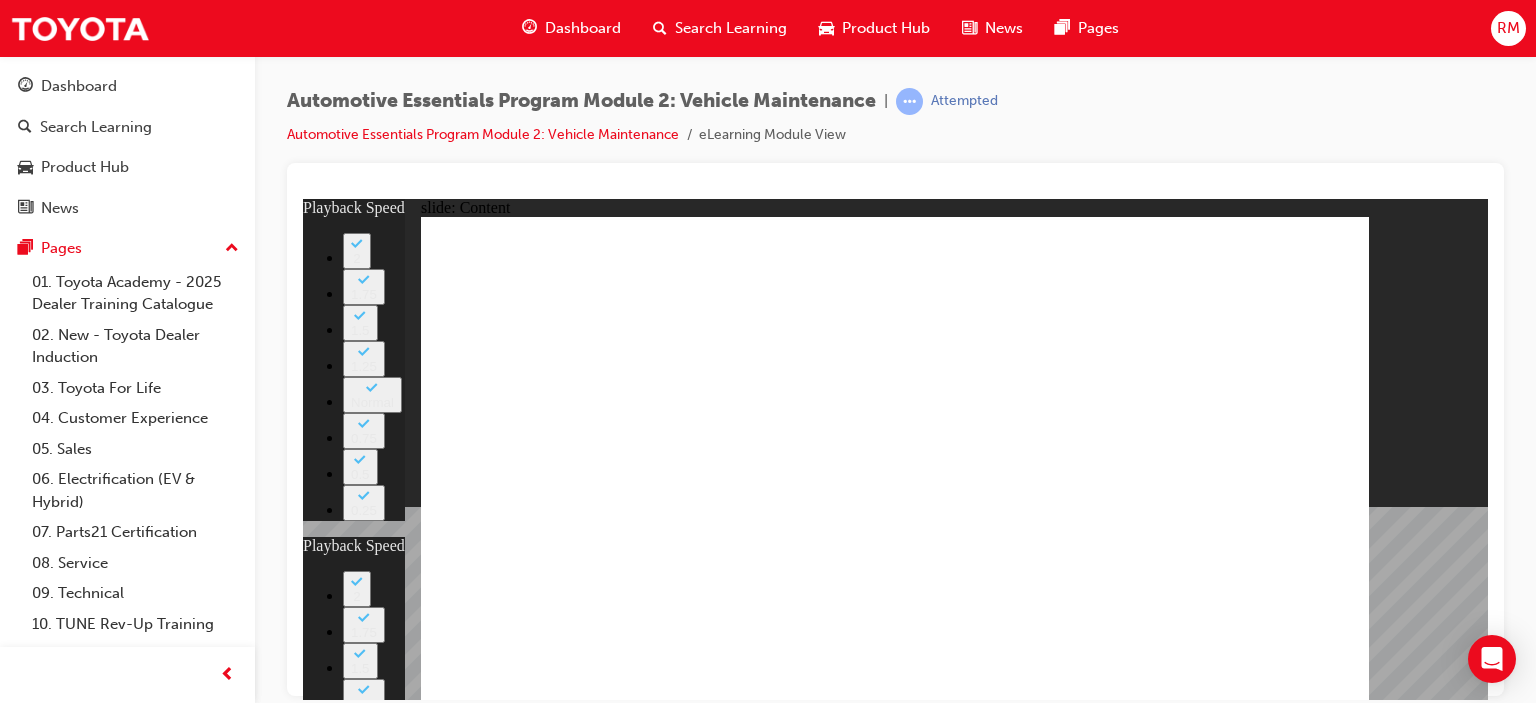 click 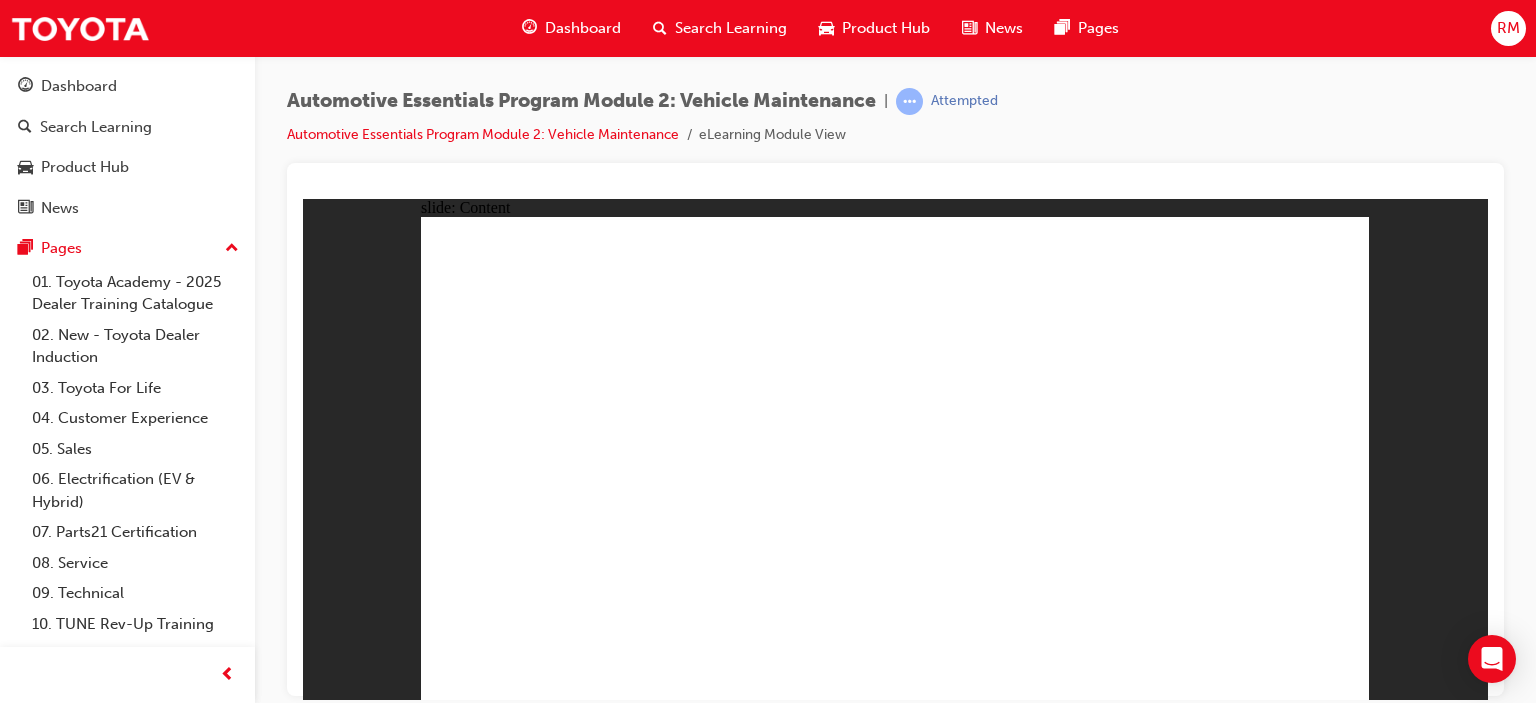click 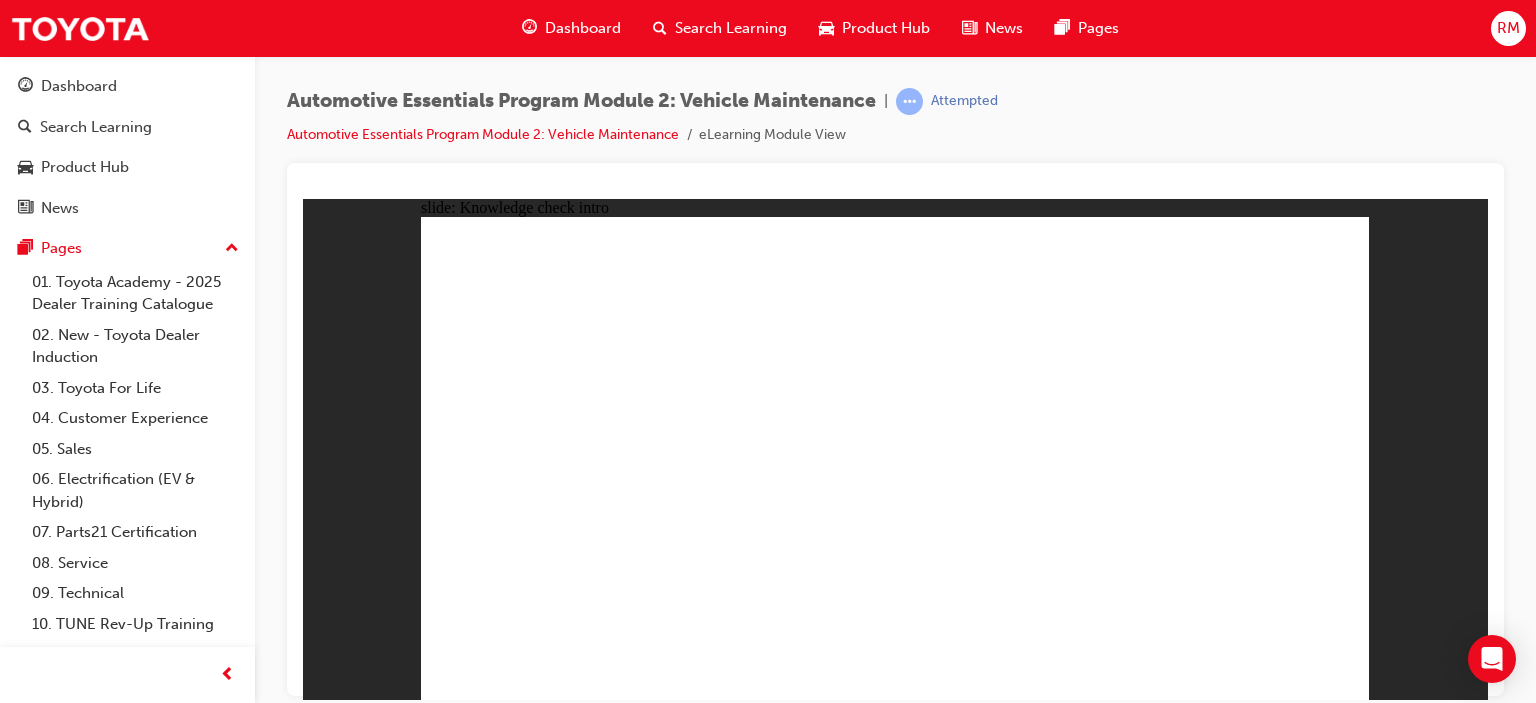 click 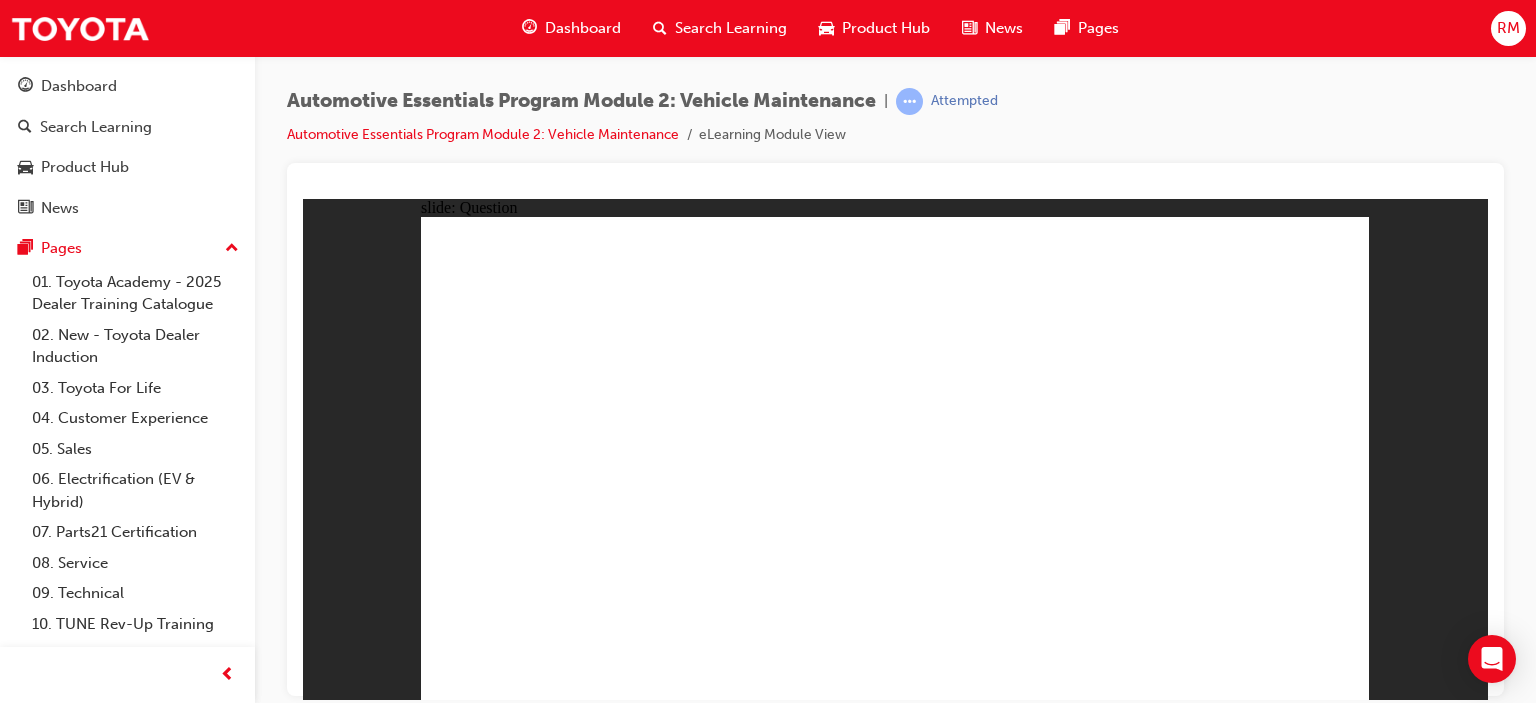 click 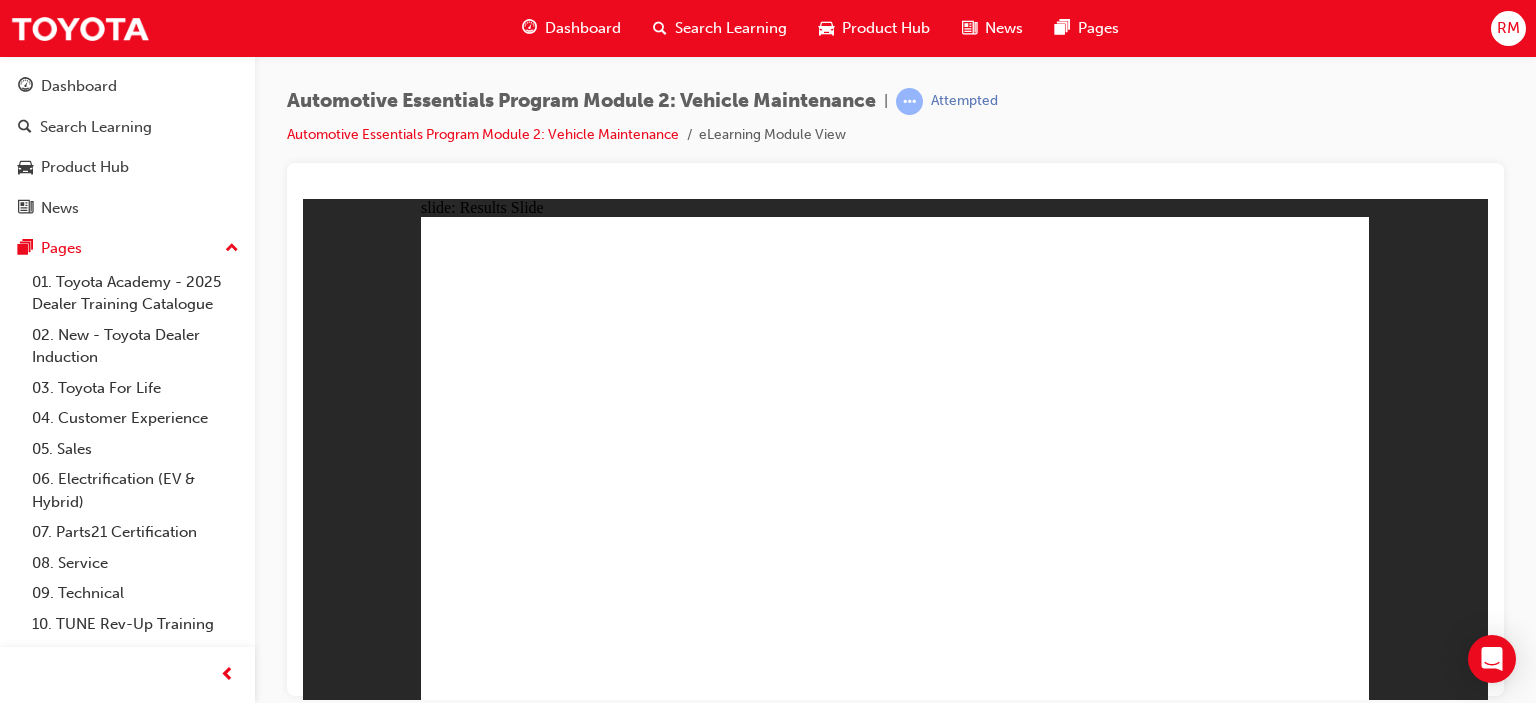 click 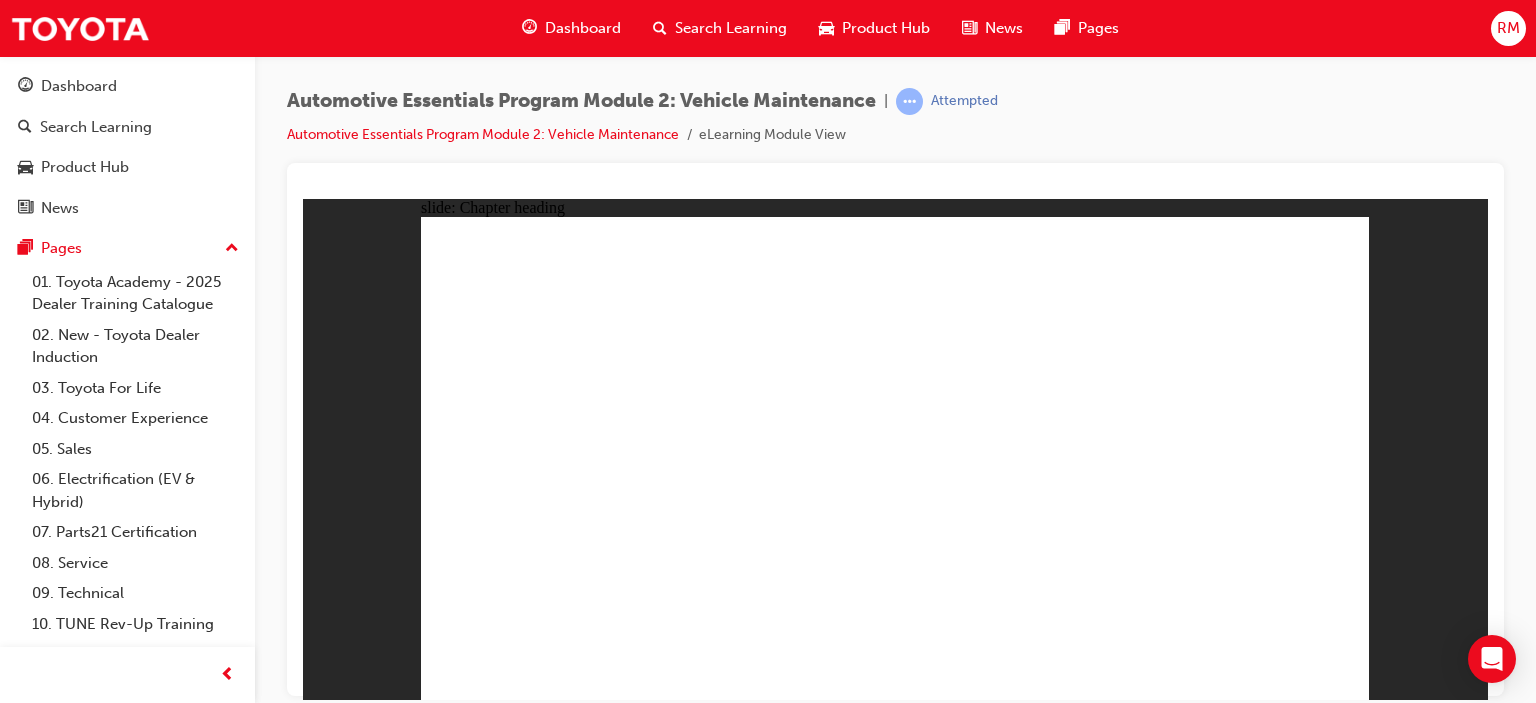 click 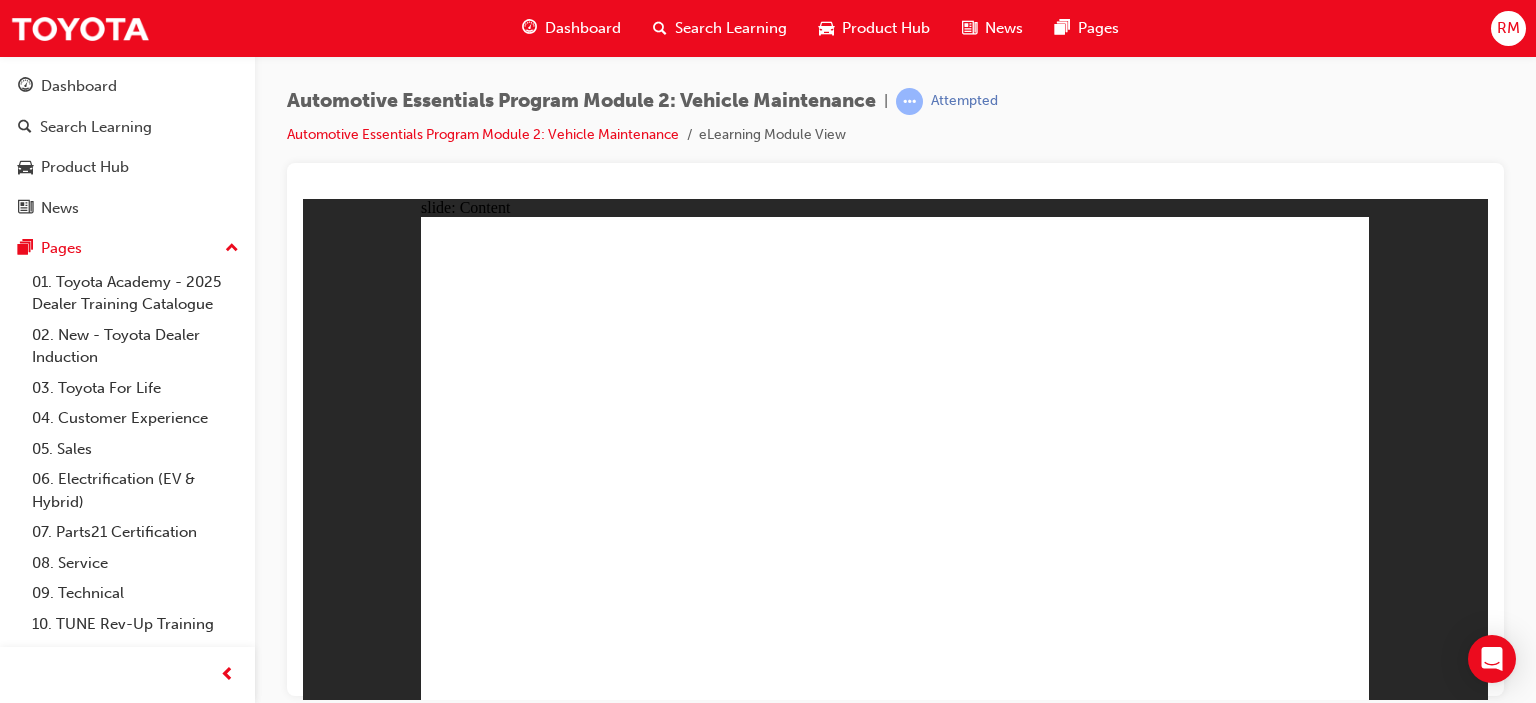 click 